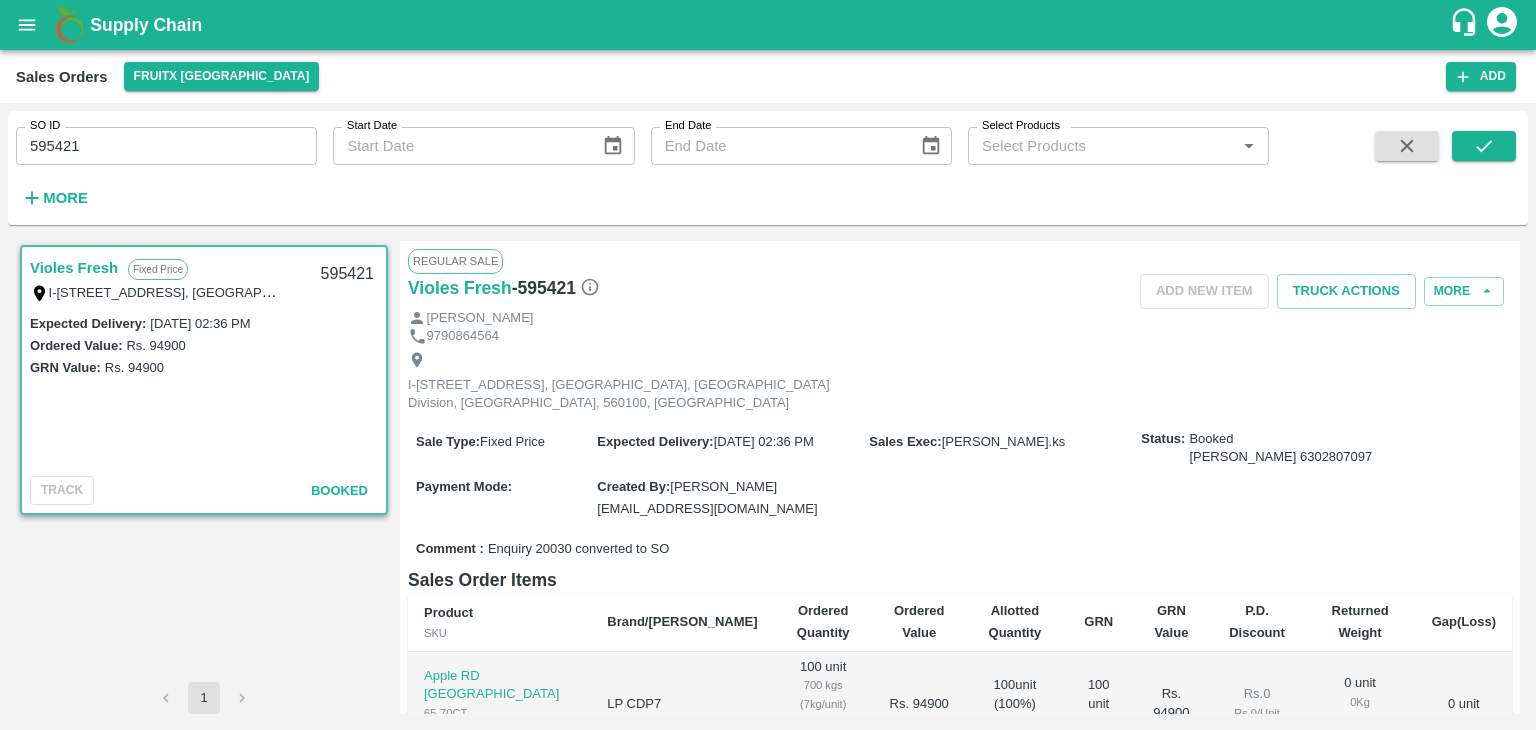 scroll, scrollTop: 0, scrollLeft: 0, axis: both 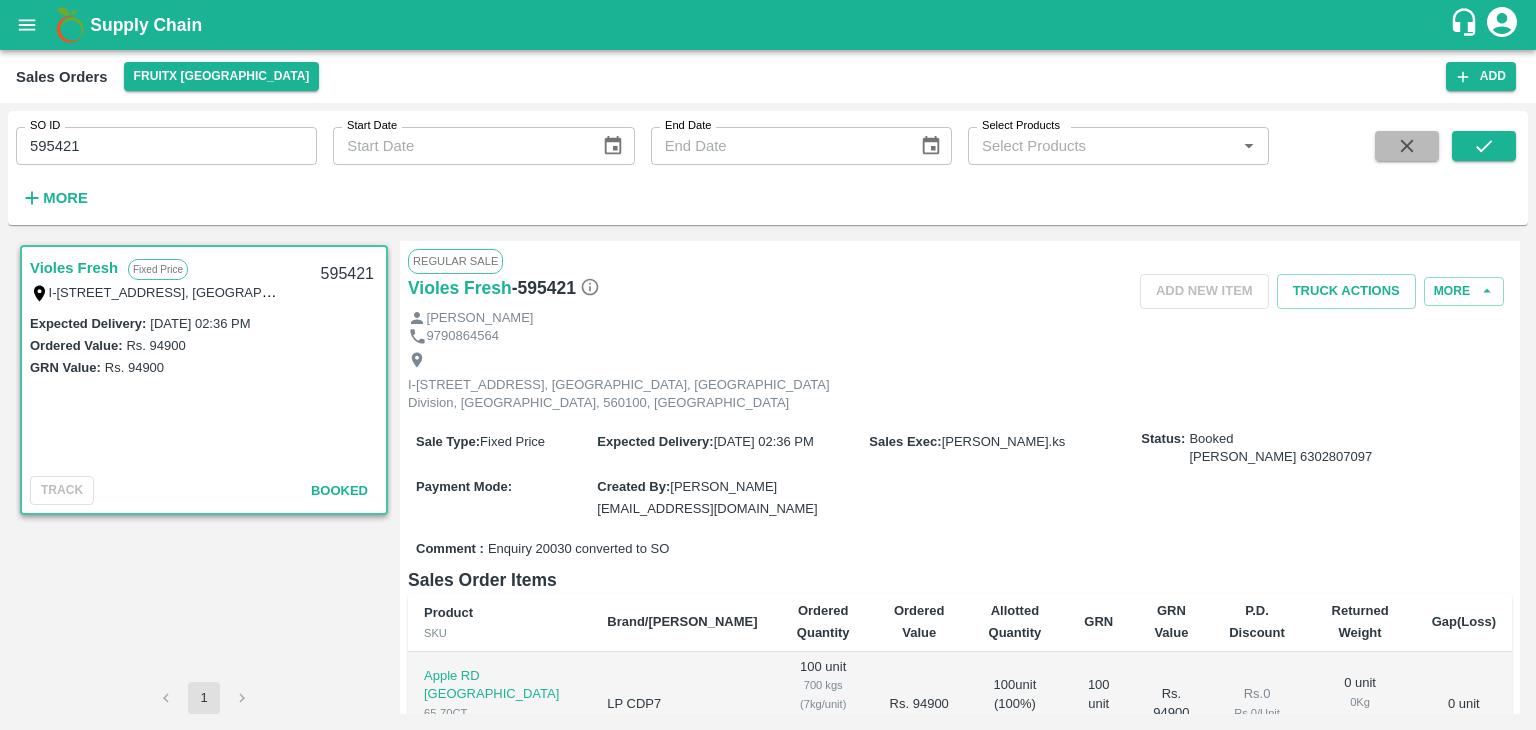 click 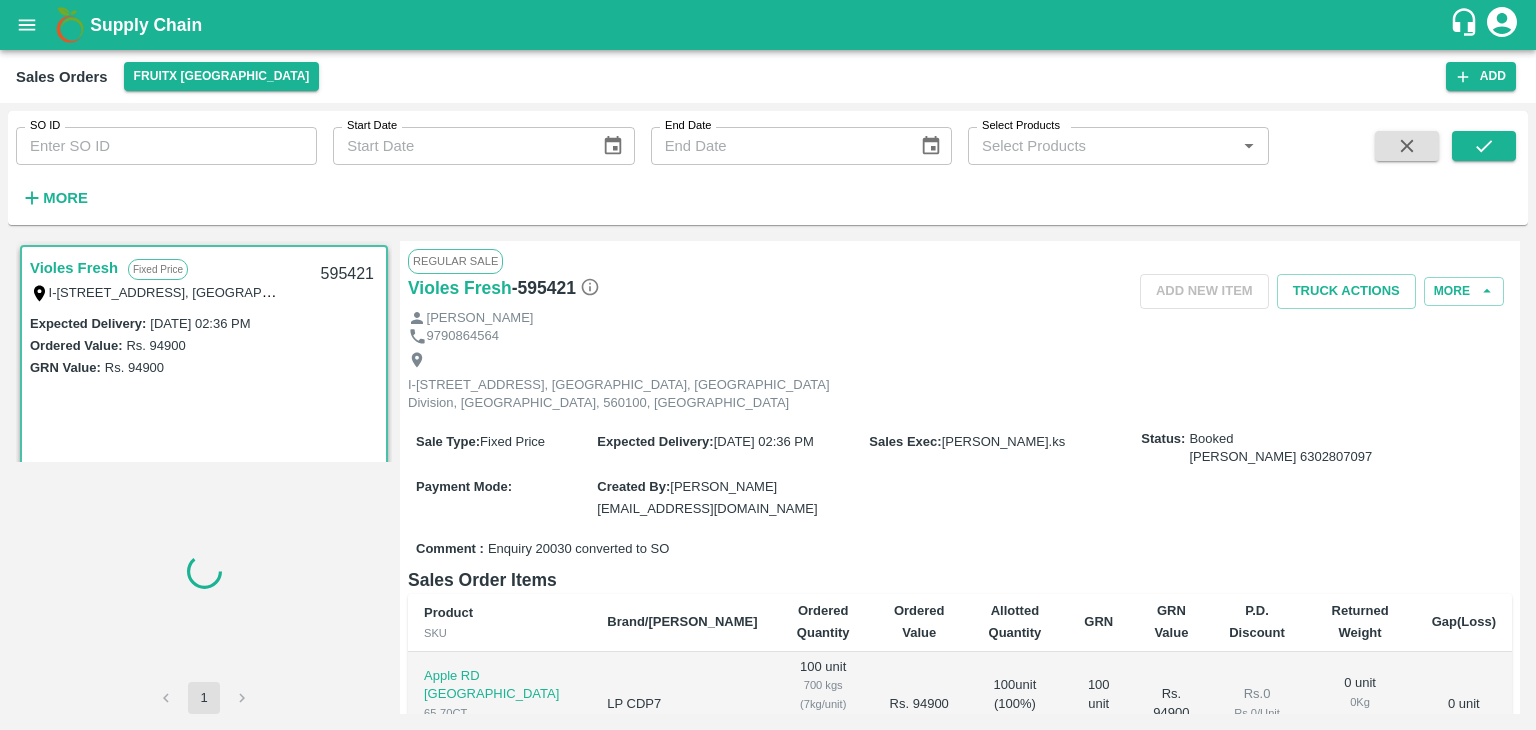 type 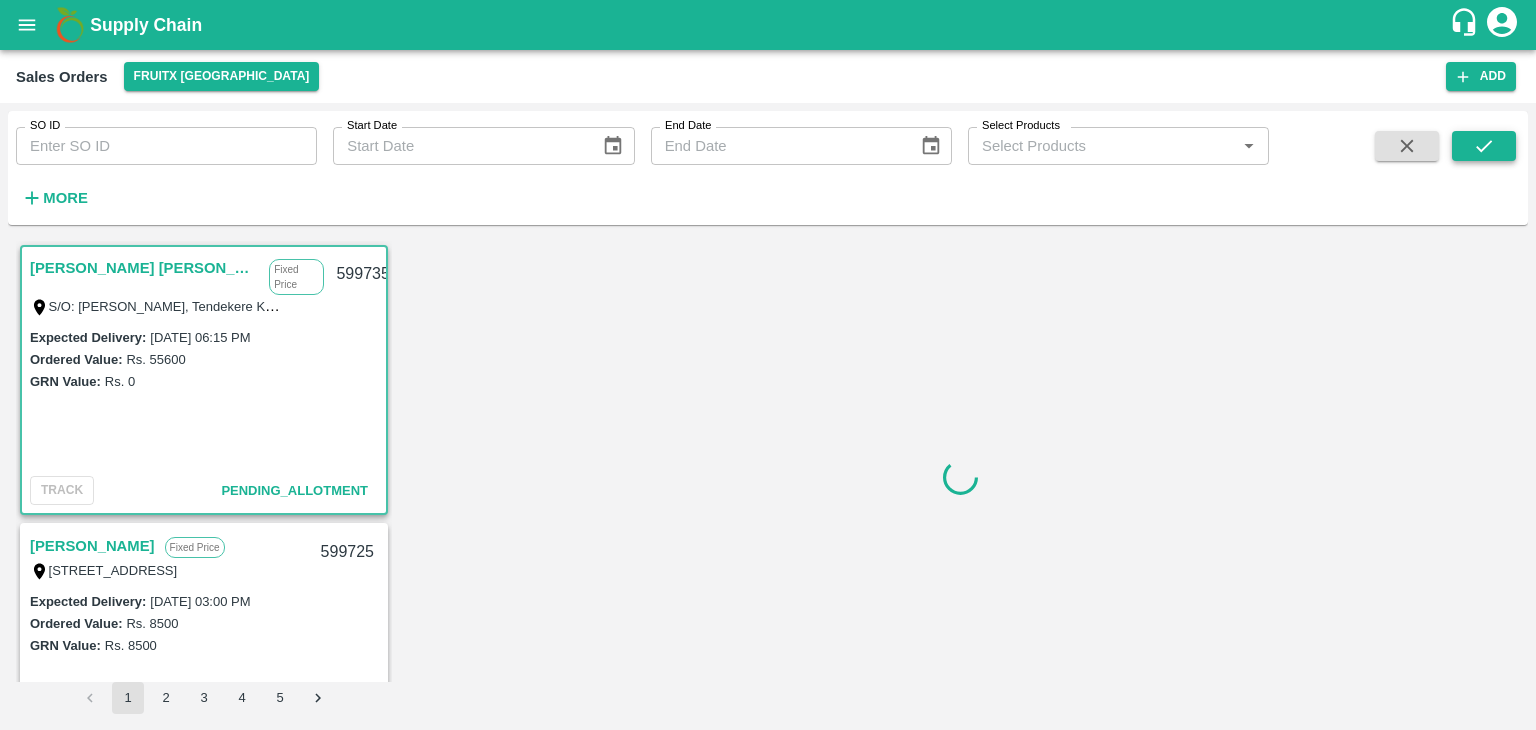 scroll, scrollTop: 5, scrollLeft: 0, axis: vertical 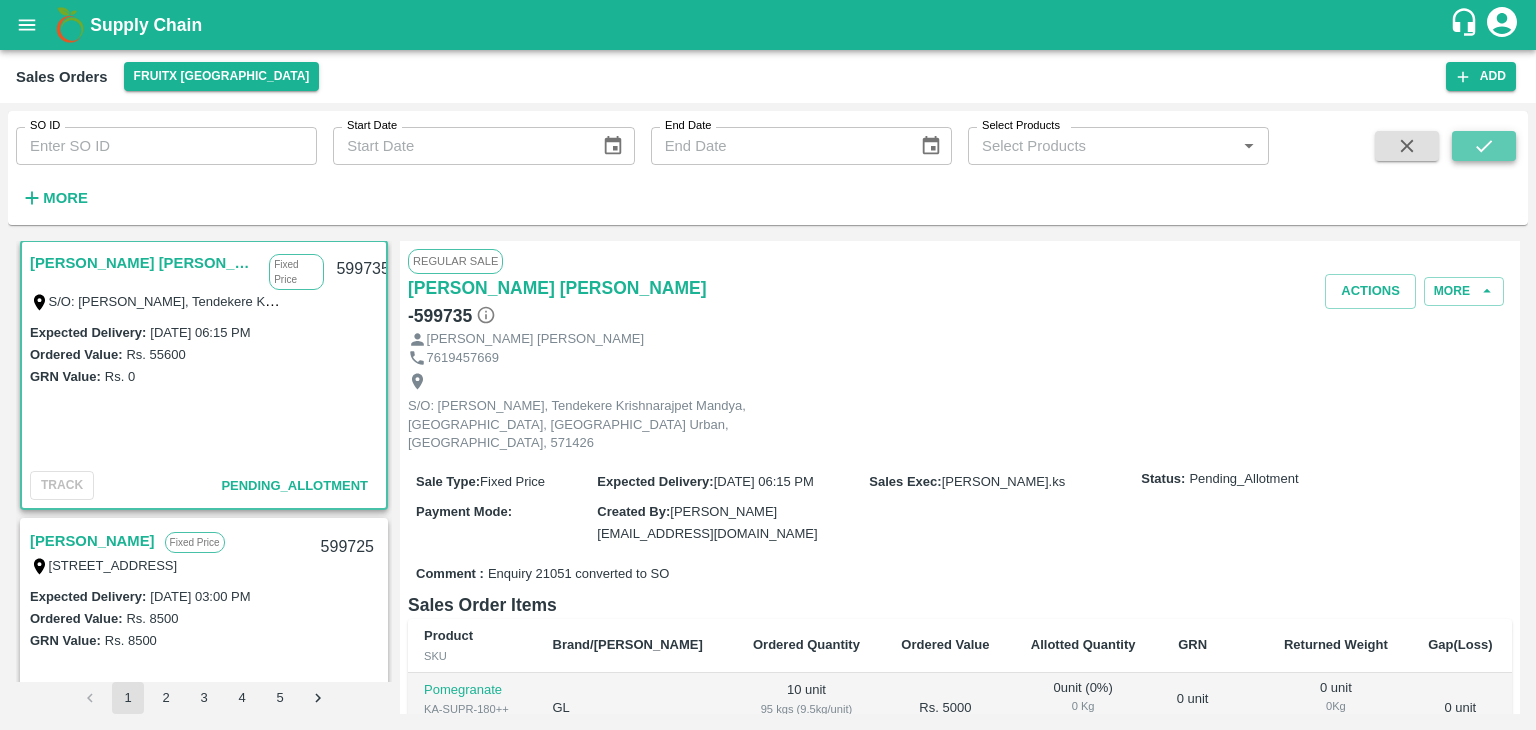 click at bounding box center [1484, 146] 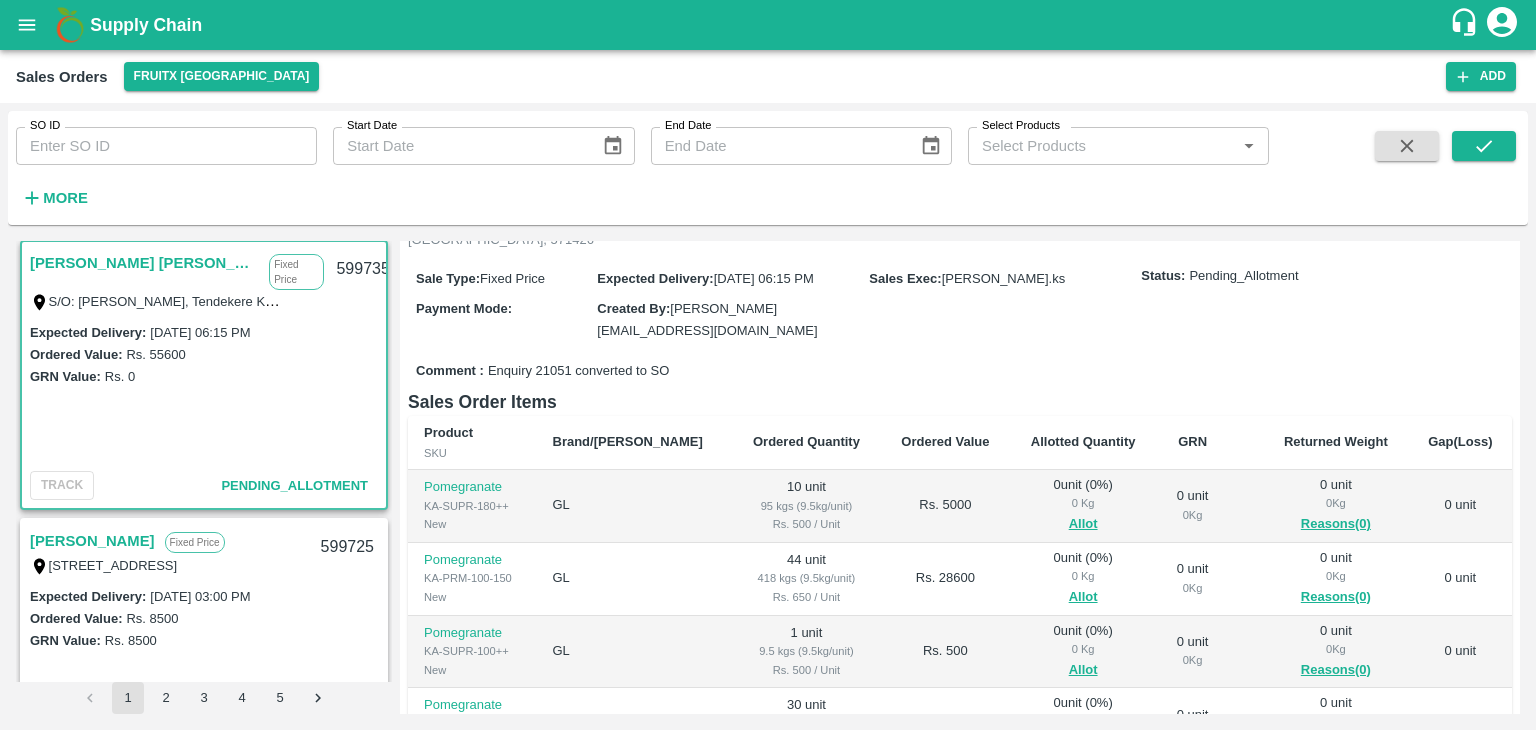 scroll, scrollTop: 204, scrollLeft: 0, axis: vertical 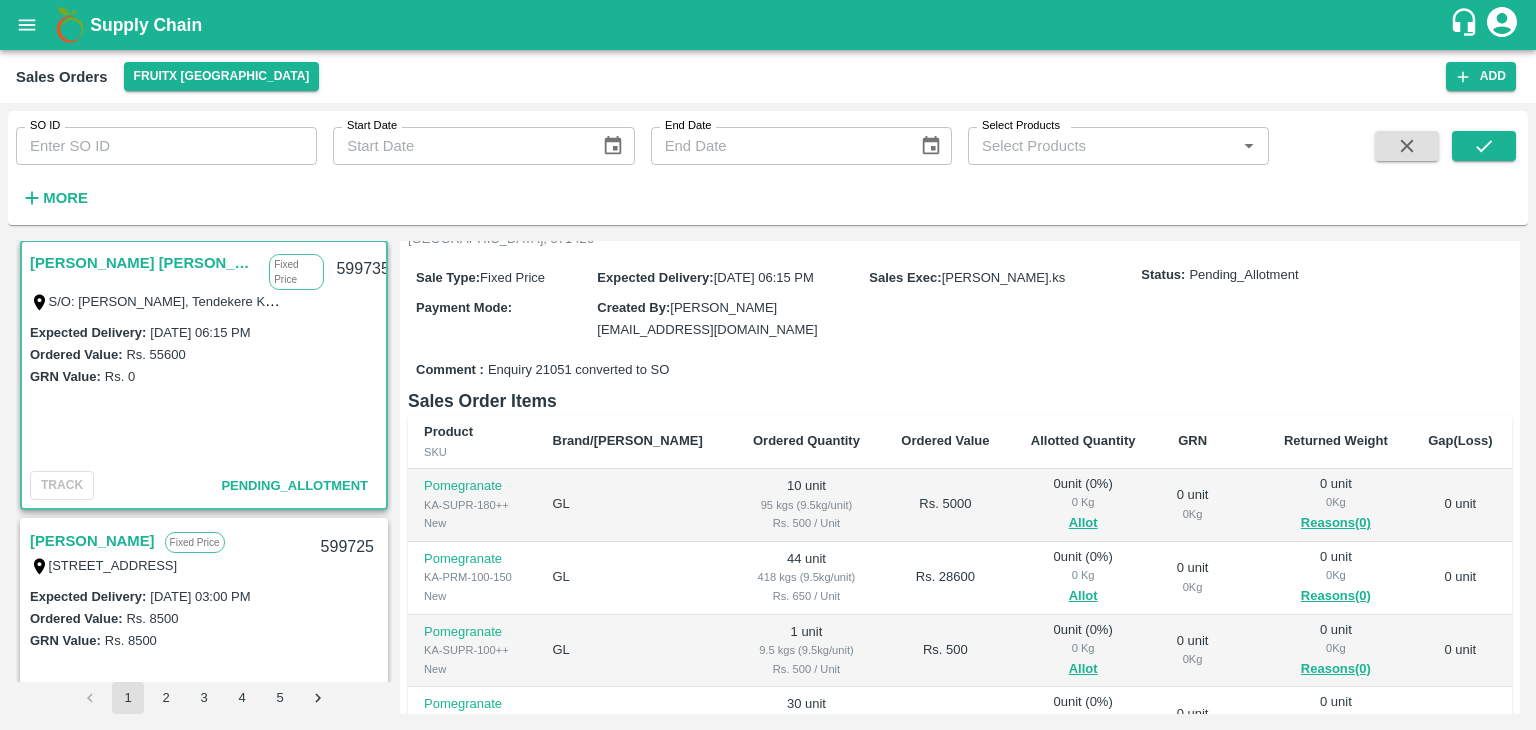 click on "Allot" at bounding box center [1083, 523] 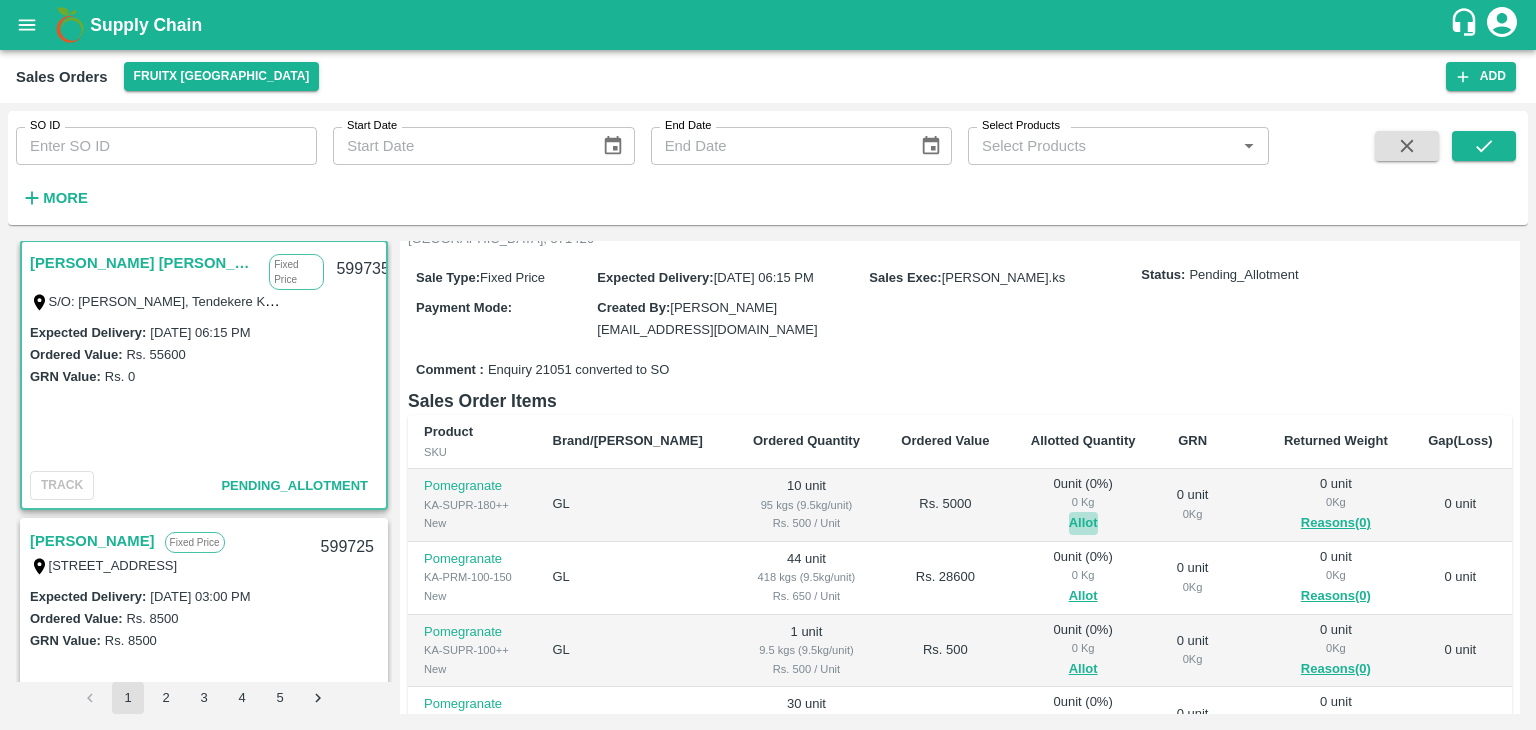 click on "Allot" at bounding box center [1083, 523] 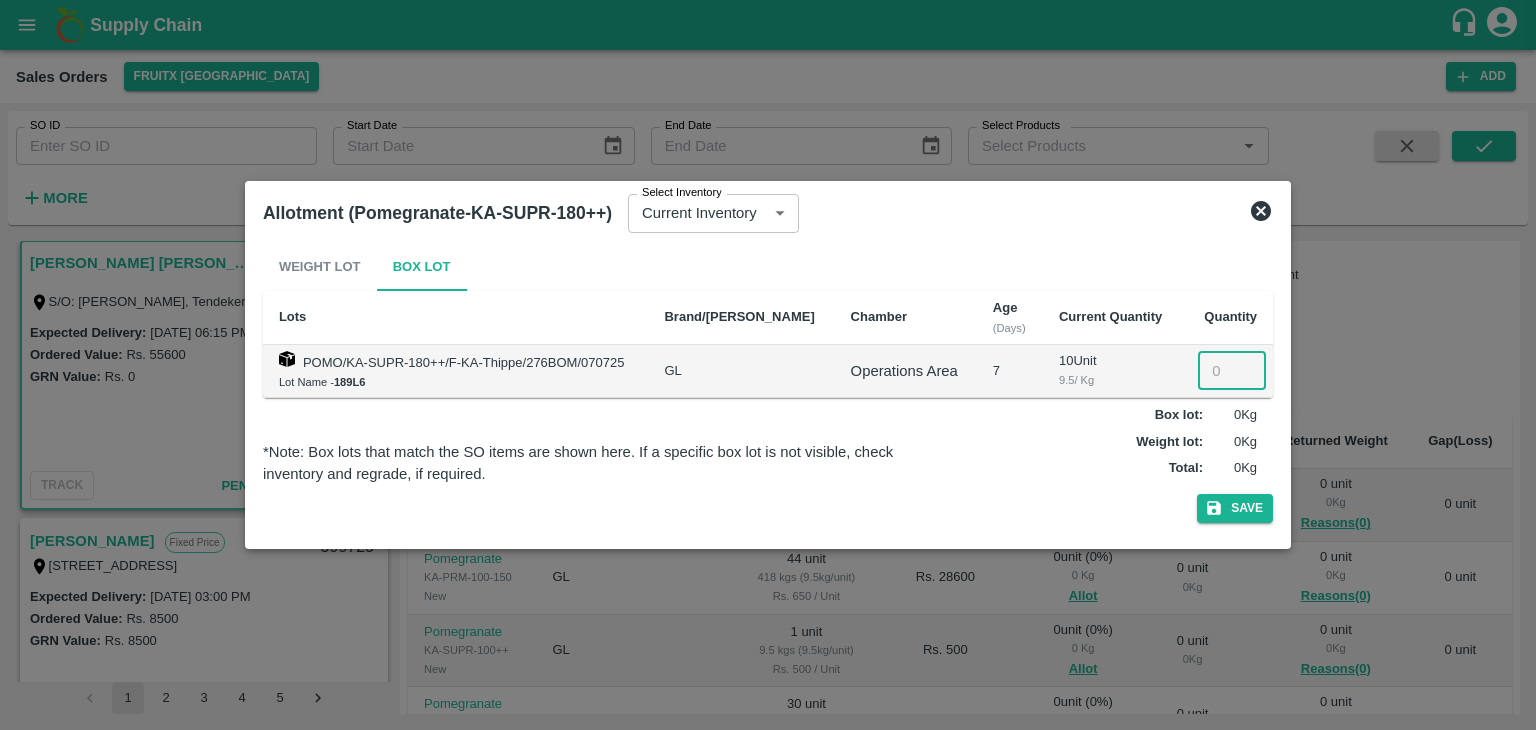 click at bounding box center (1232, 371) 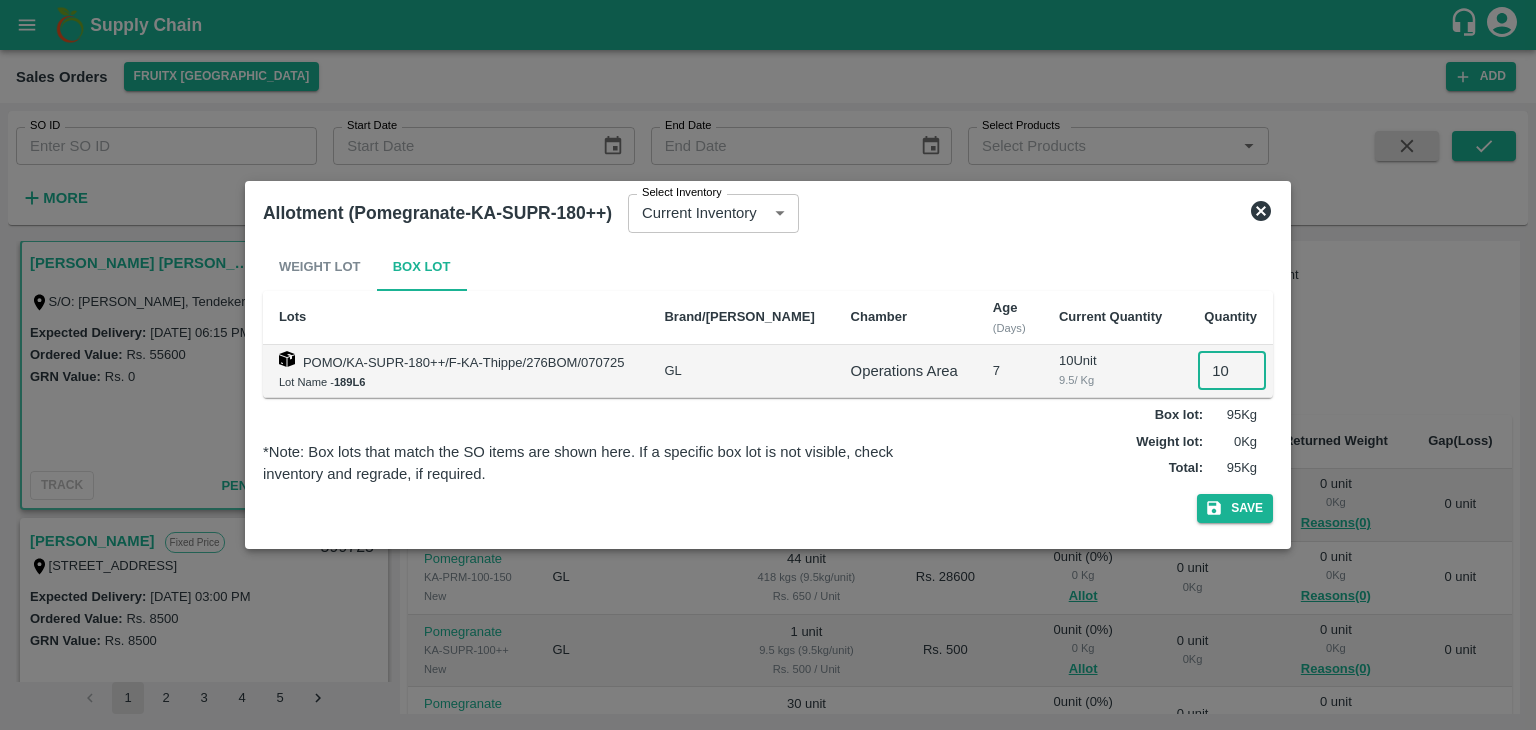 type on "10" 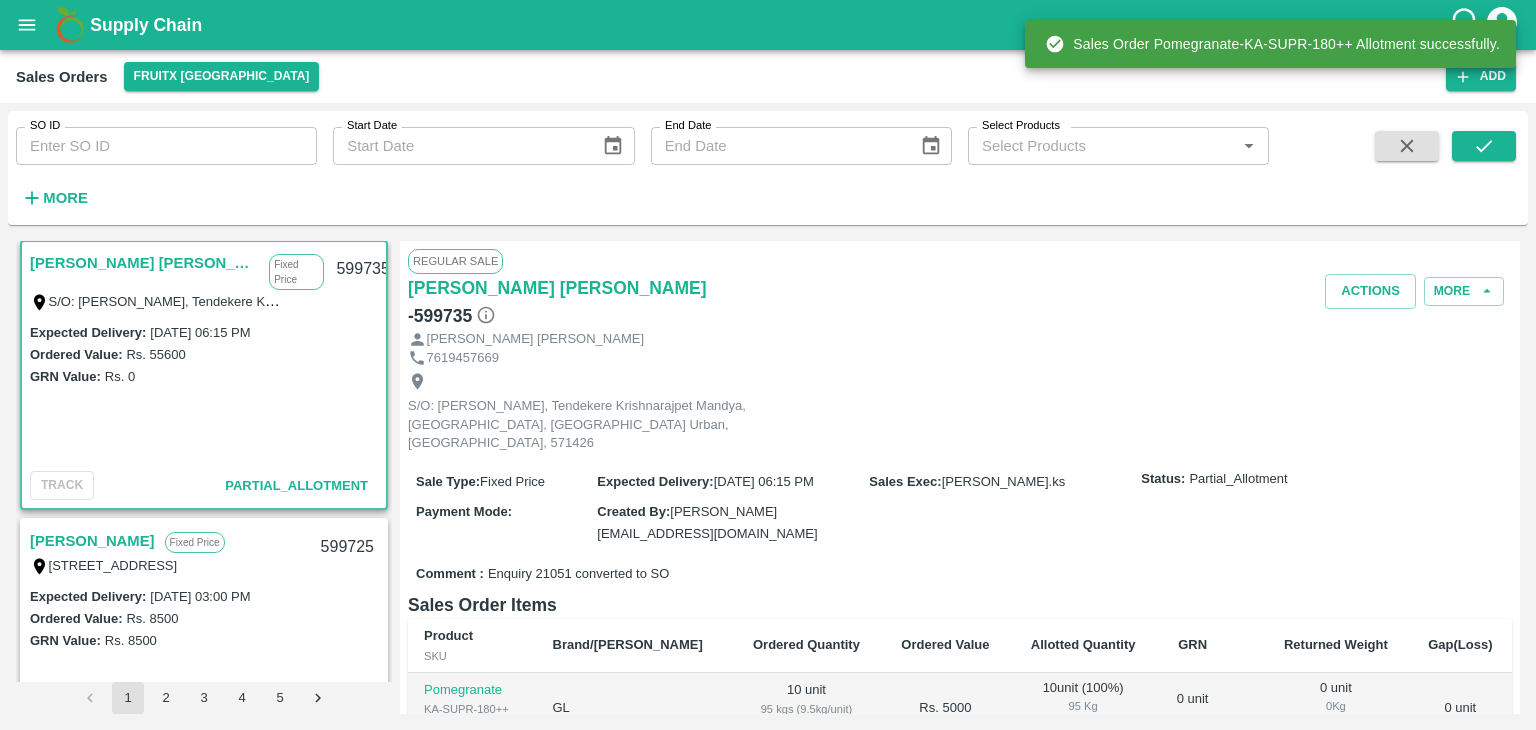 drag, startPoint x: 1057, startPoint y: 368, endPoint x: 934, endPoint y: 357, distance: 123.49089 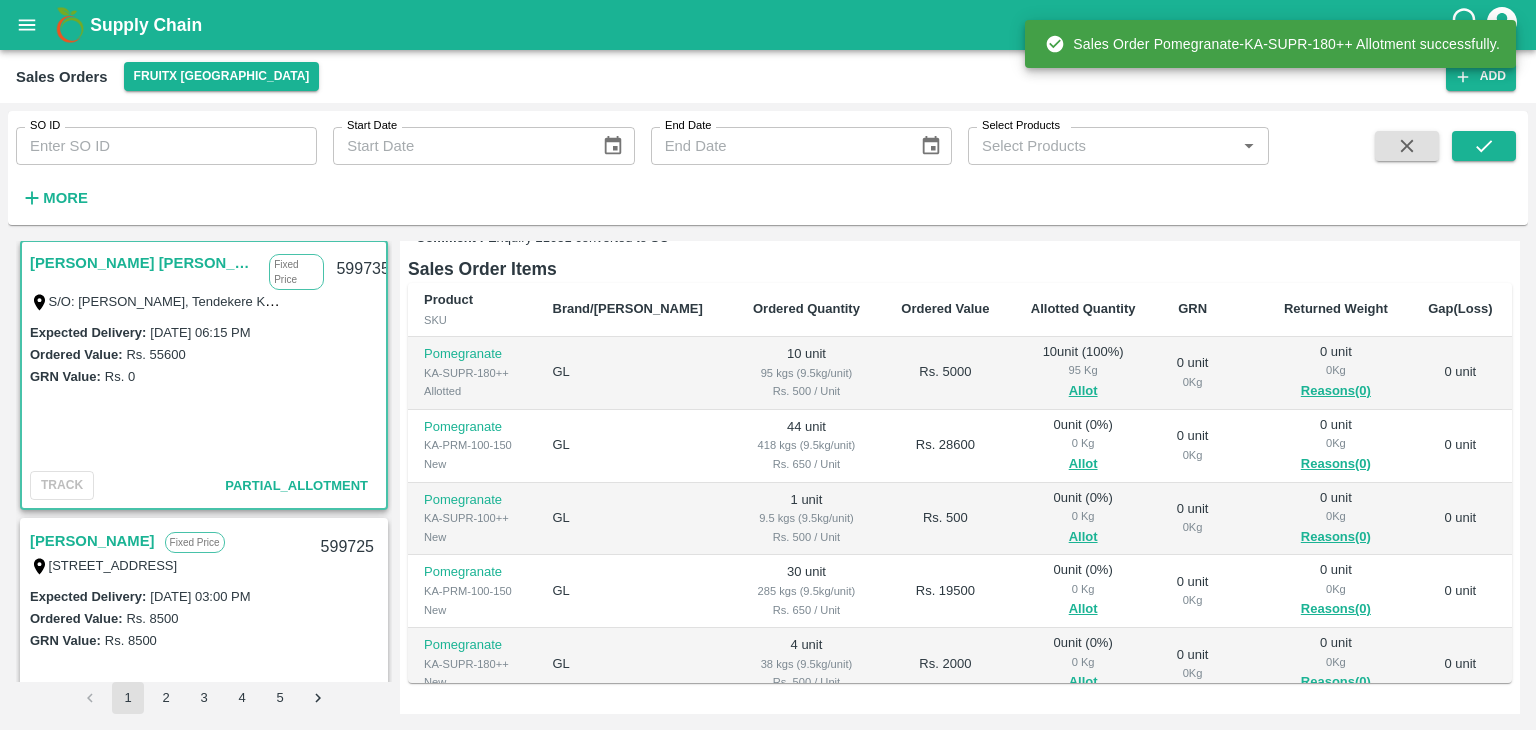 scroll, scrollTop: 336, scrollLeft: 0, axis: vertical 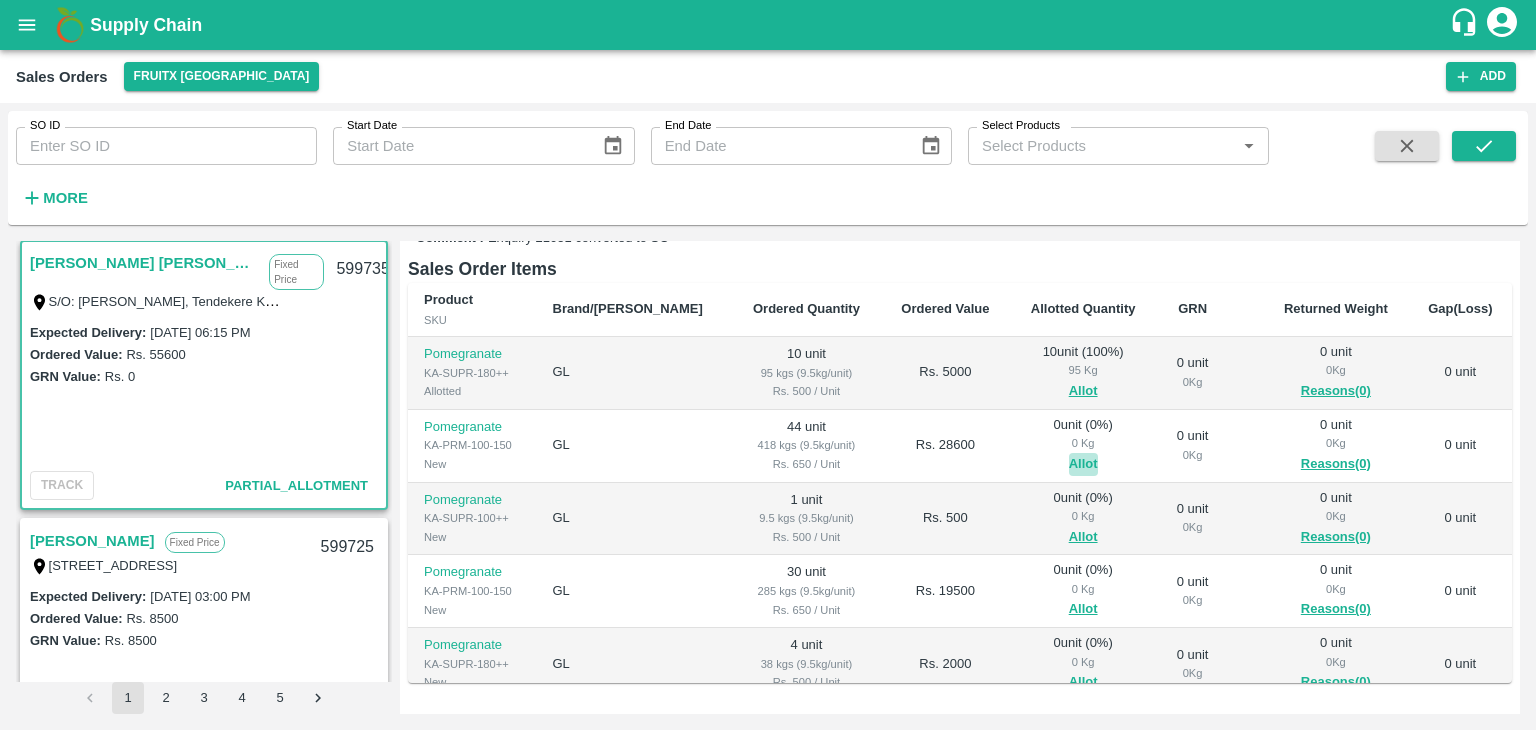 click on "Allot" at bounding box center [1083, 464] 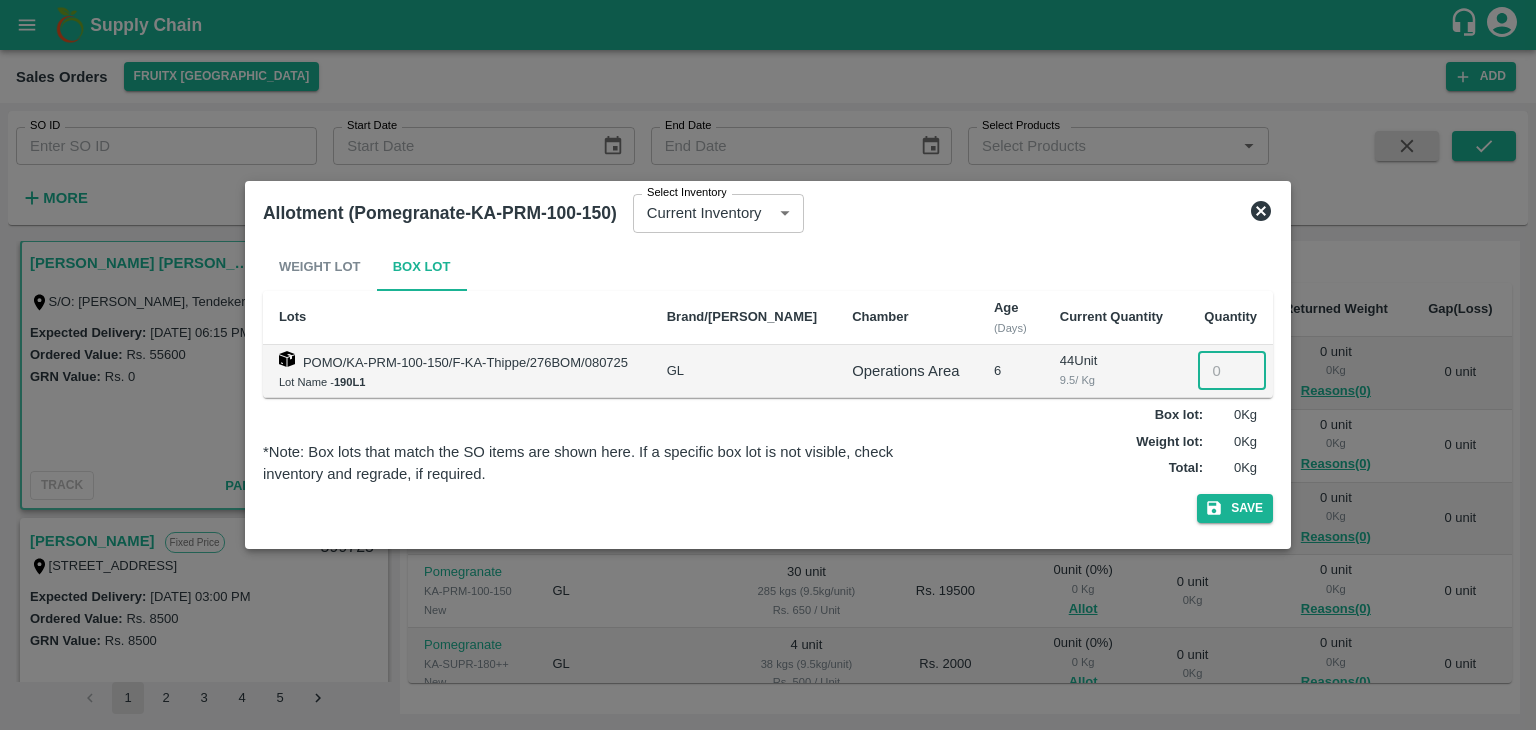 click at bounding box center [1232, 371] 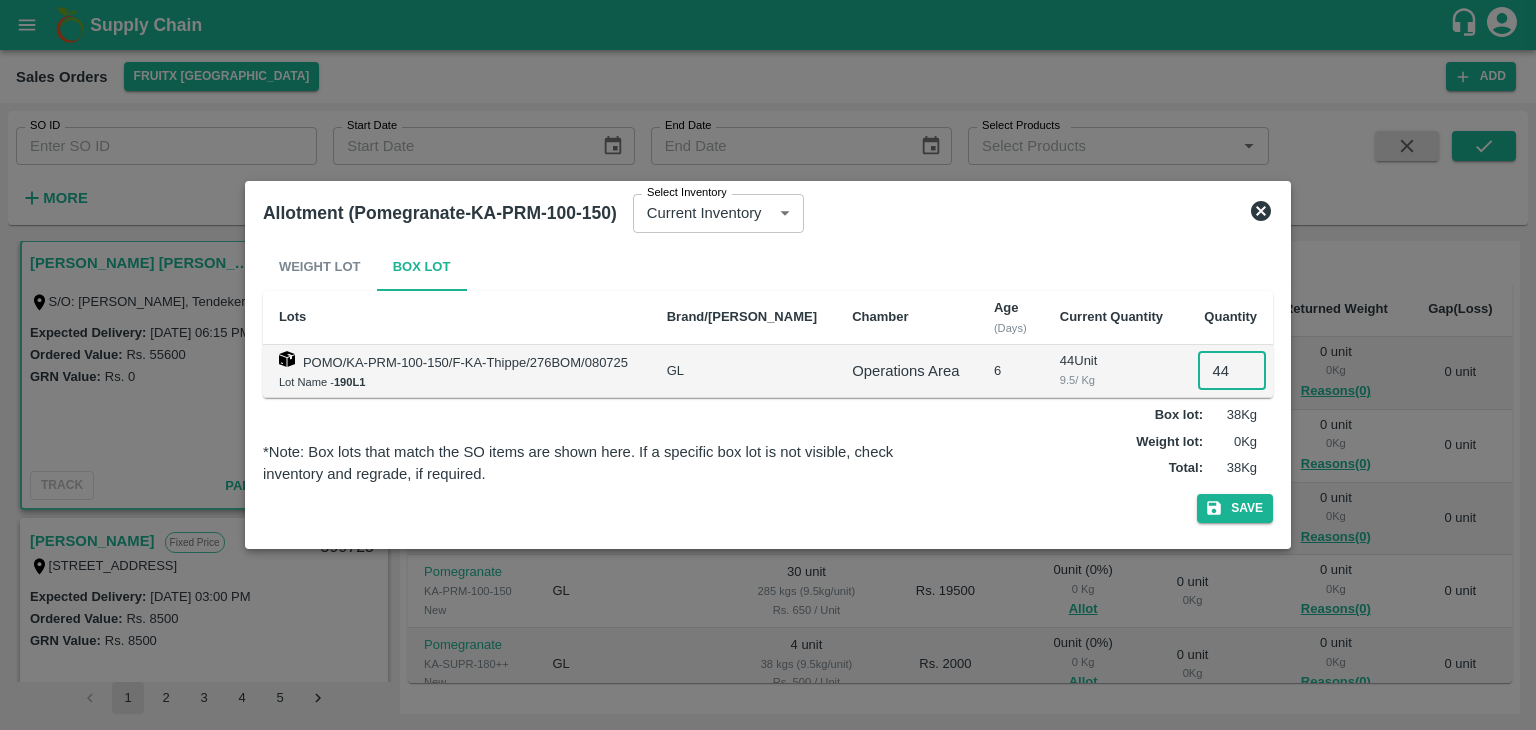 type on "44" 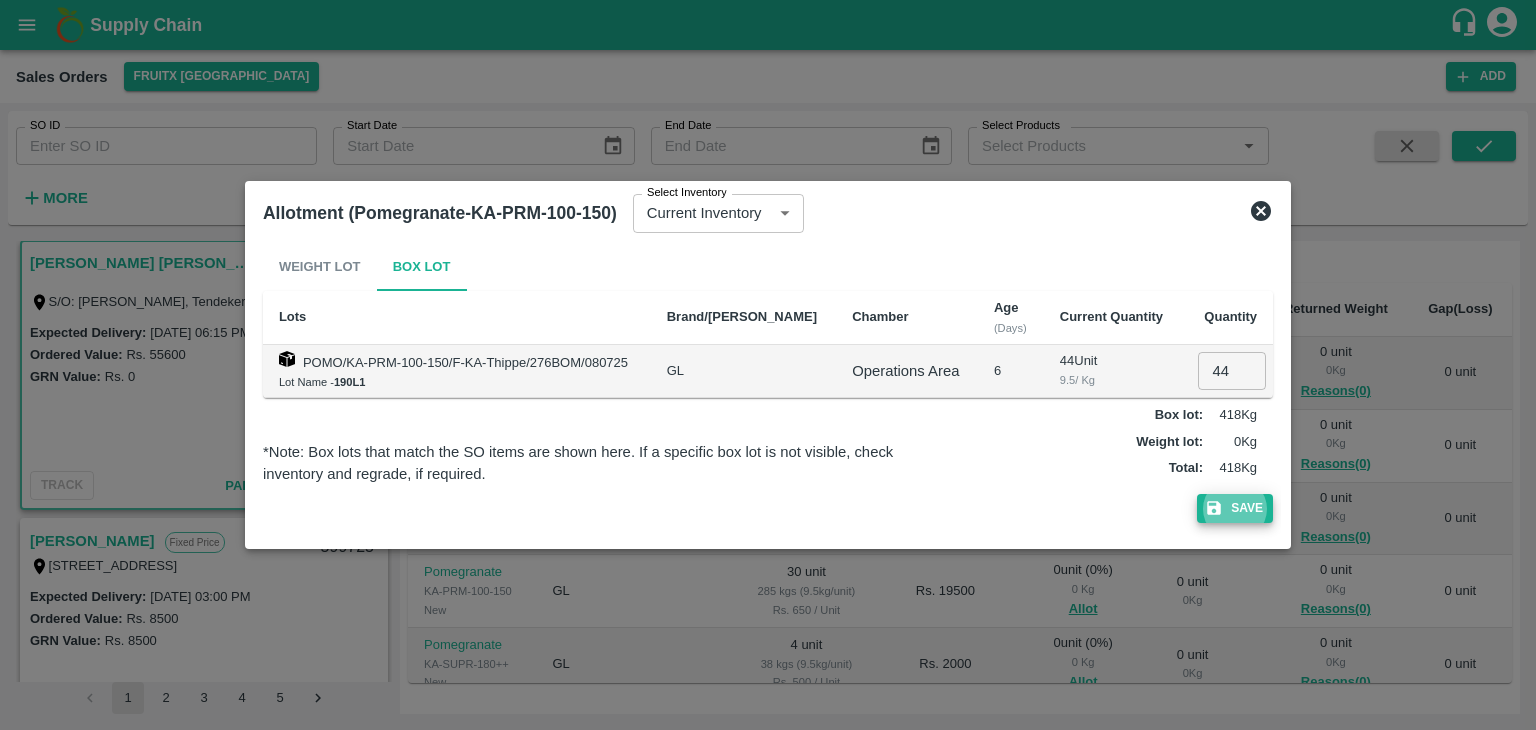 type 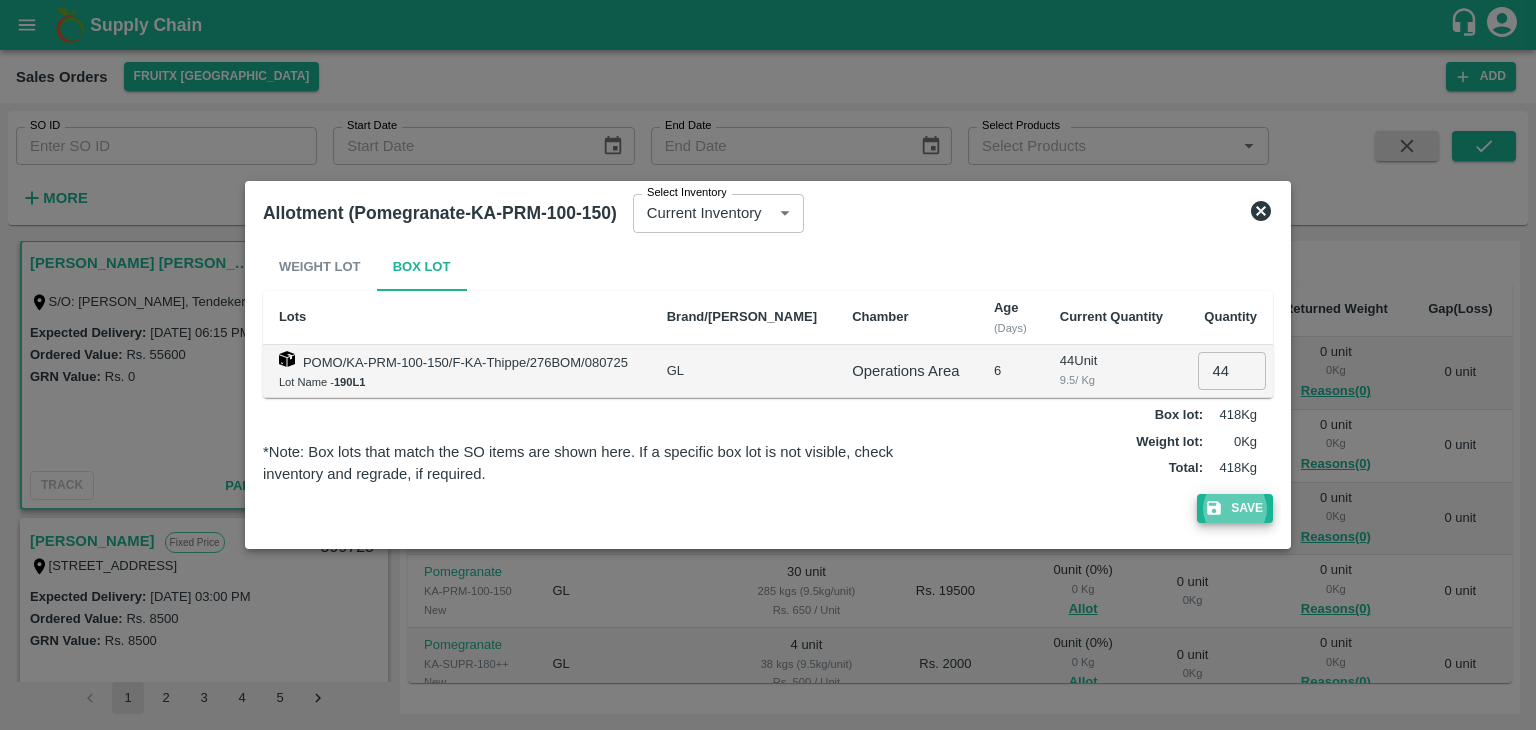 click on "Save" at bounding box center [1235, 508] 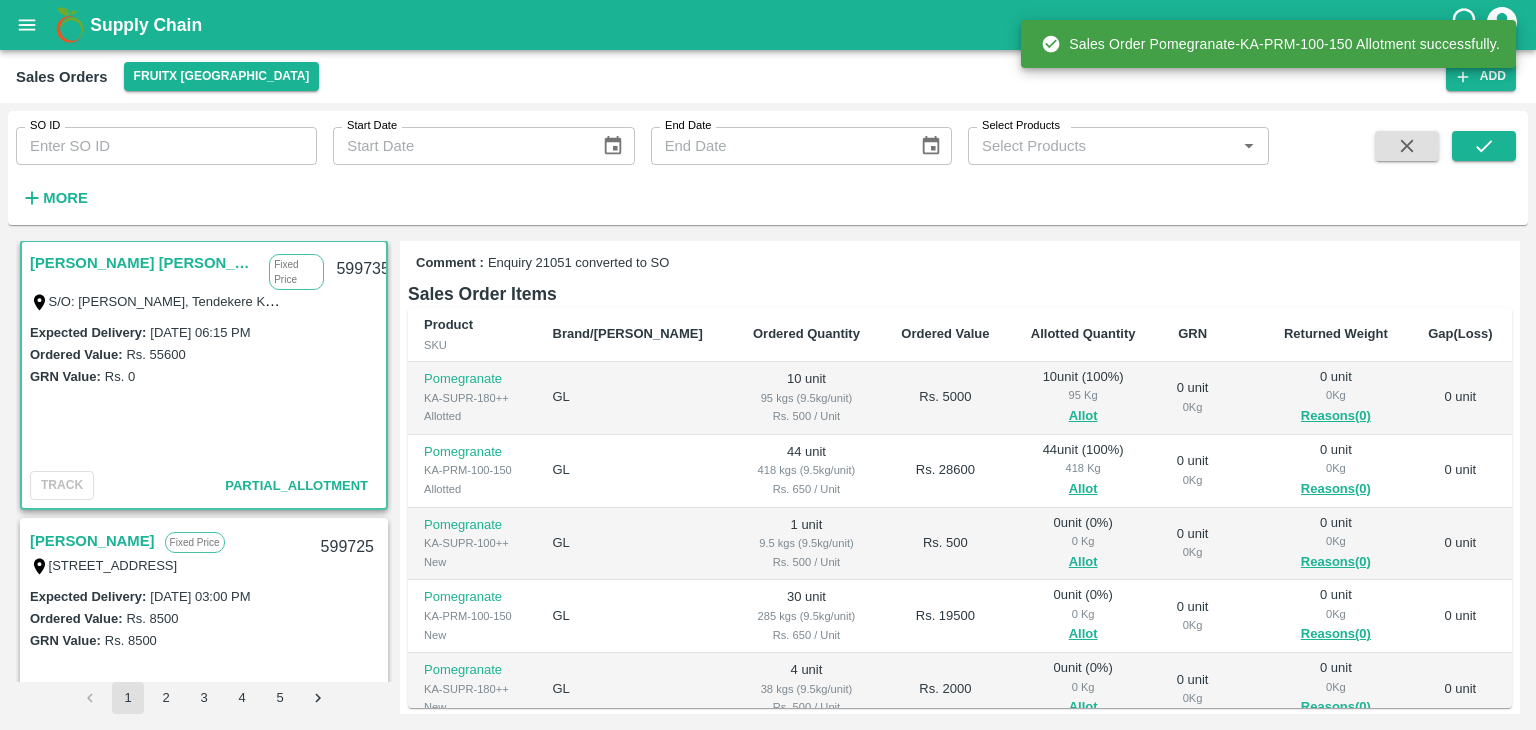 scroll, scrollTop: 320, scrollLeft: 0, axis: vertical 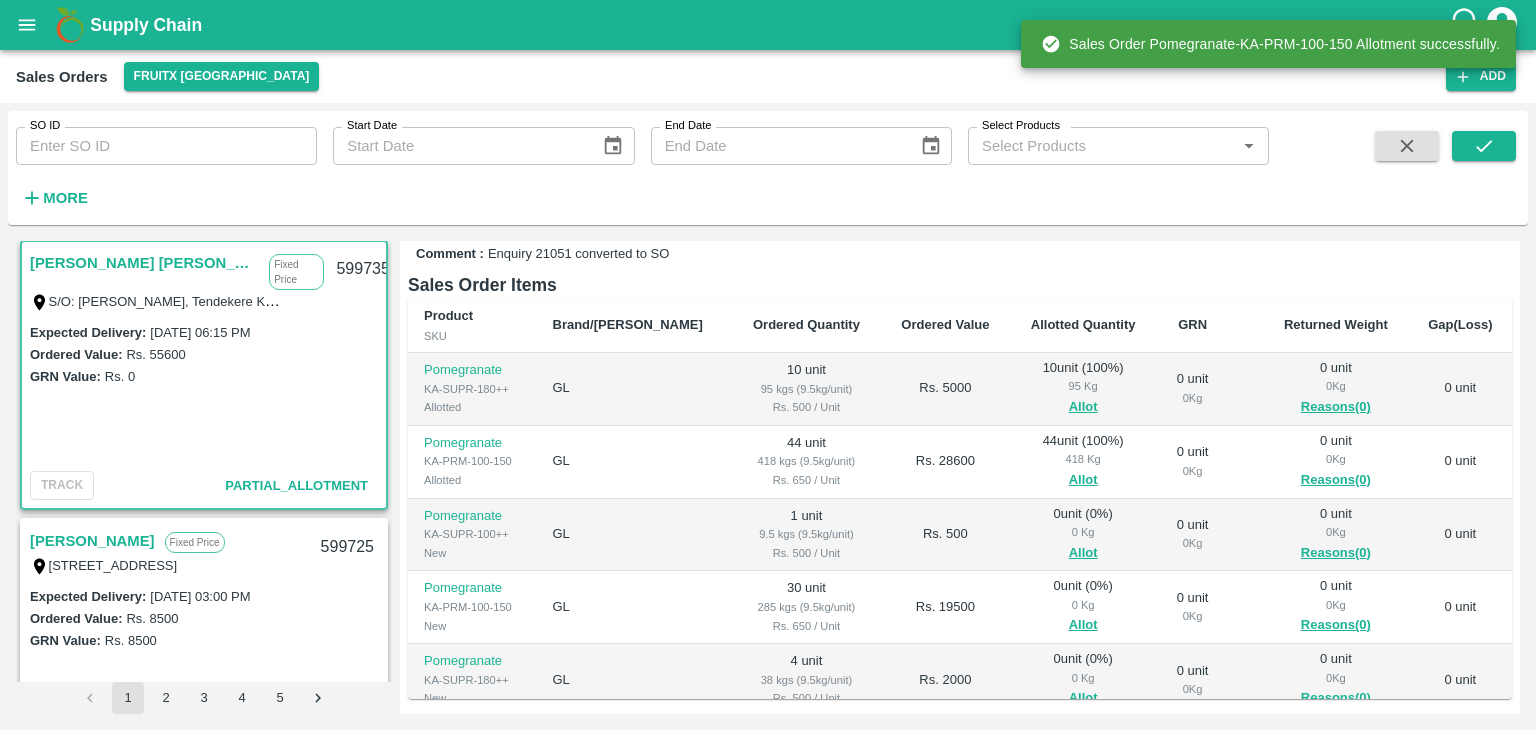 click on "Allot" at bounding box center (1083, 553) 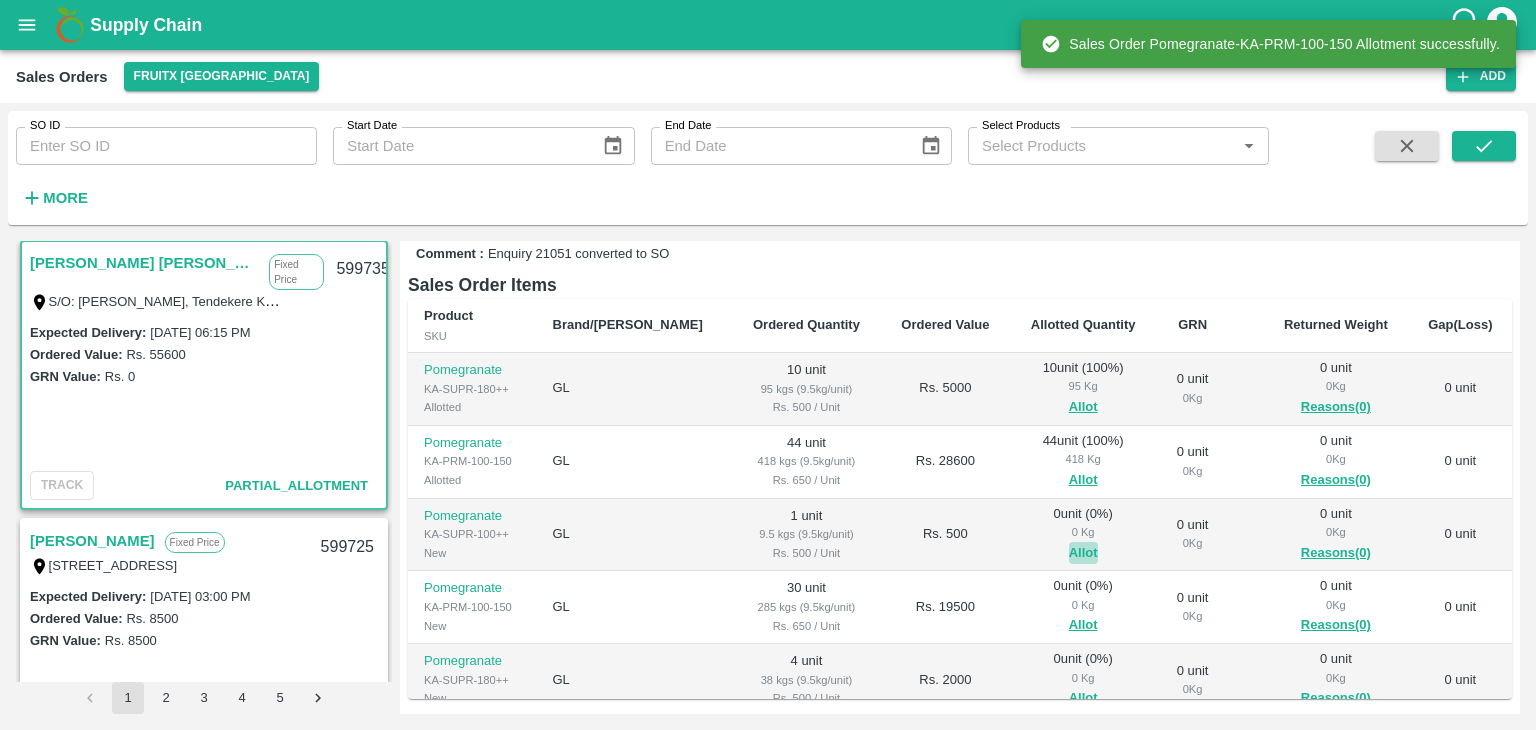 click on "Allot" at bounding box center (1083, 553) 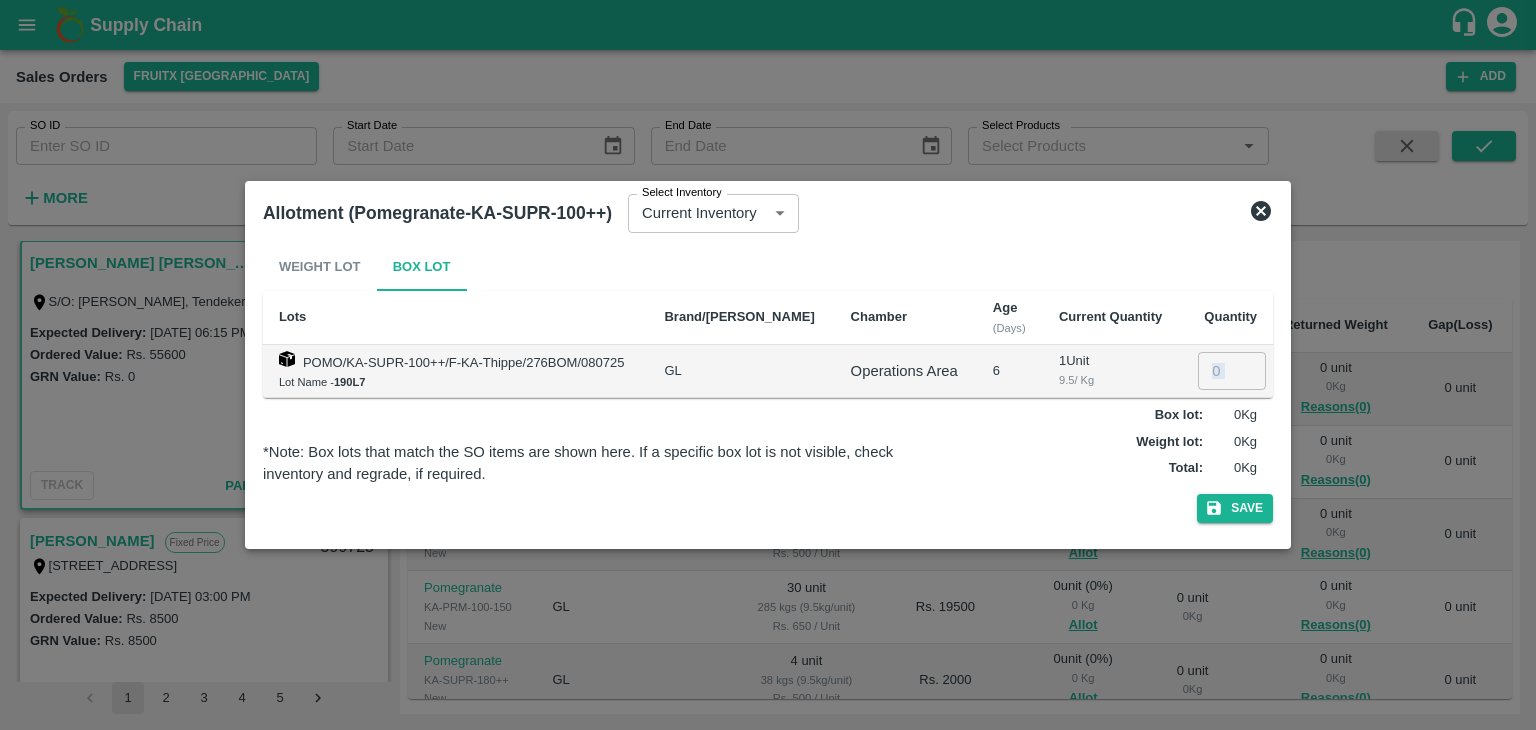 drag, startPoint x: 1213, startPoint y: 390, endPoint x: 1208, endPoint y: 372, distance: 18.681541 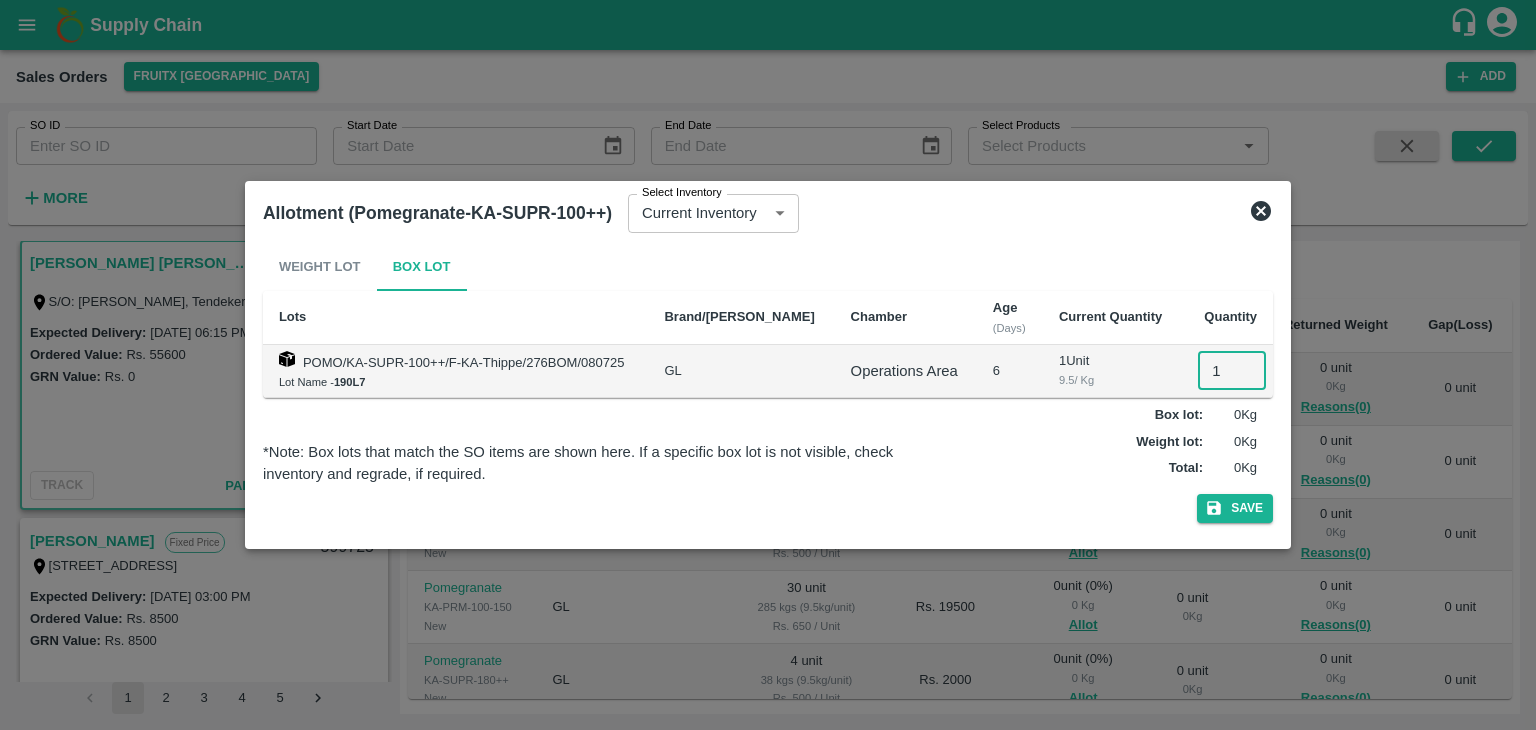 type on "1" 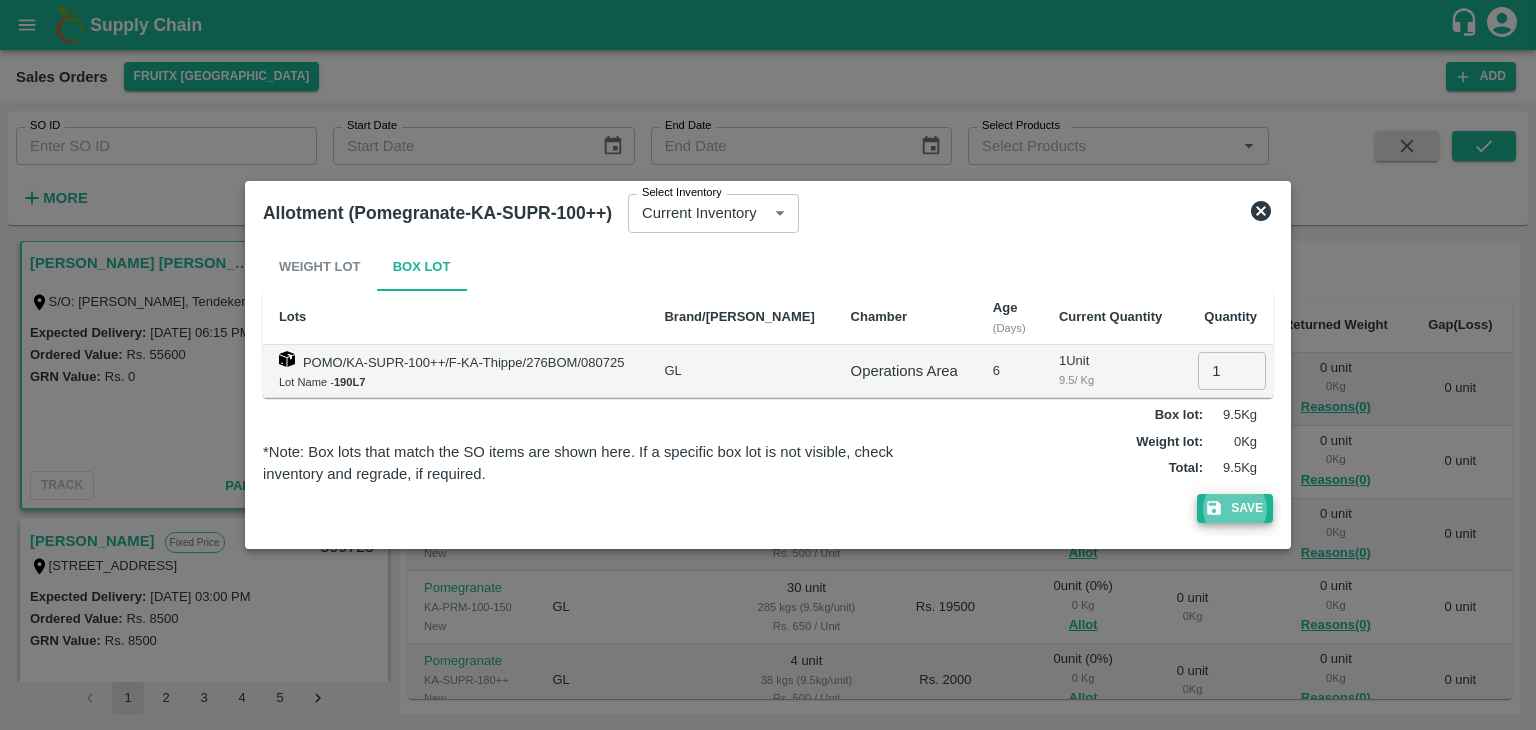type 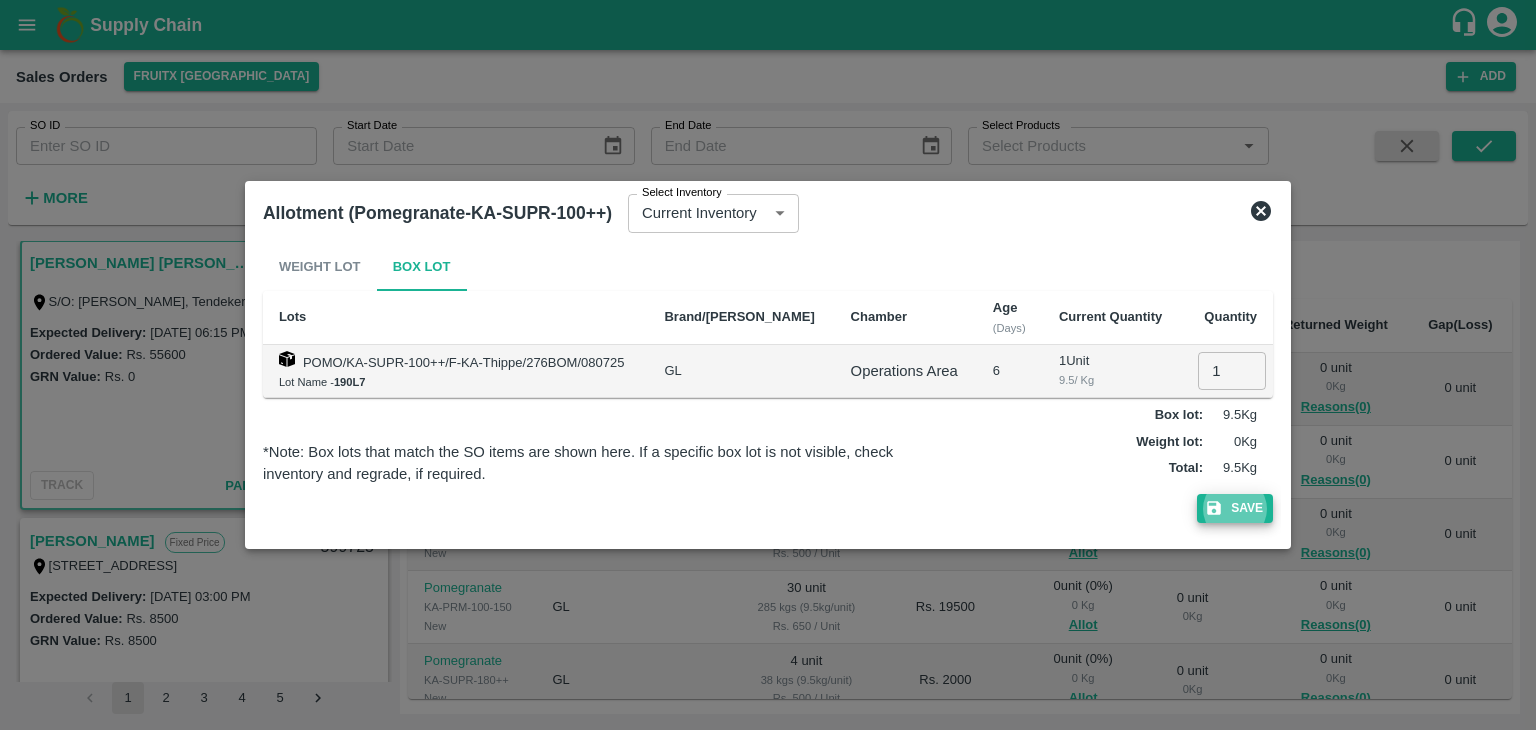 click on "Save" at bounding box center [1235, 508] 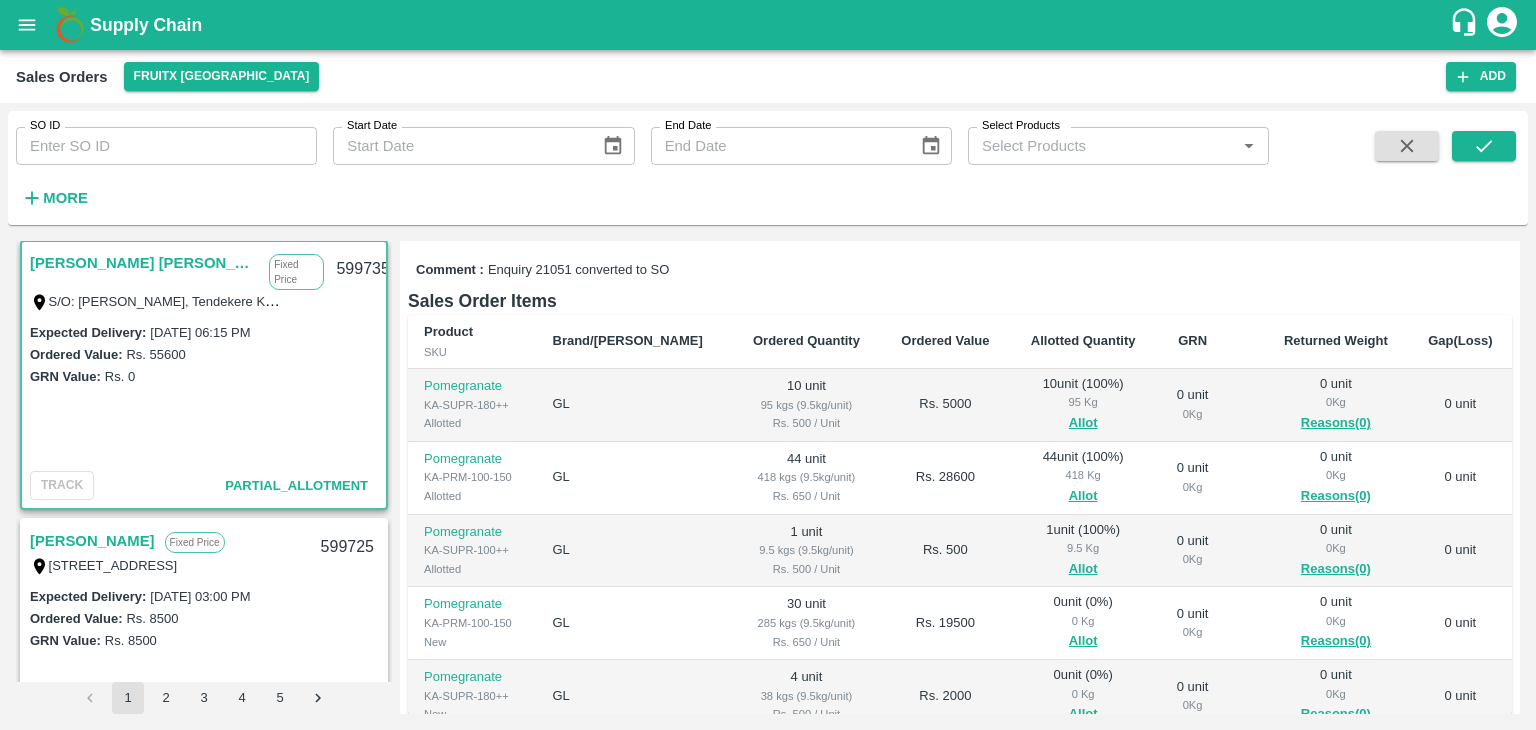 scroll, scrollTop: 306, scrollLeft: 0, axis: vertical 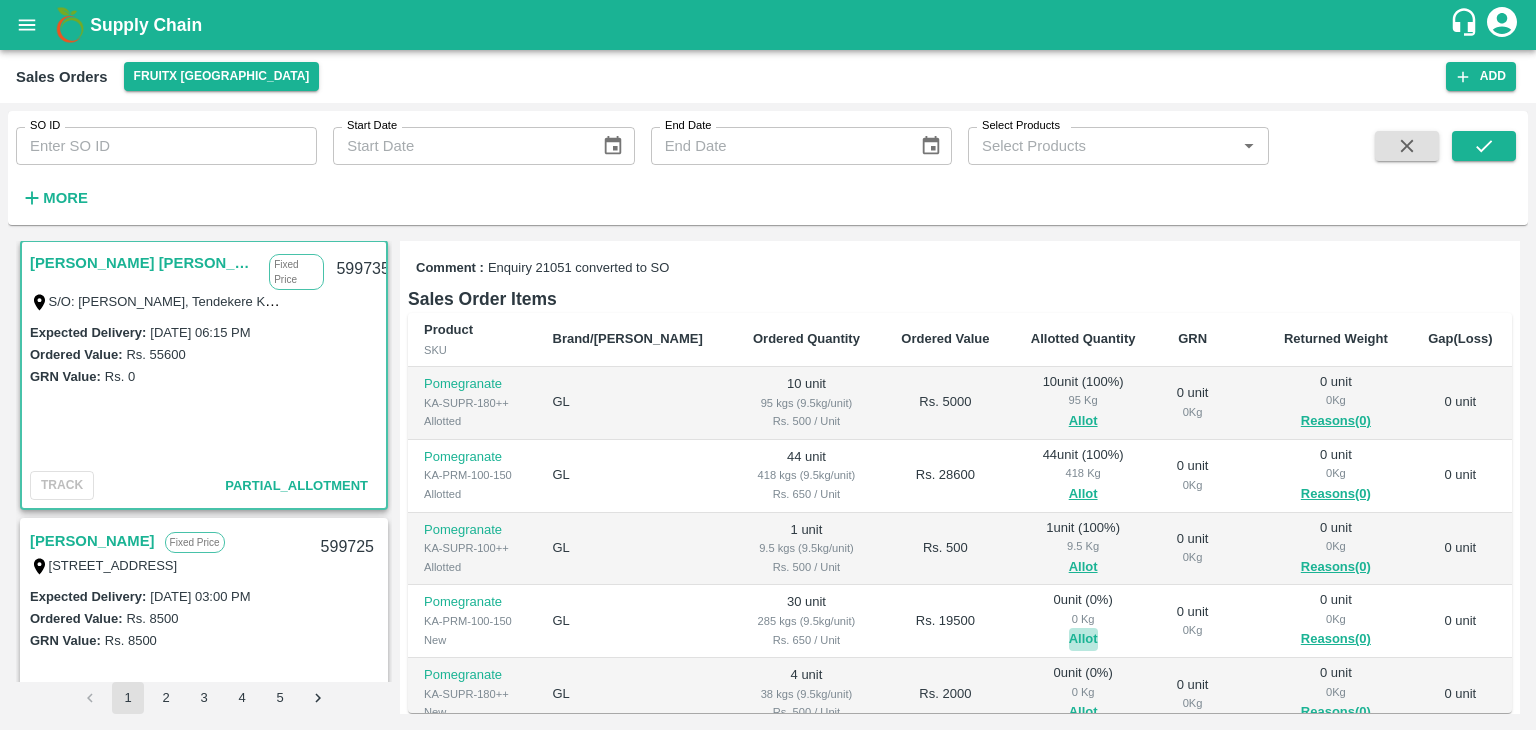 click on "Allot" at bounding box center (1083, 639) 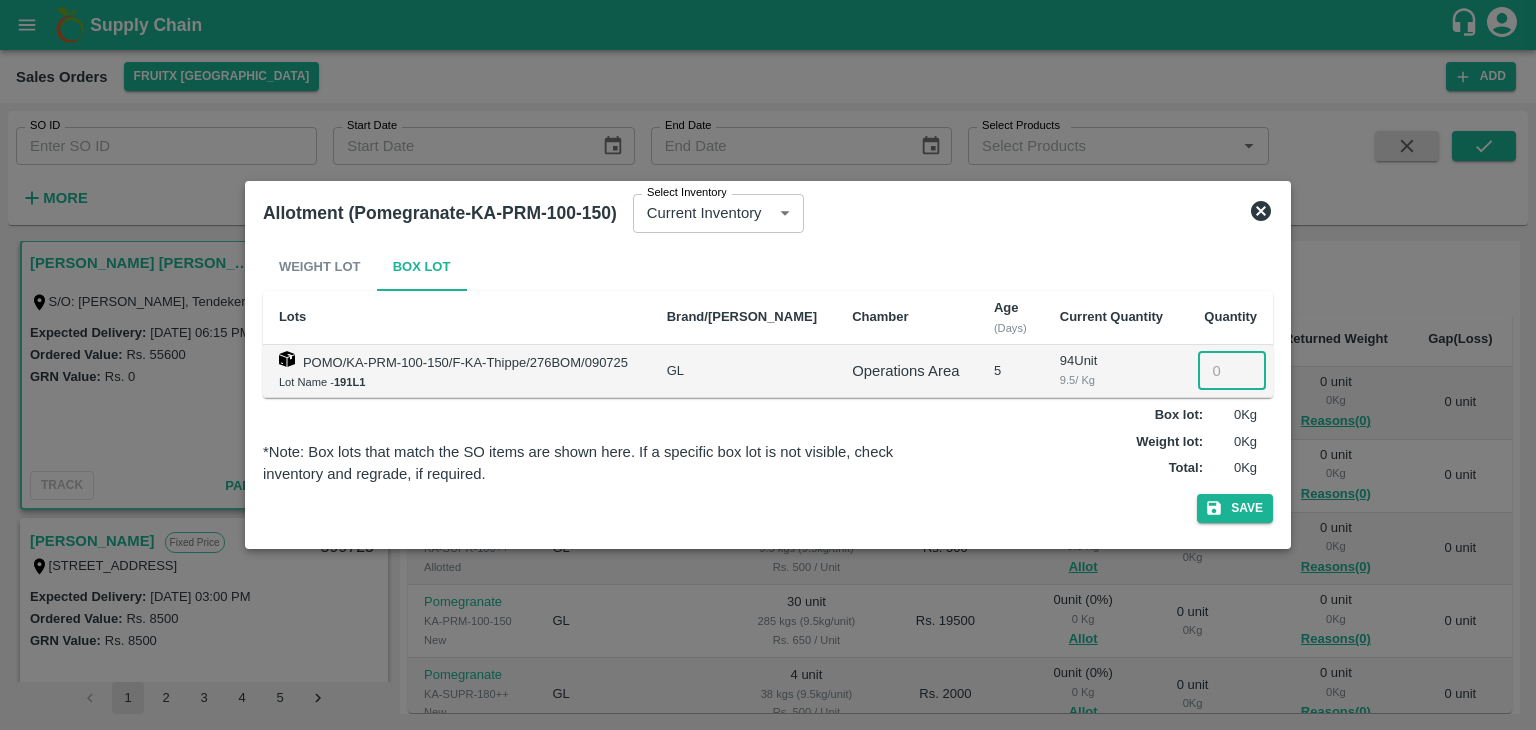 click at bounding box center (1232, 371) 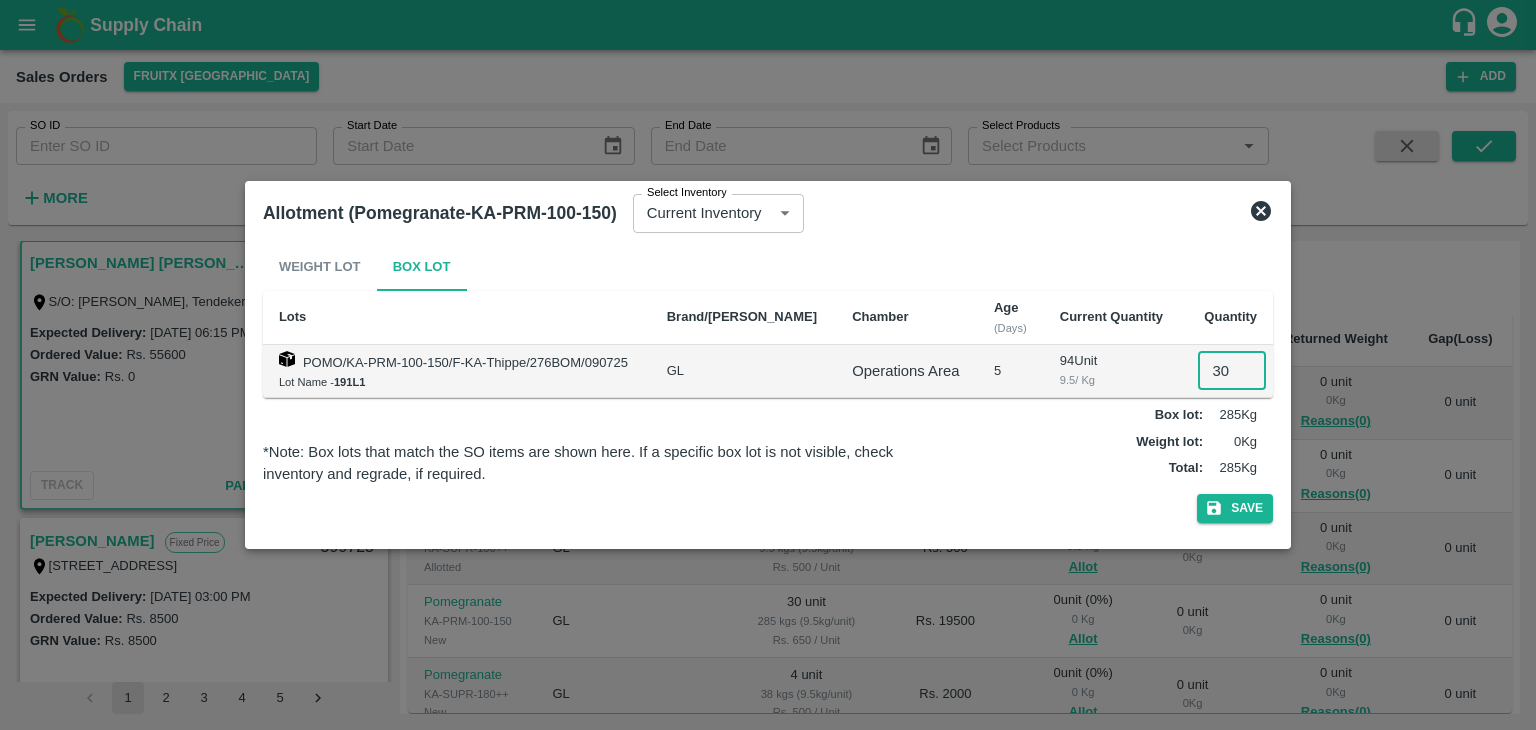 type on "30" 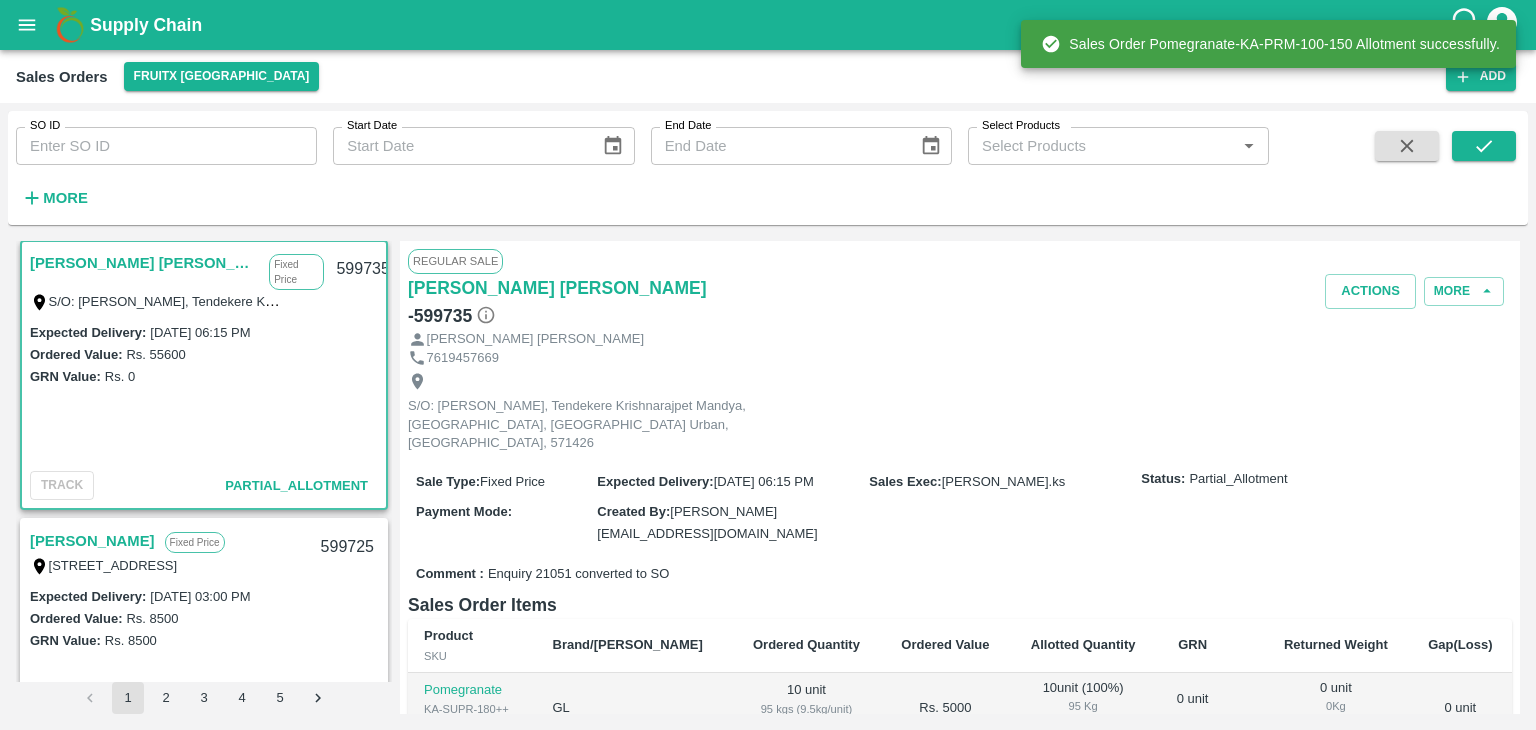 scroll, scrollTop: 52, scrollLeft: 0, axis: vertical 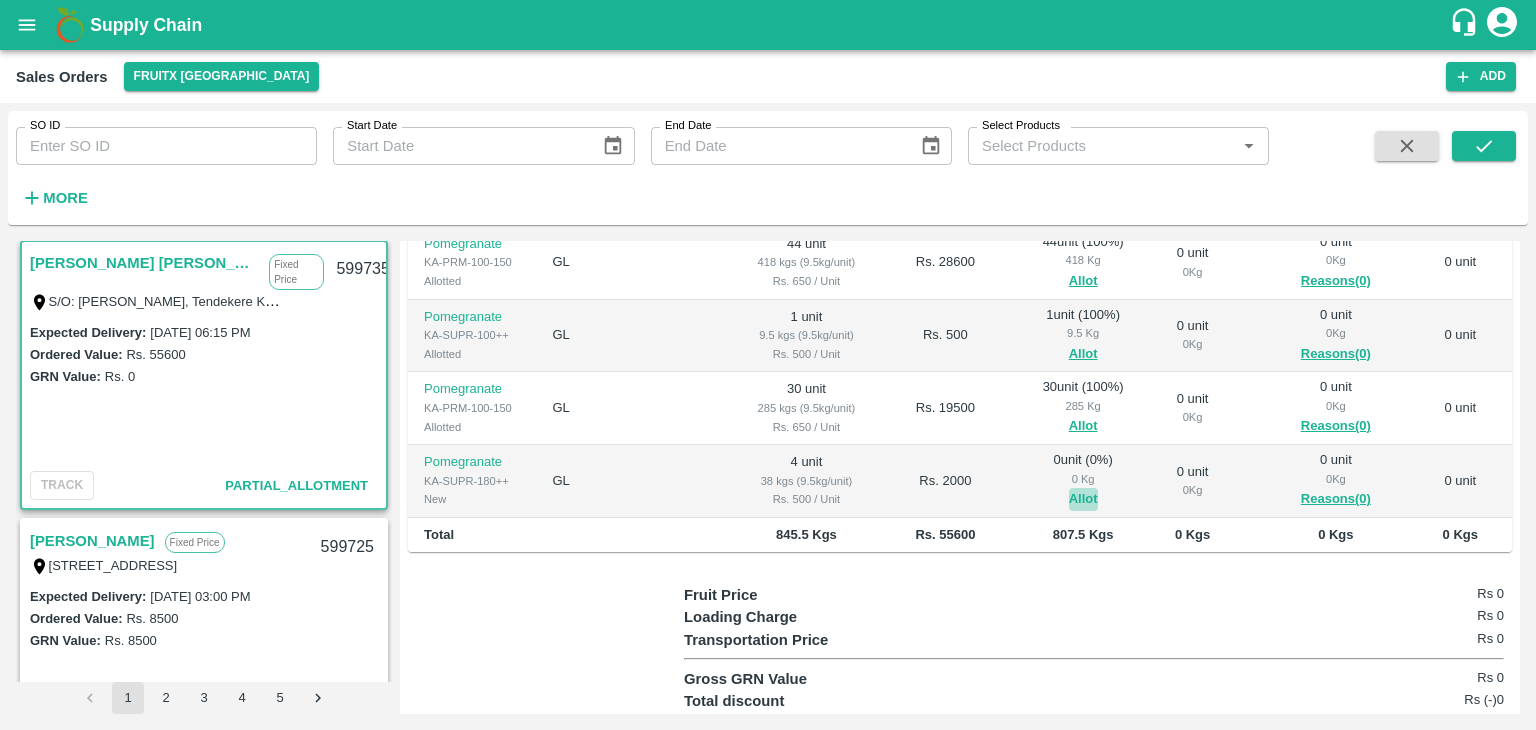 click on "Allot" at bounding box center (1083, 499) 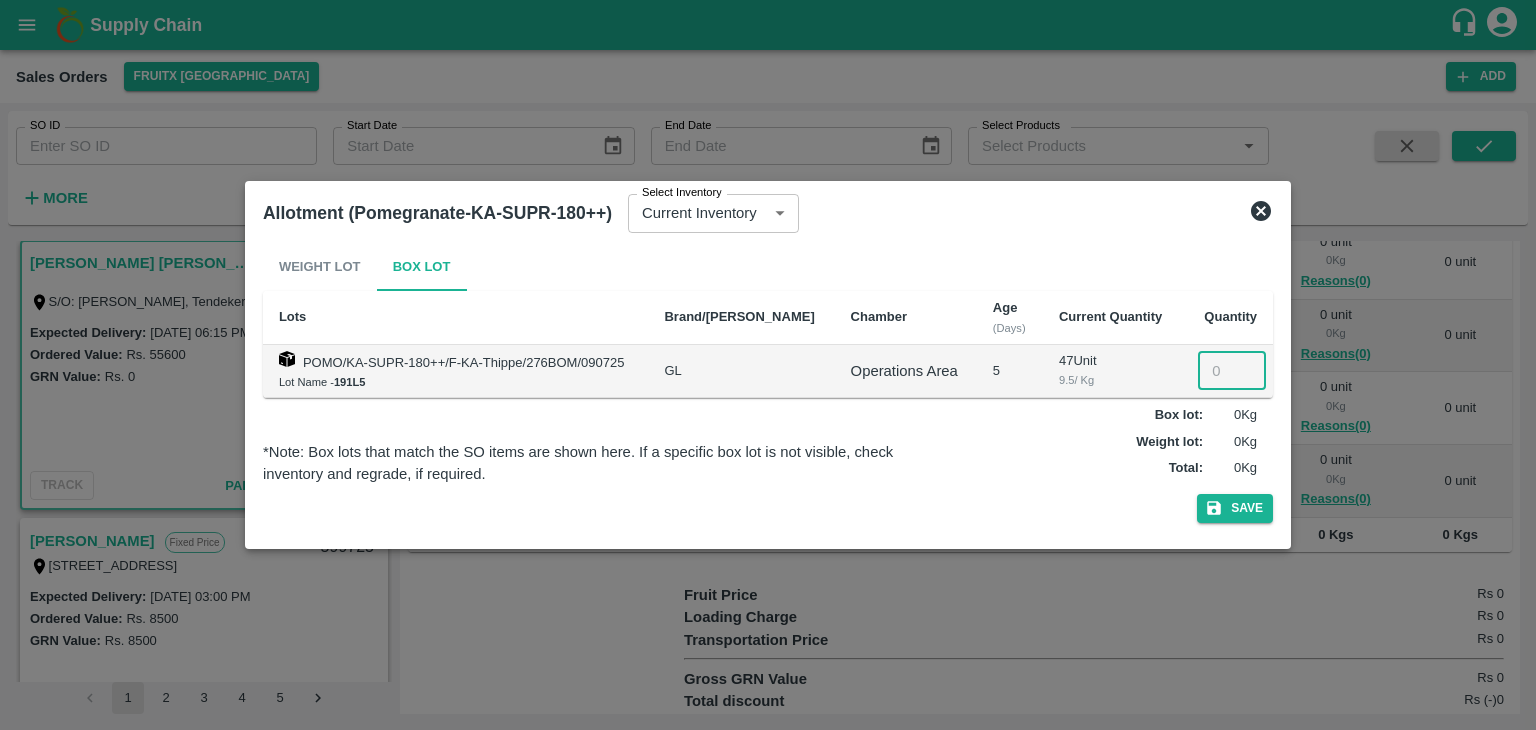 click at bounding box center (1232, 371) 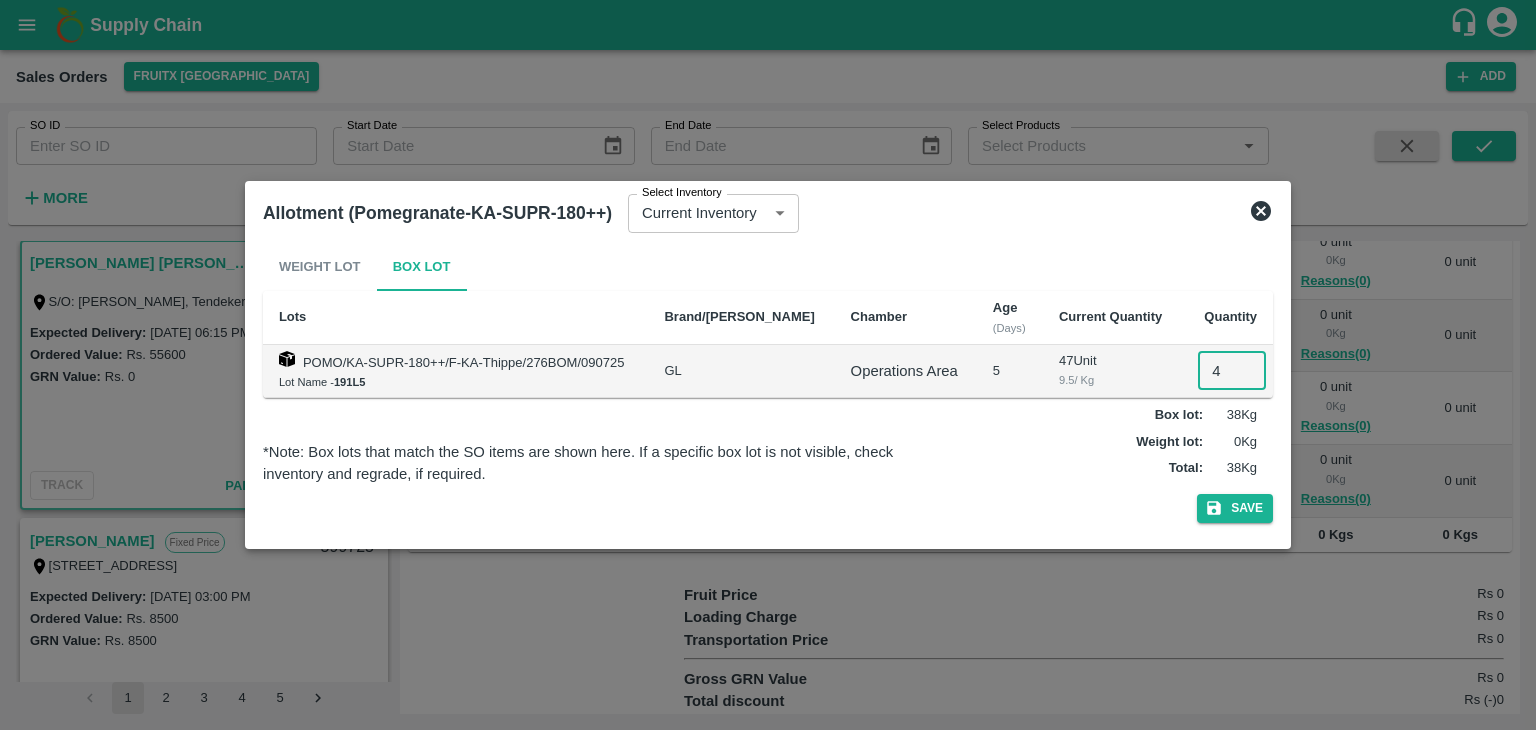 type on "4" 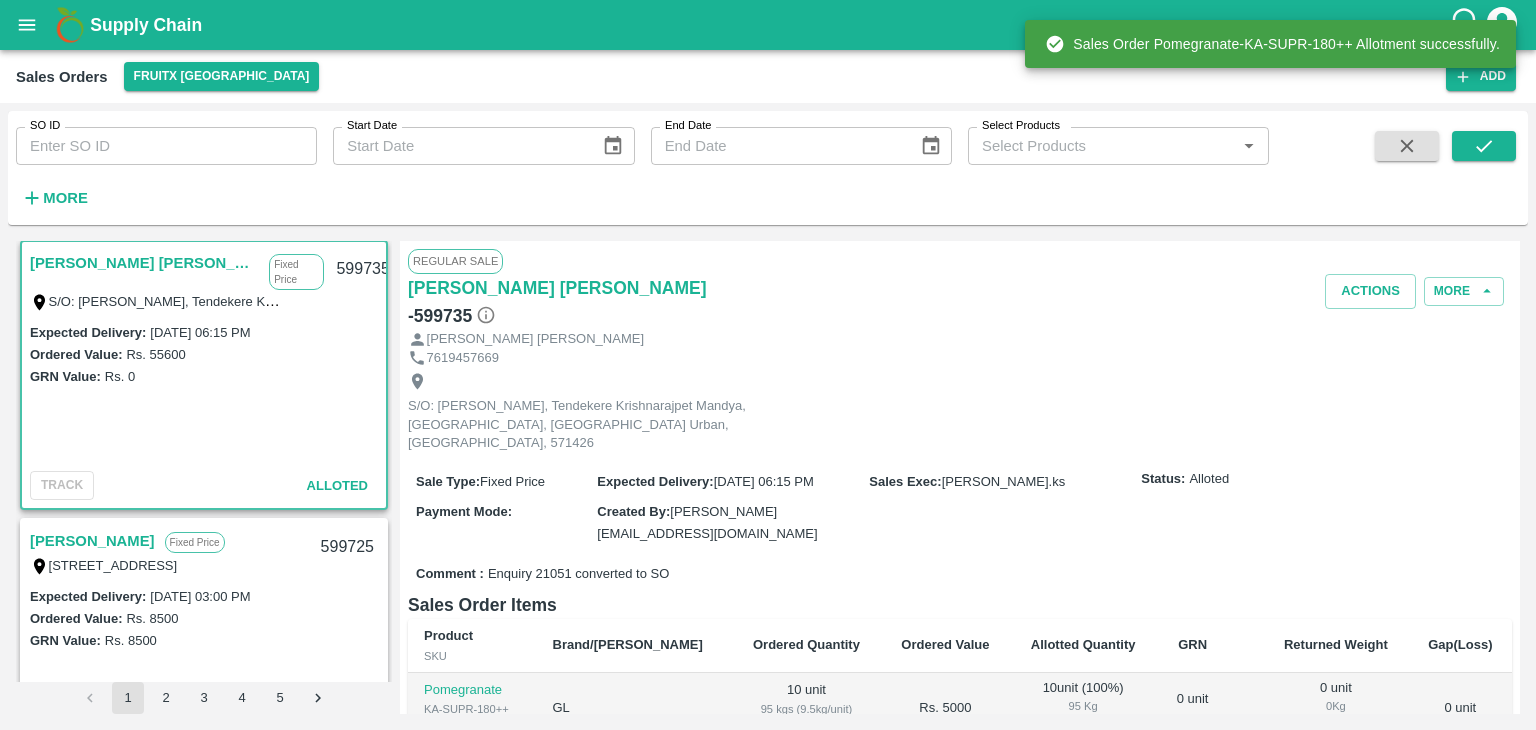 click on "599735" at bounding box center [362, 269] 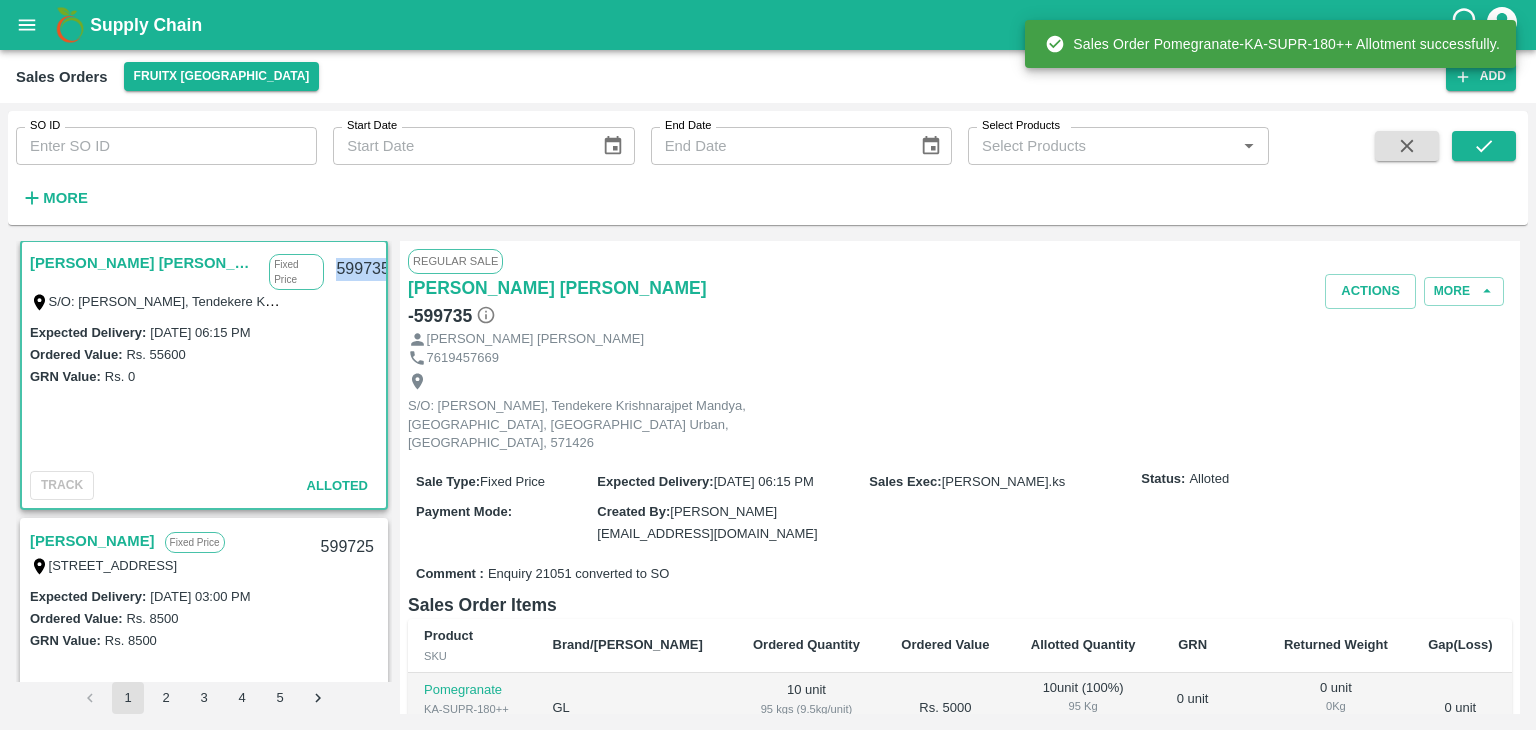 click on "599735" at bounding box center [362, 269] 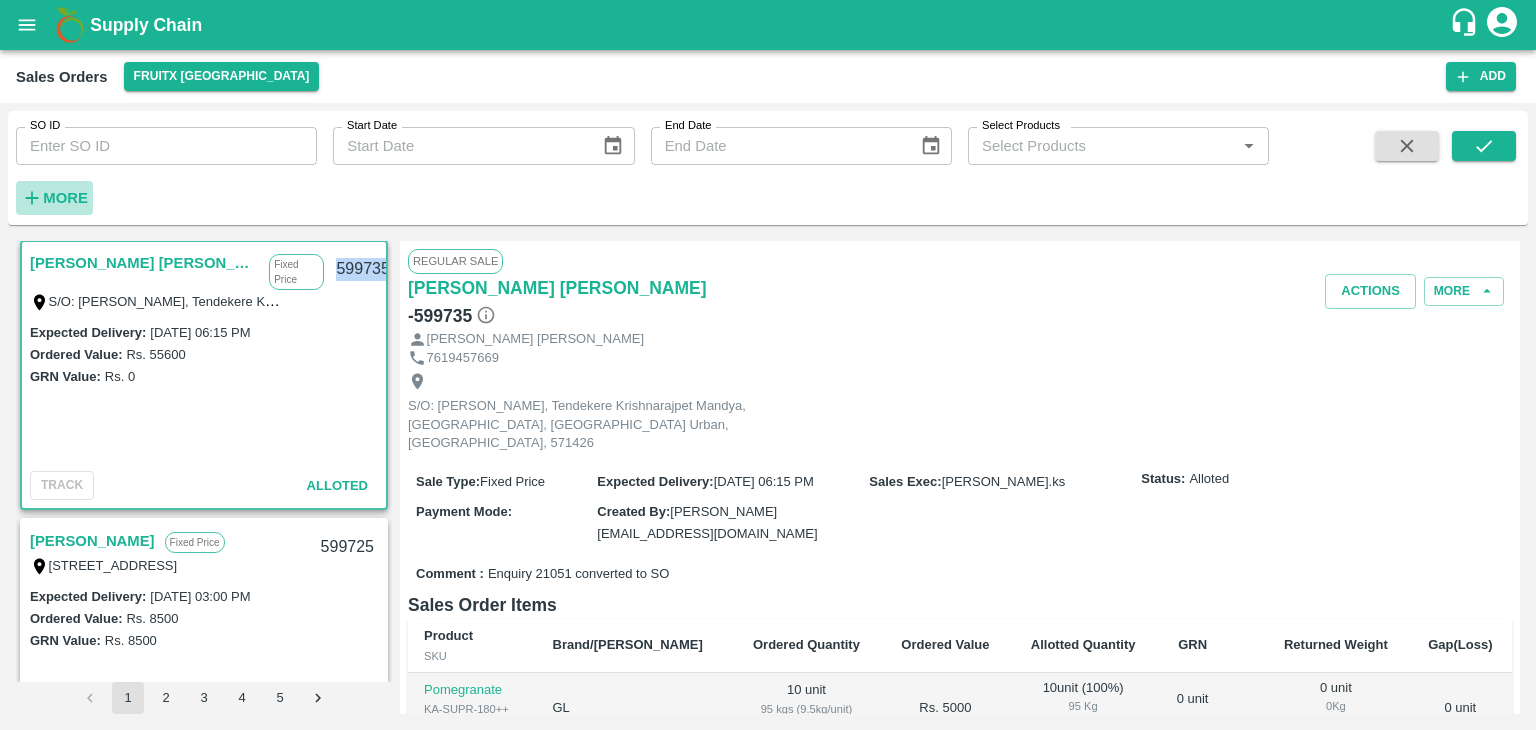click on "More" at bounding box center (65, 198) 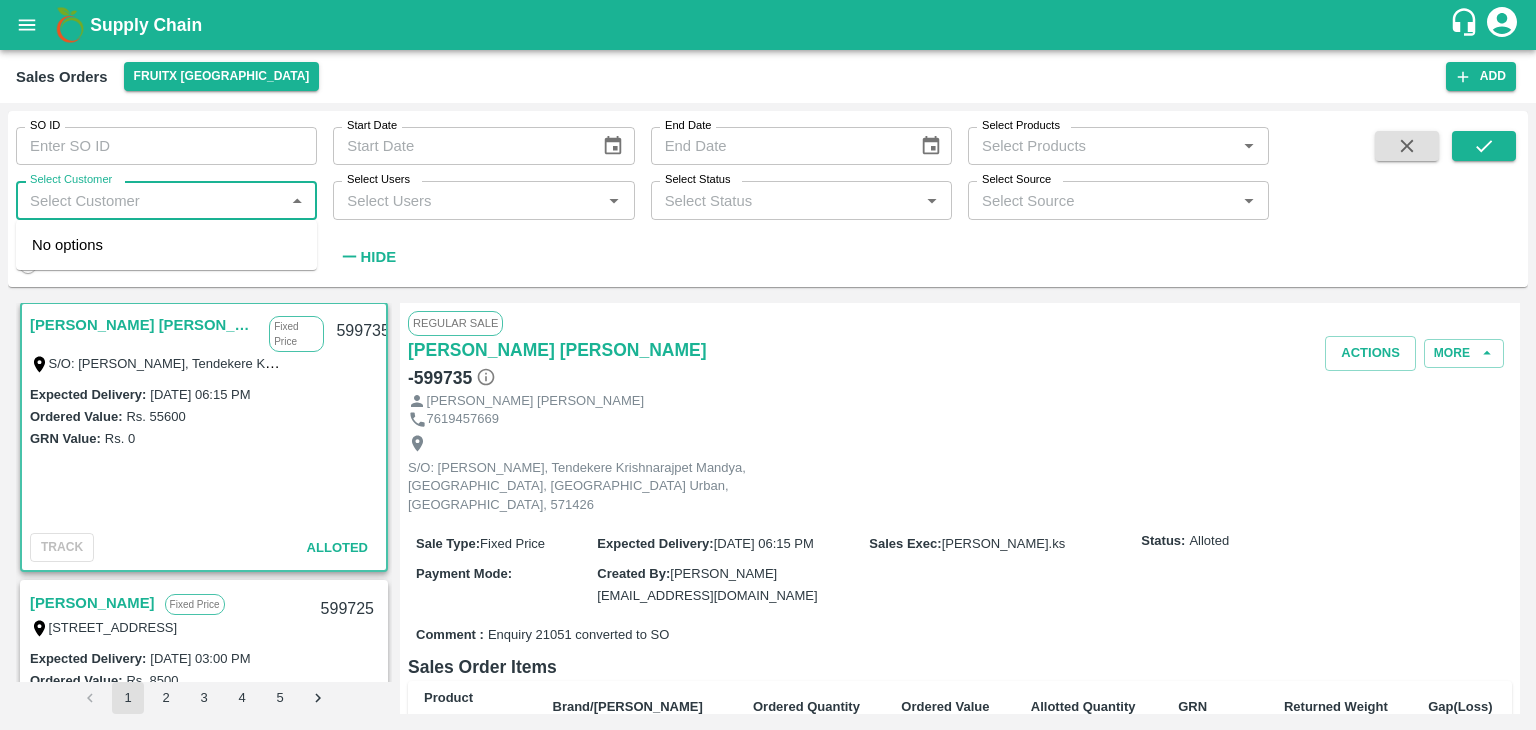 click on "Select Customer" at bounding box center [150, 200] 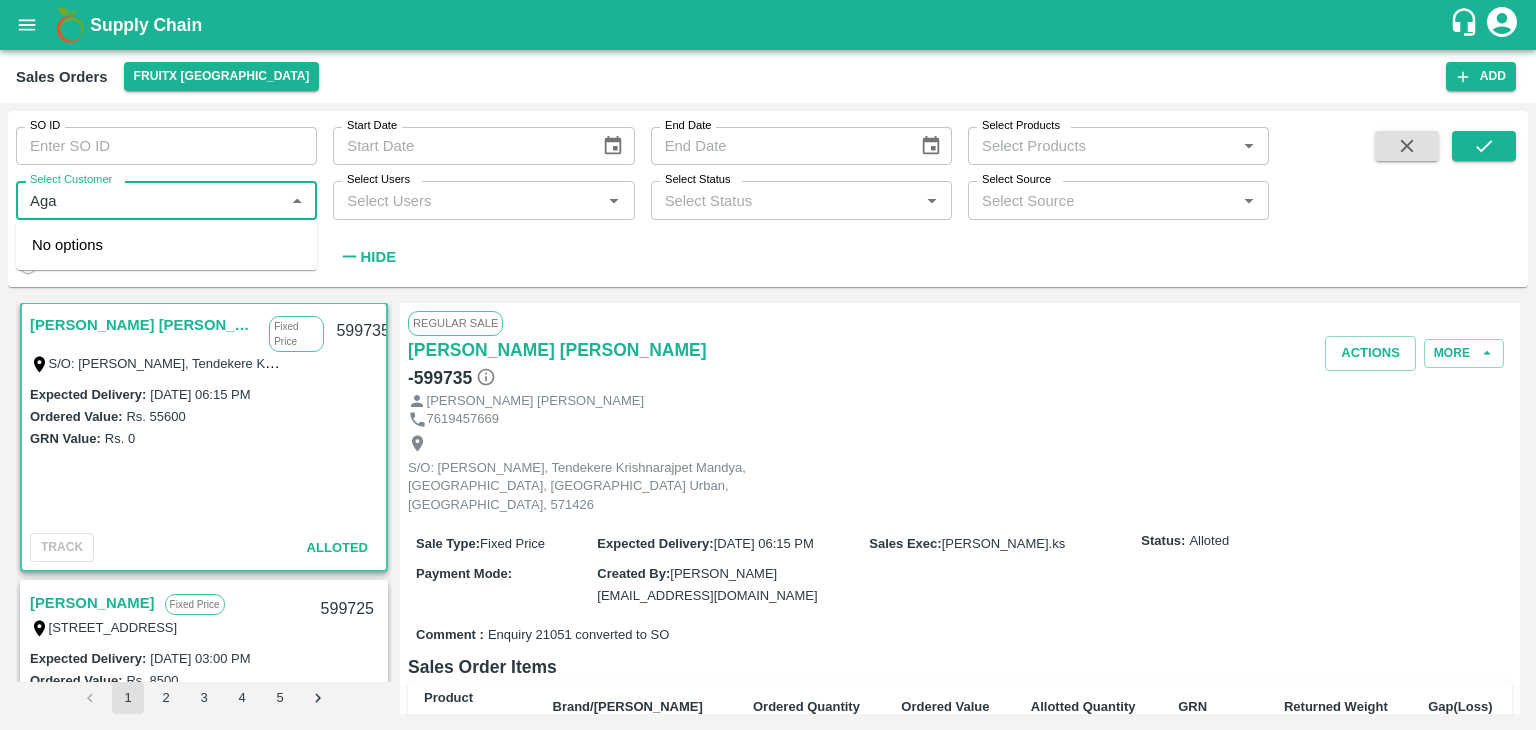 click on "Select Customer" at bounding box center [150, 200] 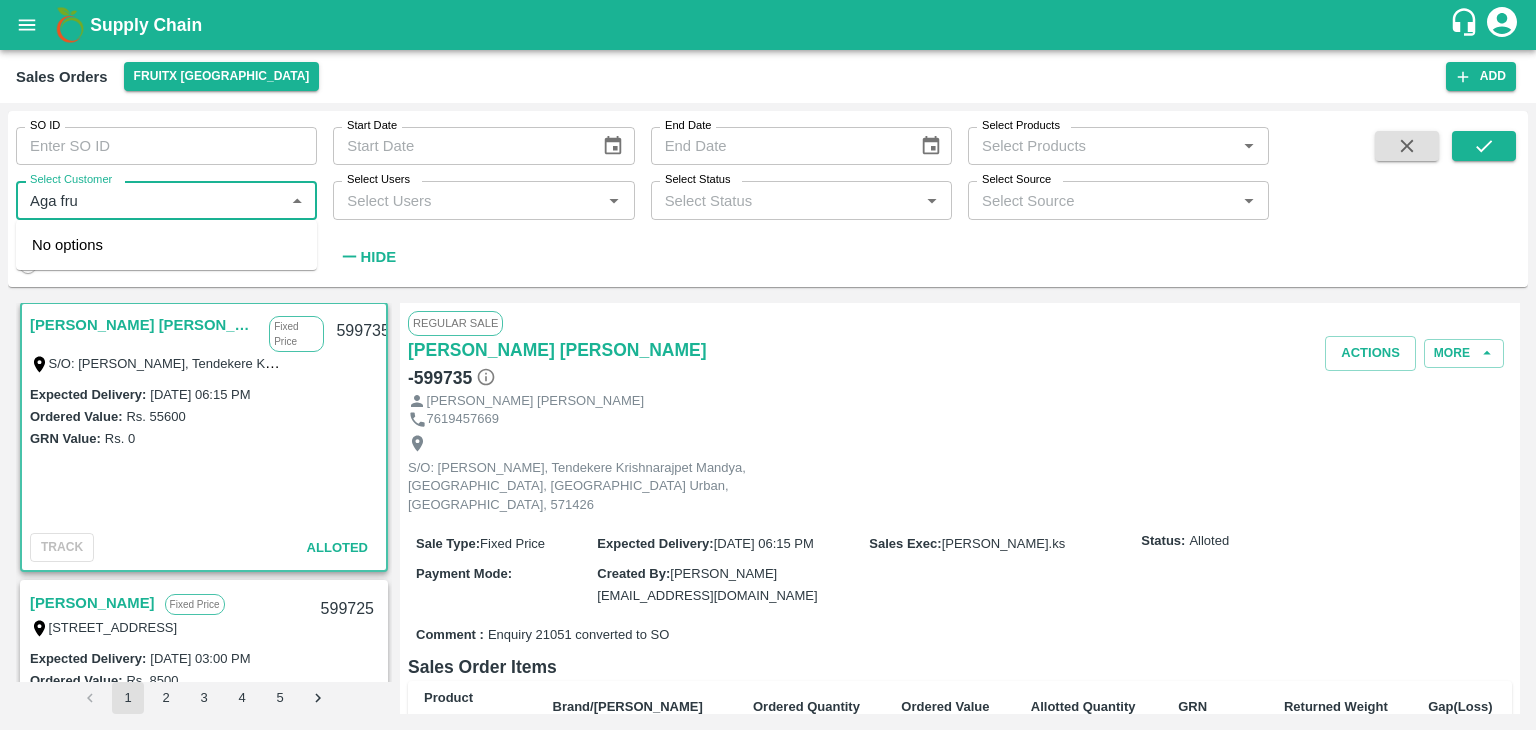 type on "Aga frui" 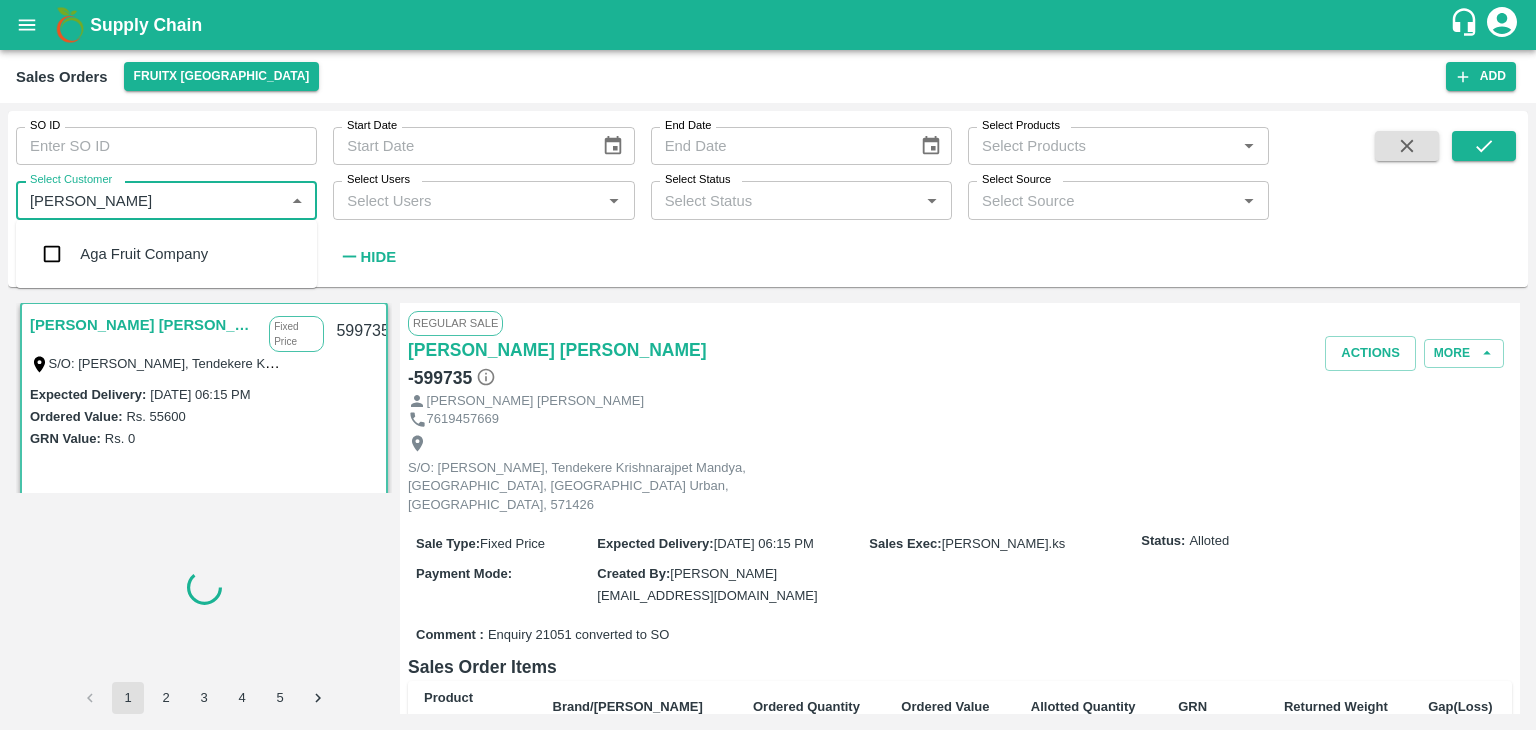 type on "595421" 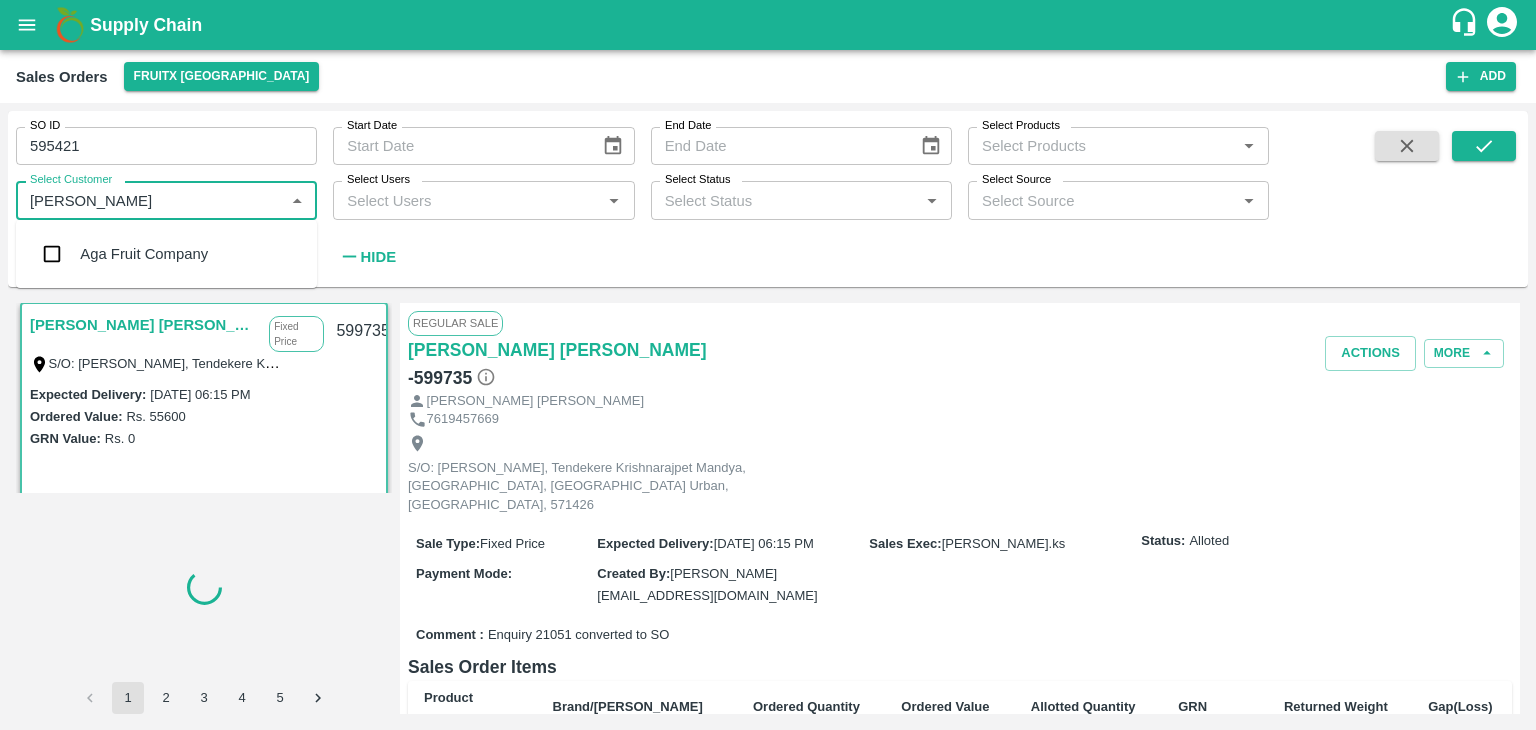type 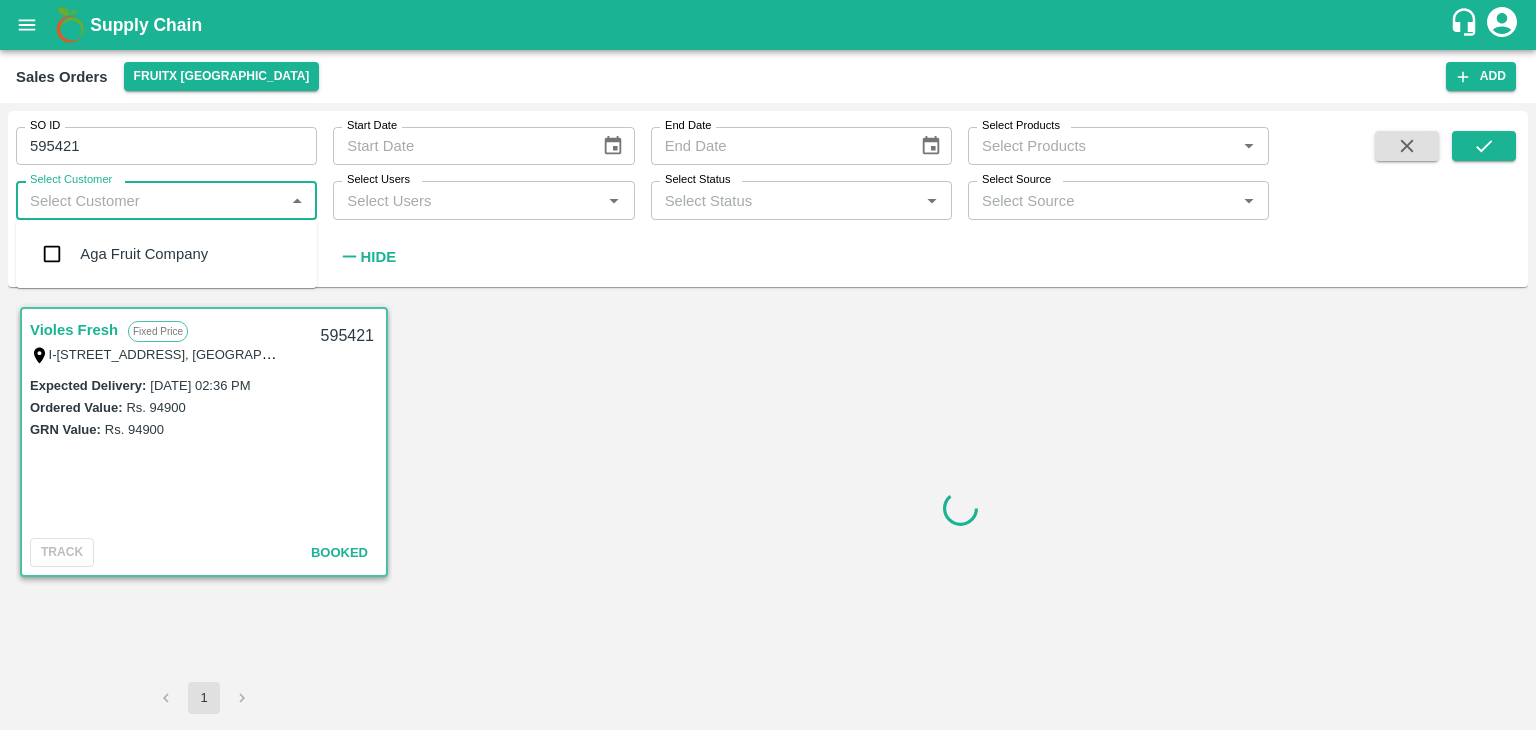 scroll, scrollTop: 0, scrollLeft: 0, axis: both 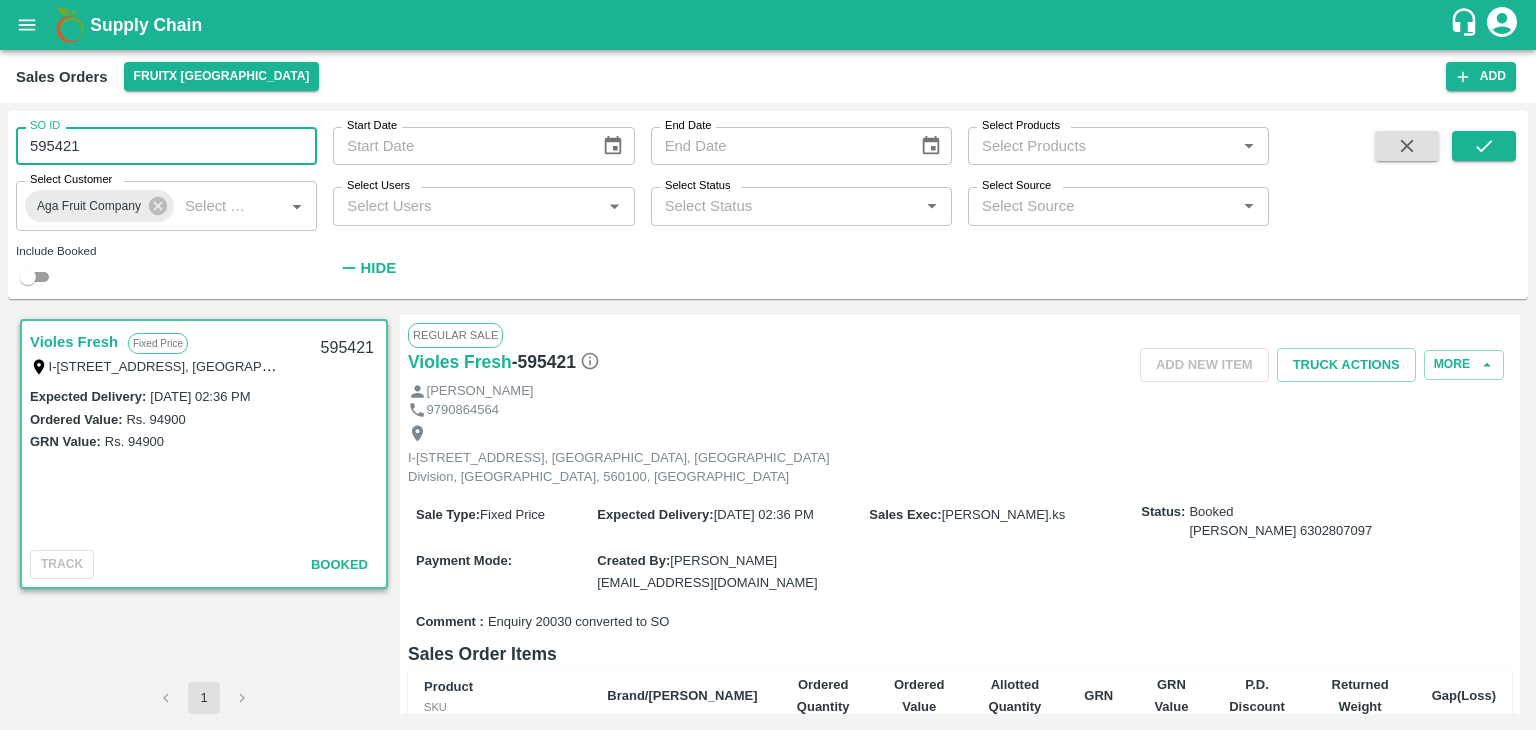 click on "595421" at bounding box center [166, 146] 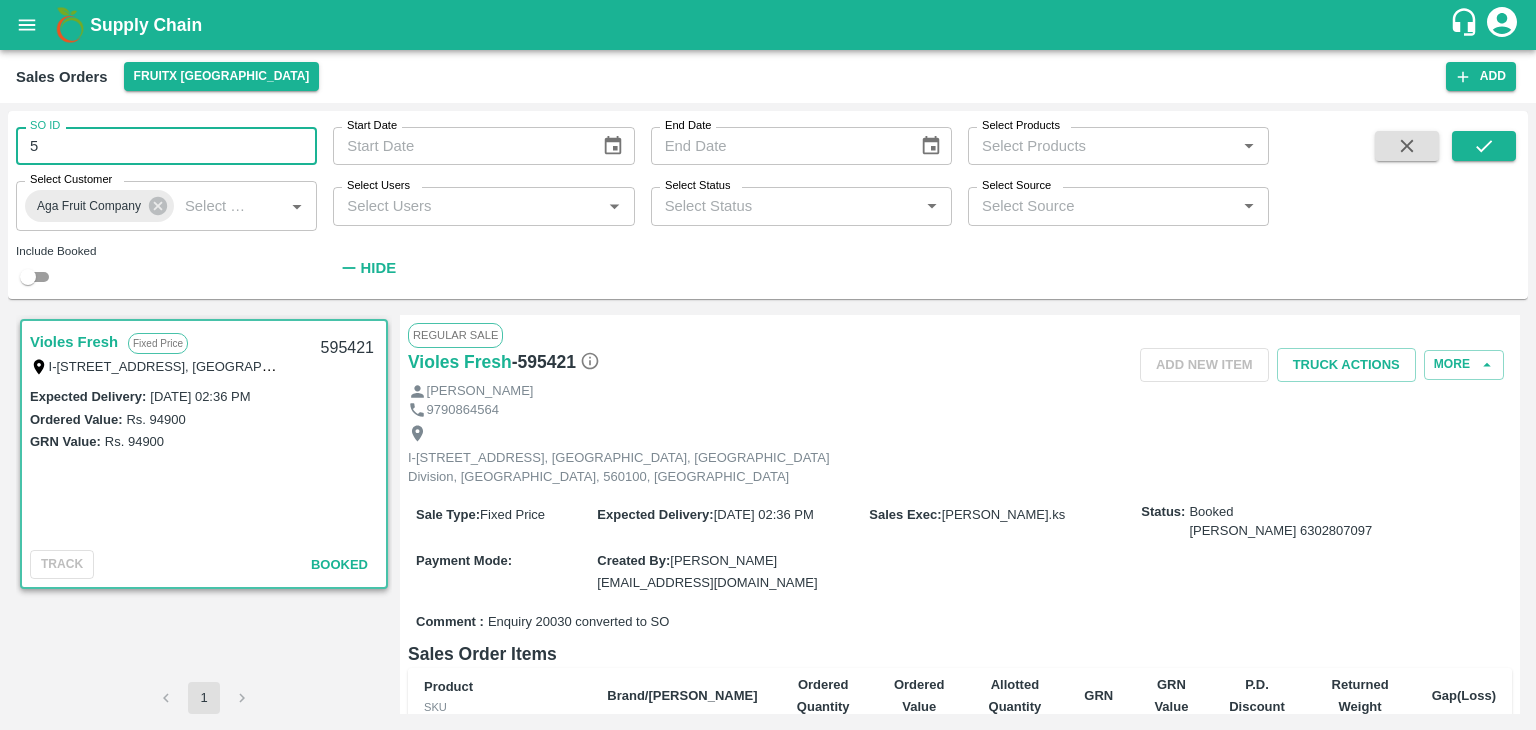 type on "5" 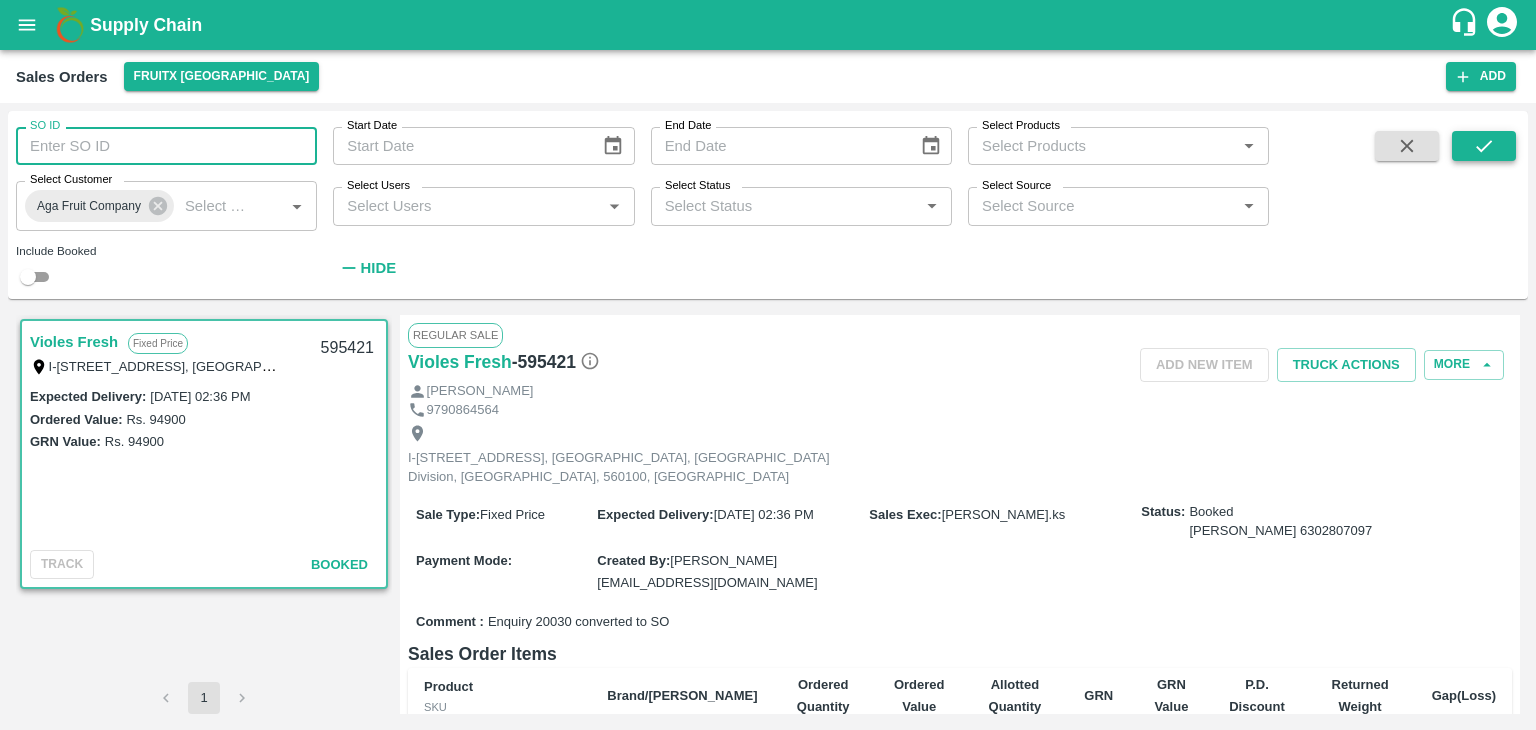 type 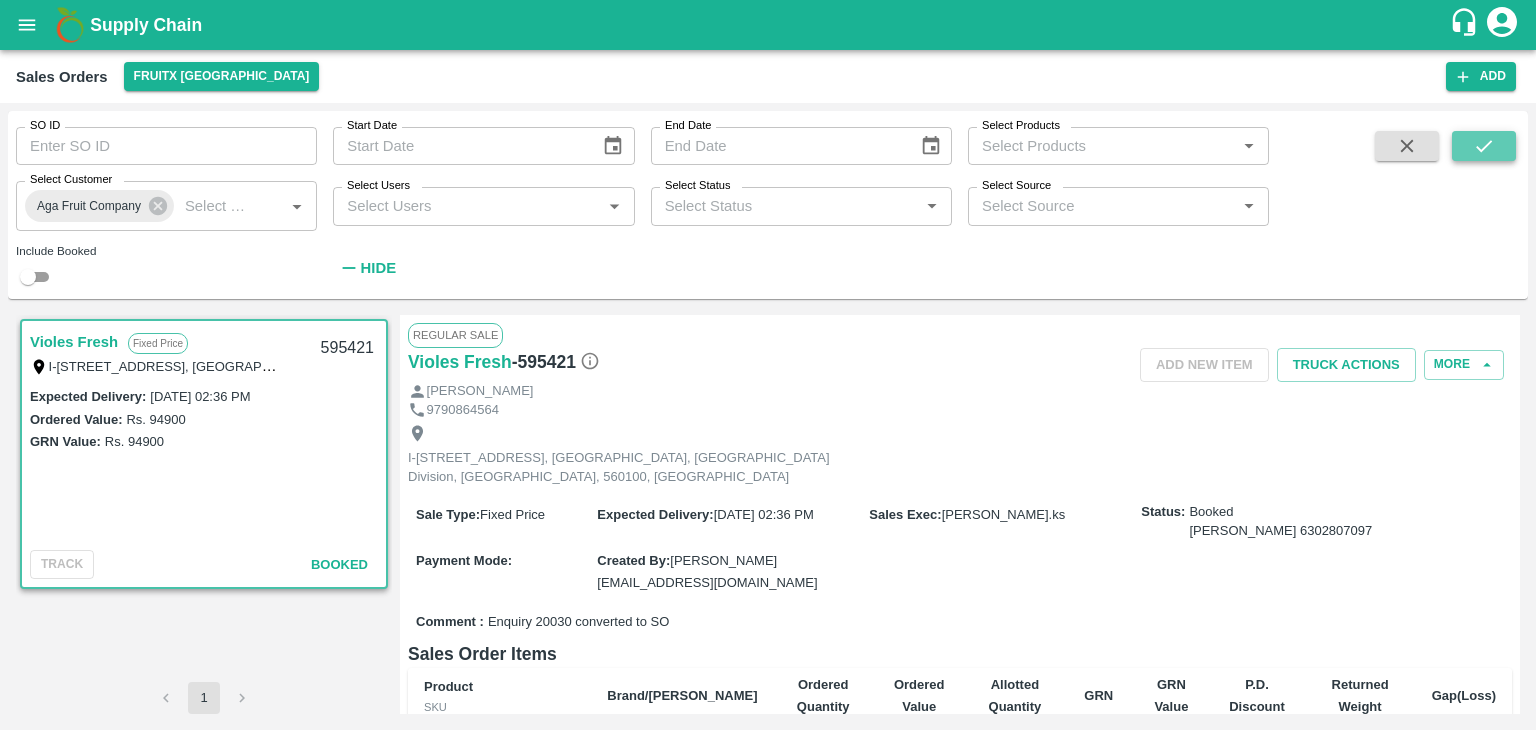 click at bounding box center [1484, 146] 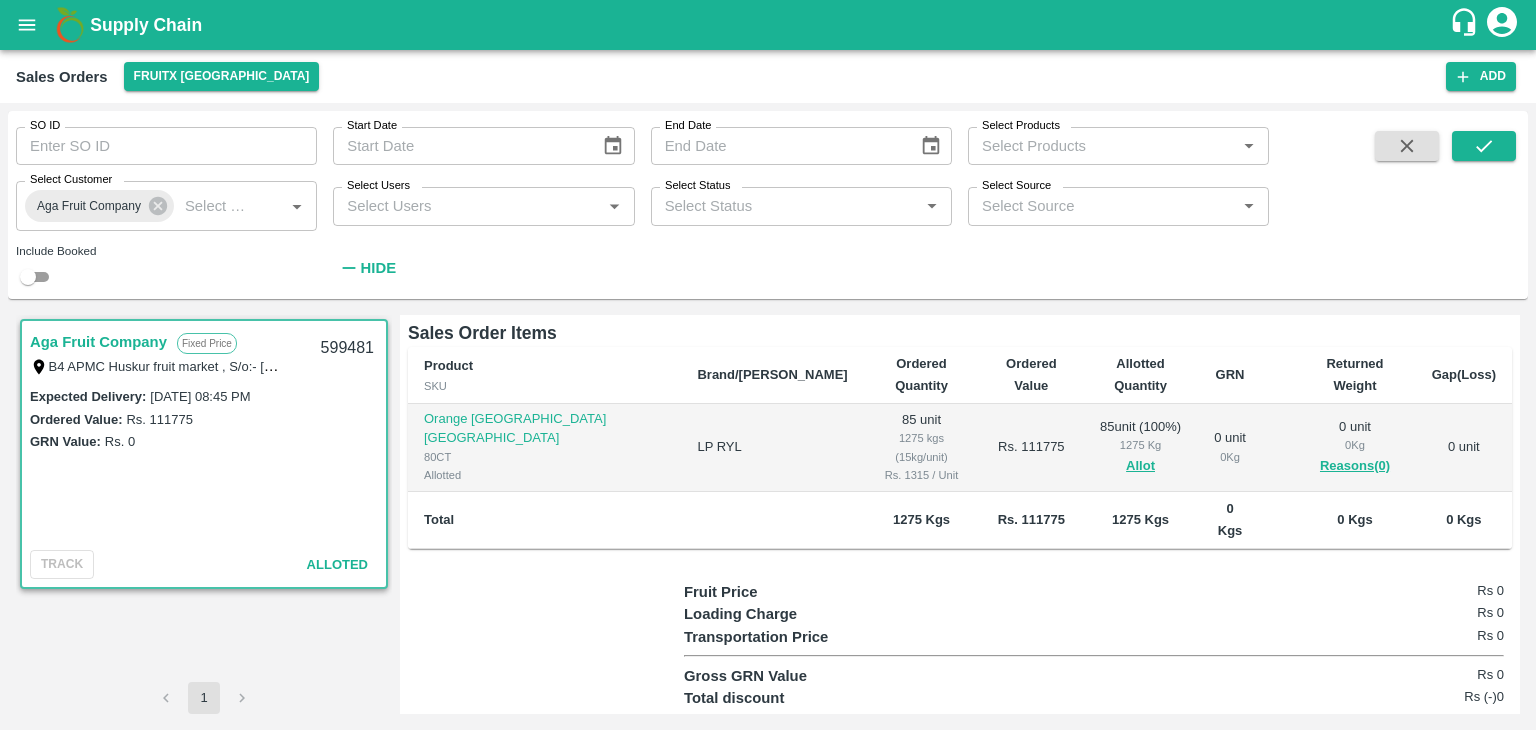 scroll, scrollTop: 0, scrollLeft: 0, axis: both 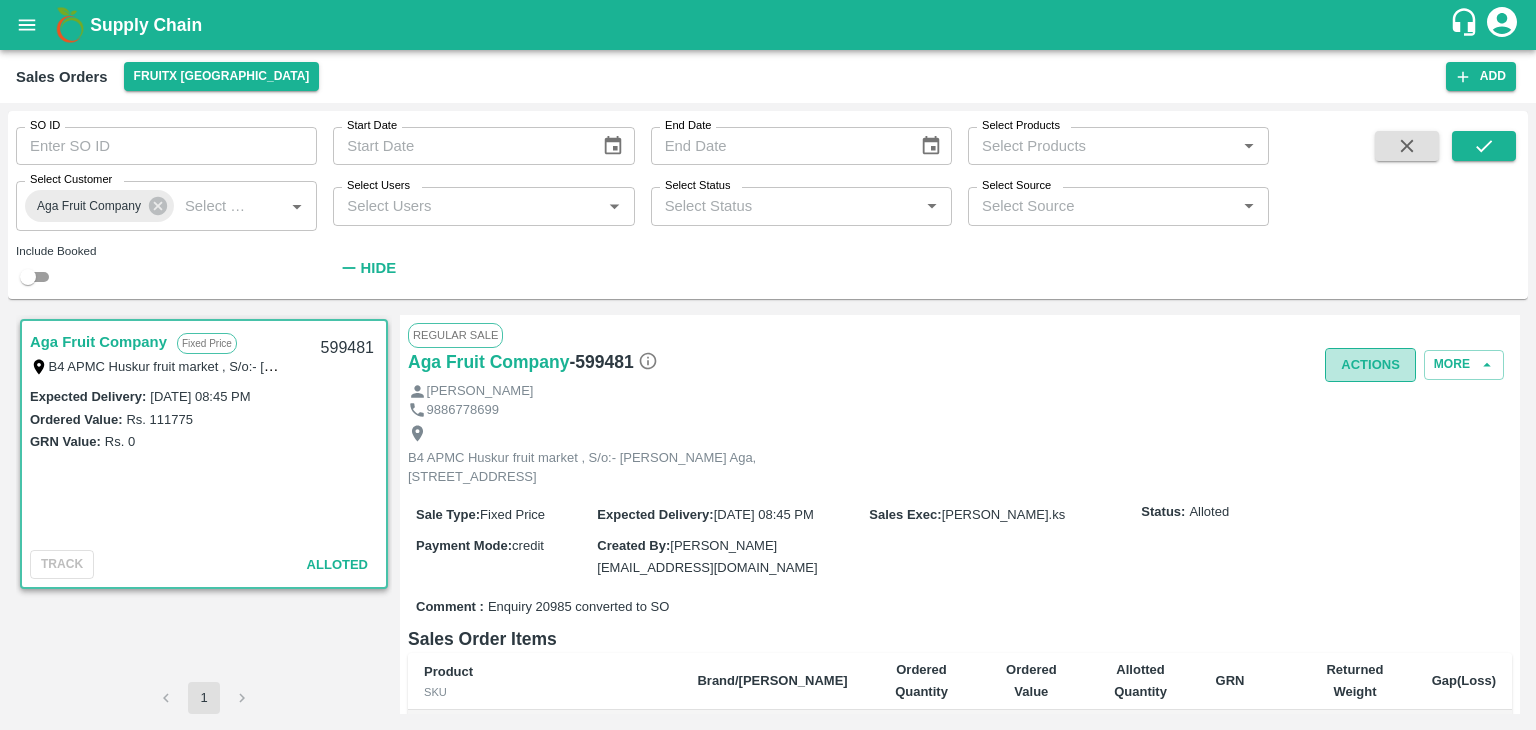 click on "Actions" at bounding box center (1370, 365) 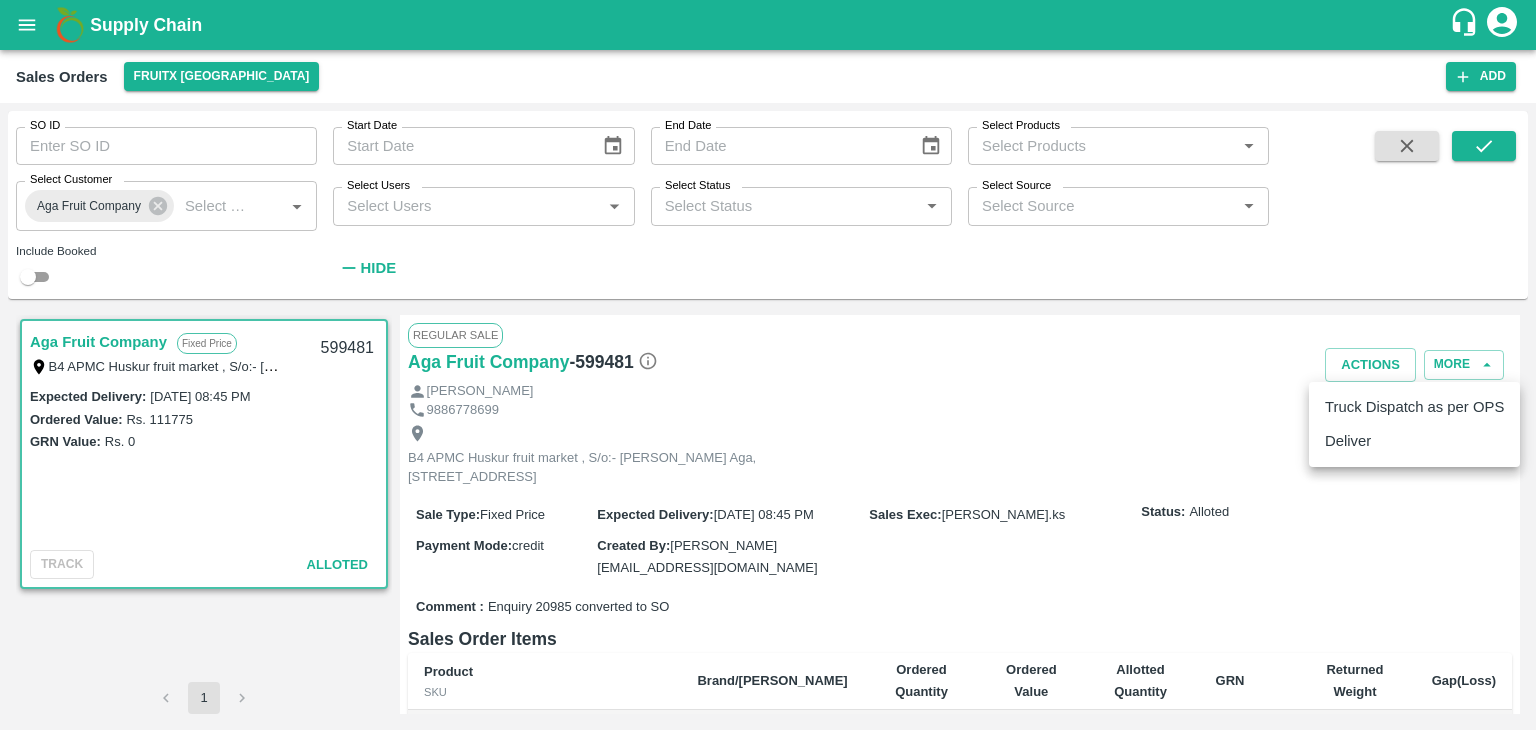 click on "Deliver" at bounding box center [1414, 441] 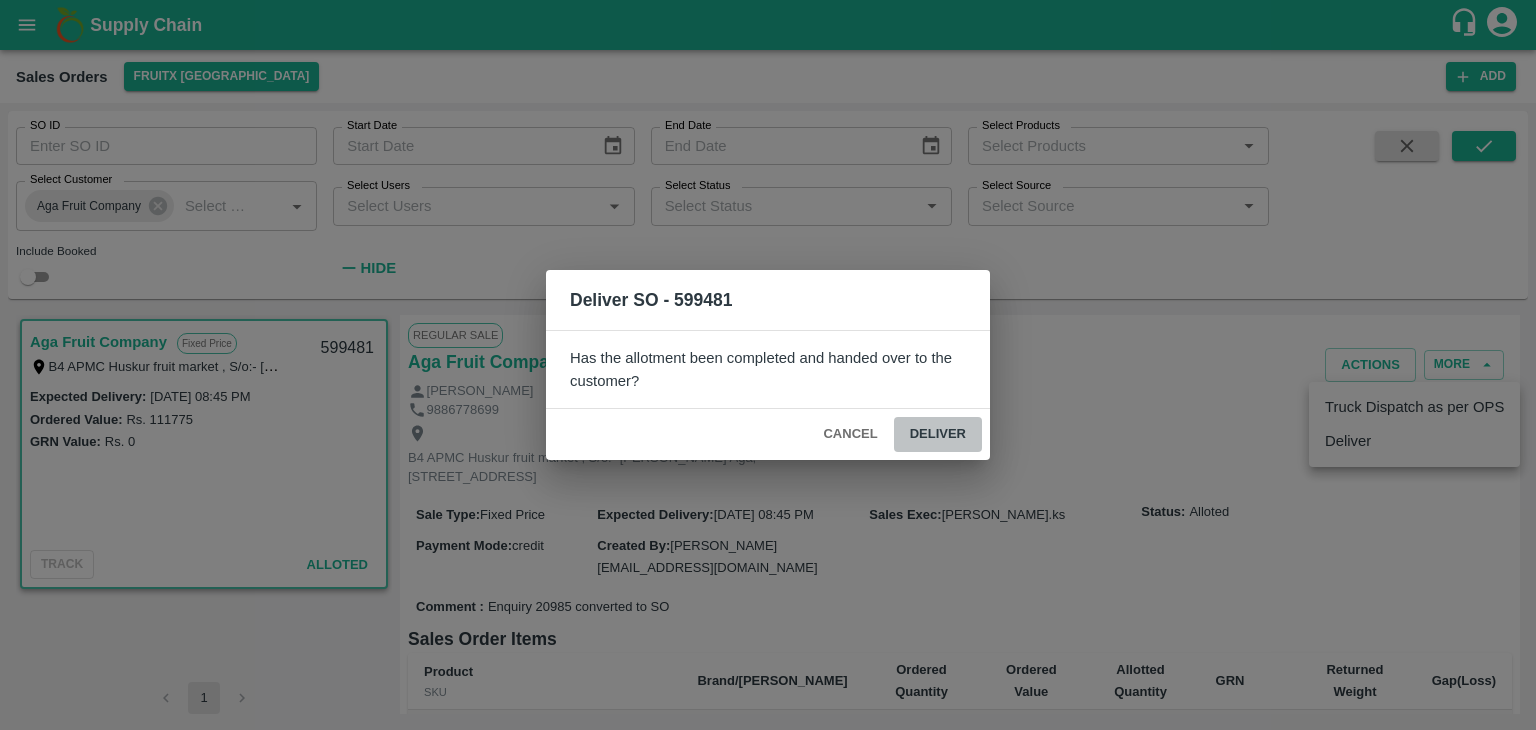 click on "Deliver" at bounding box center [938, 434] 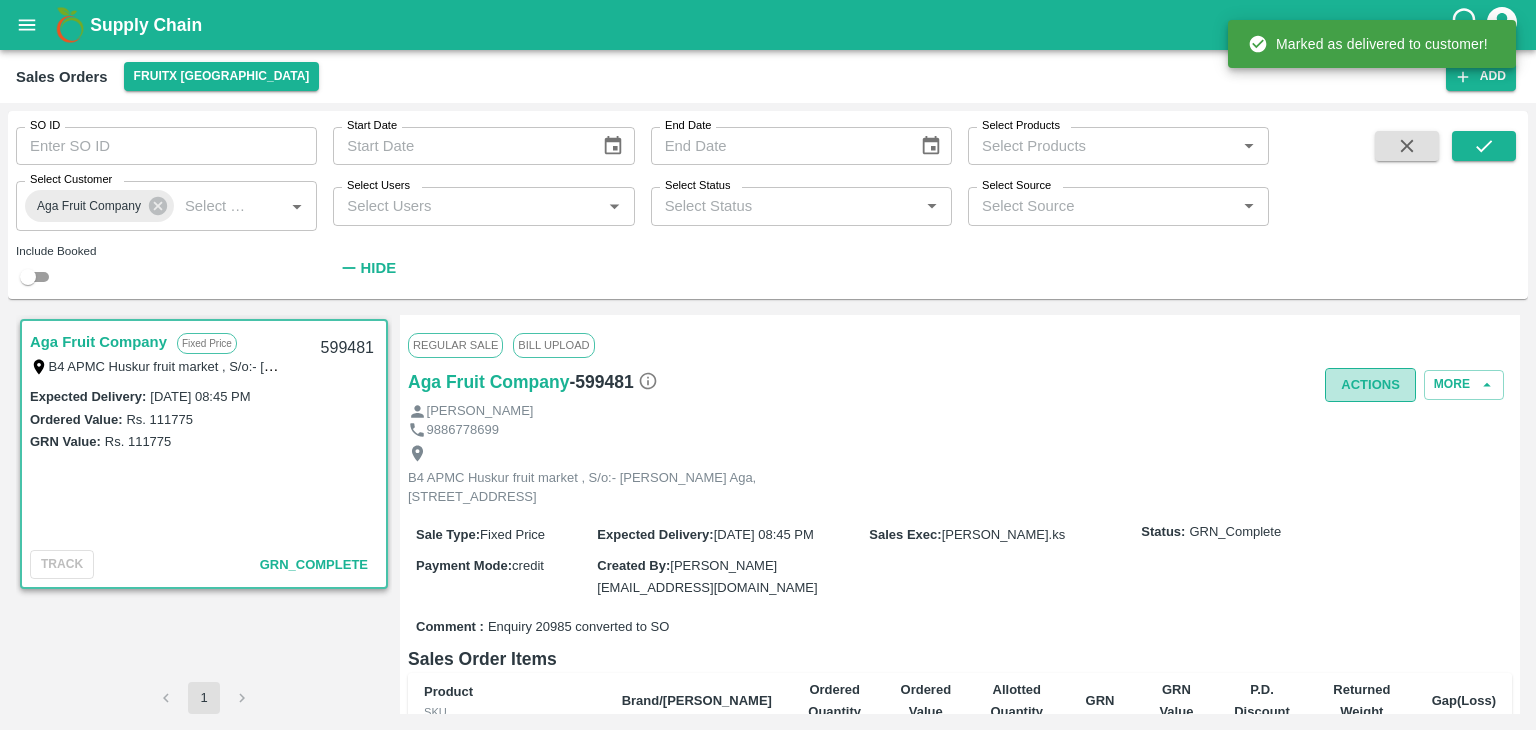 click on "Actions" at bounding box center (1370, 385) 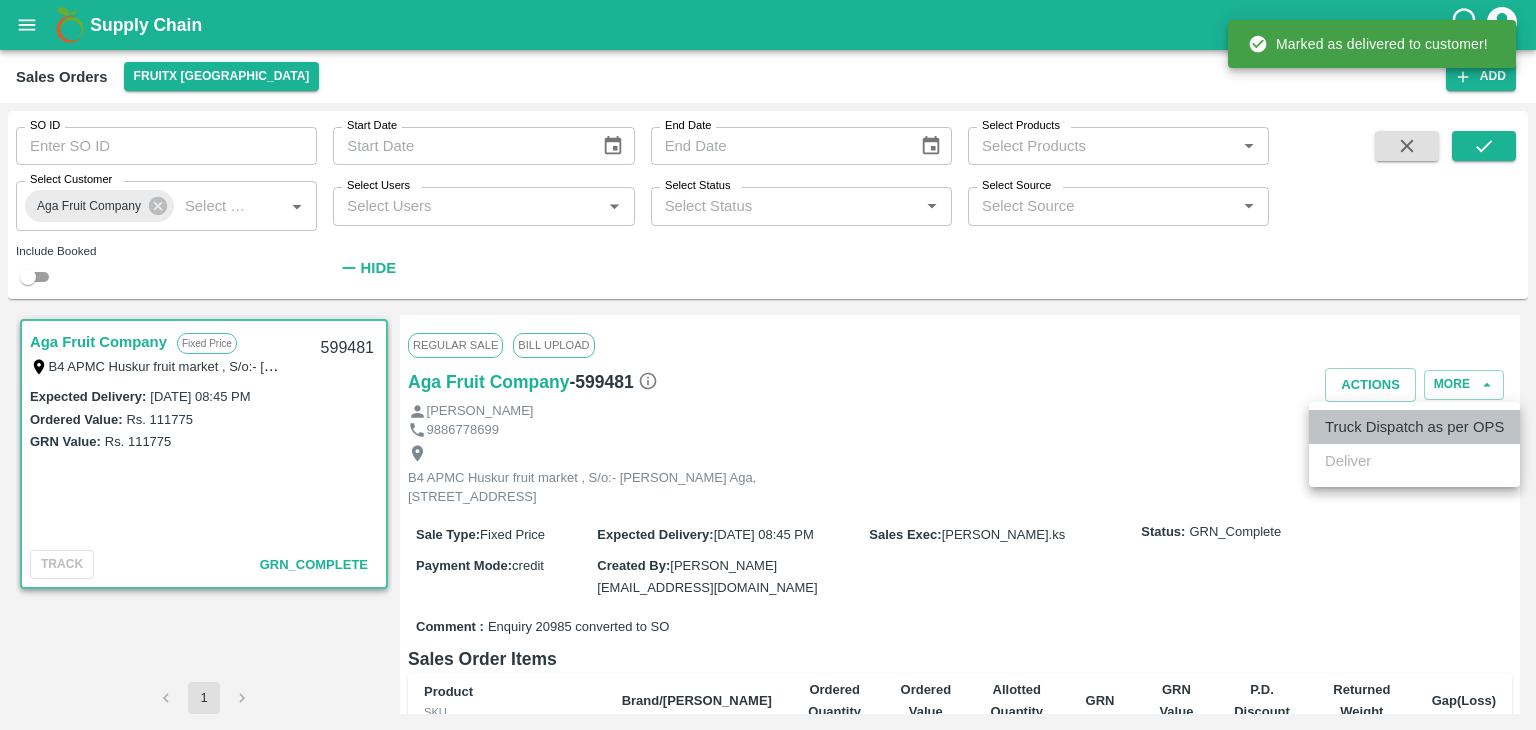 click on "Truck Dispatch as per OPS" at bounding box center (1414, 427) 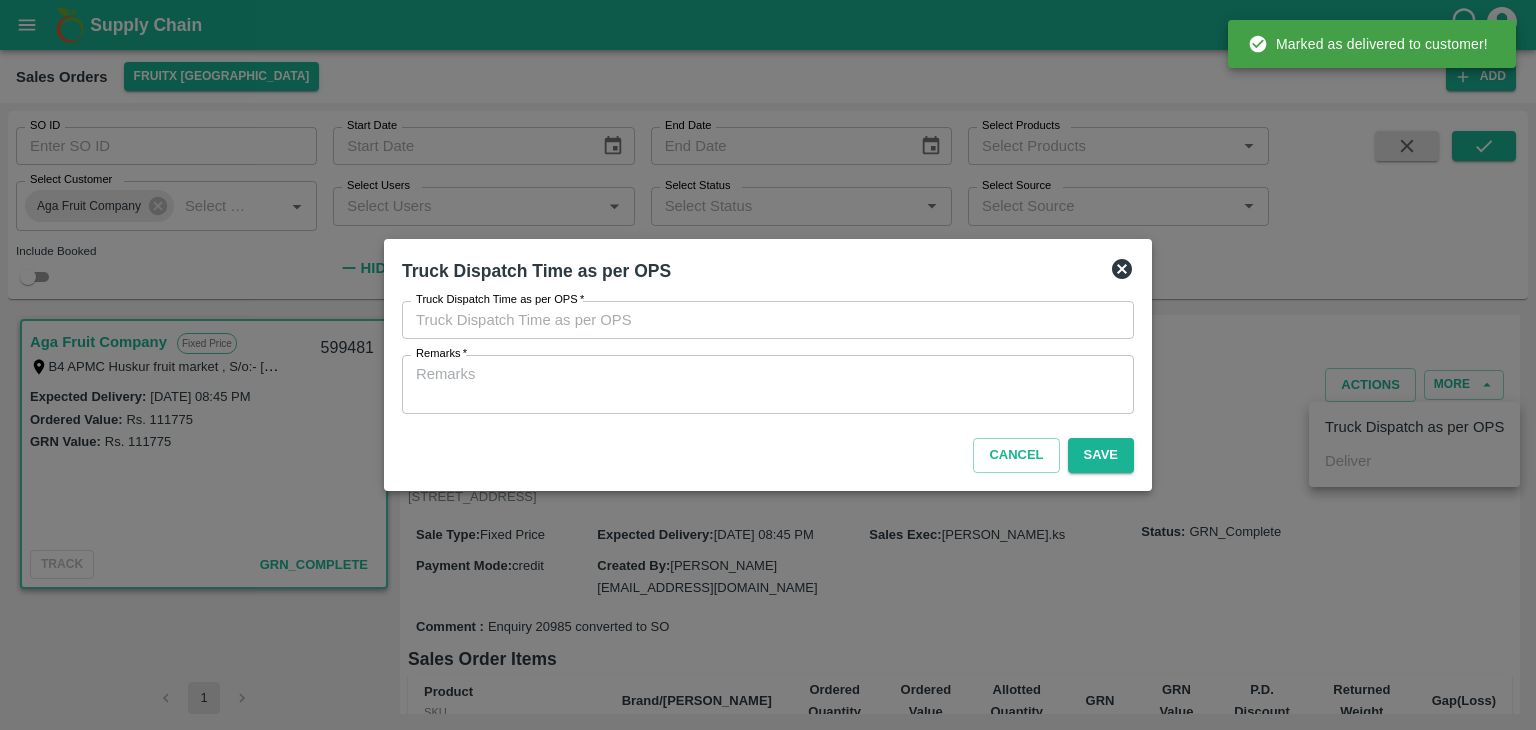 type on "14/07/2025 06:09 PM" 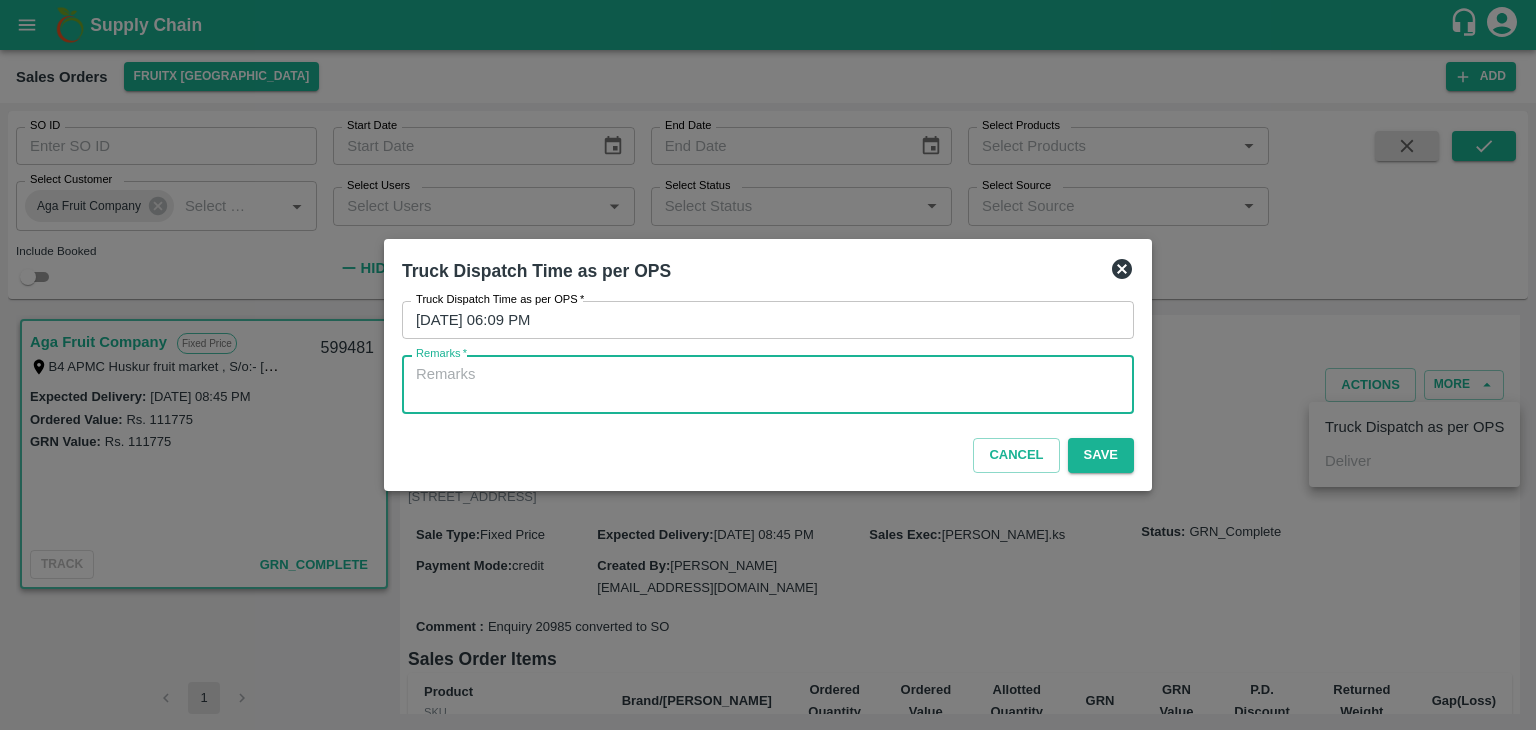 click on "Remarks   *" at bounding box center [768, 385] 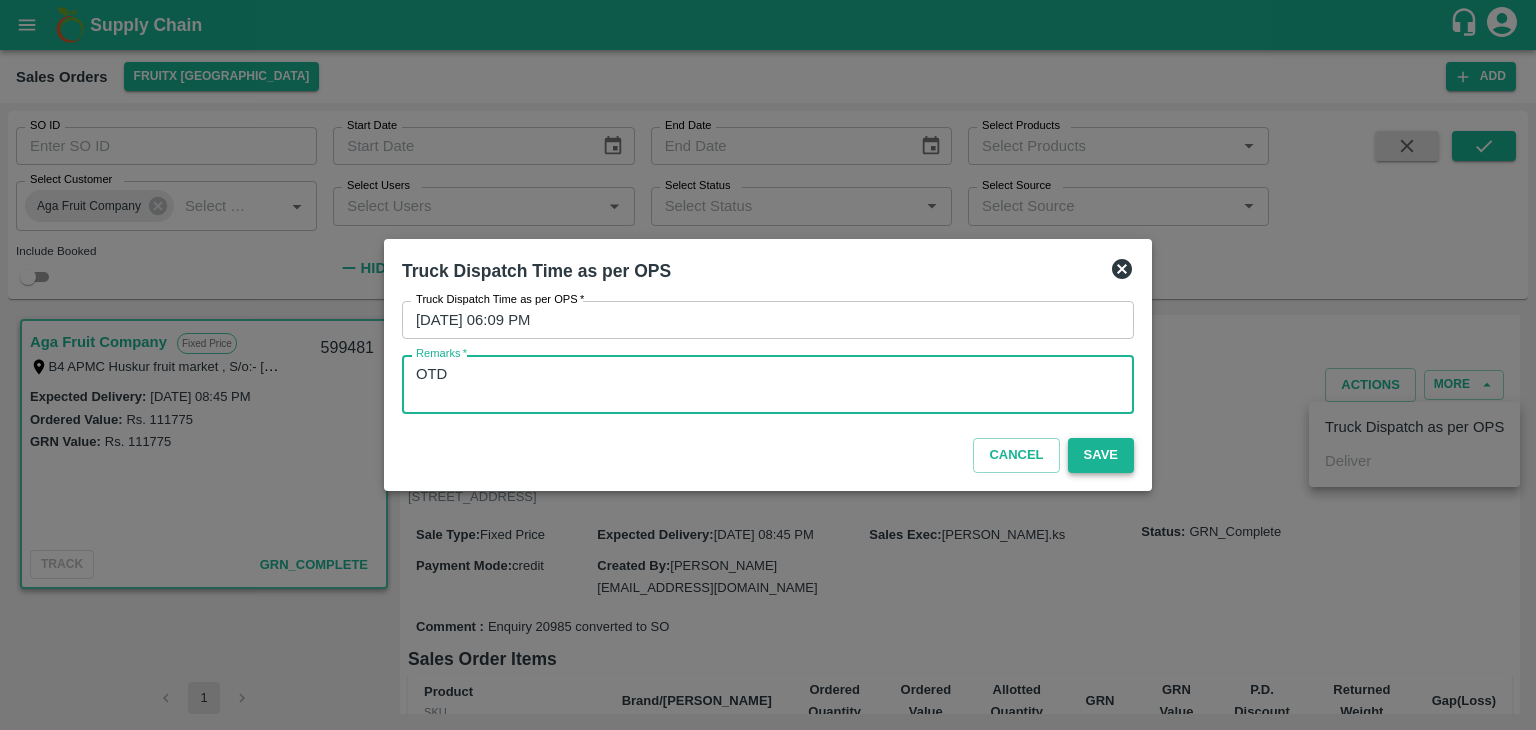 type on "OTD" 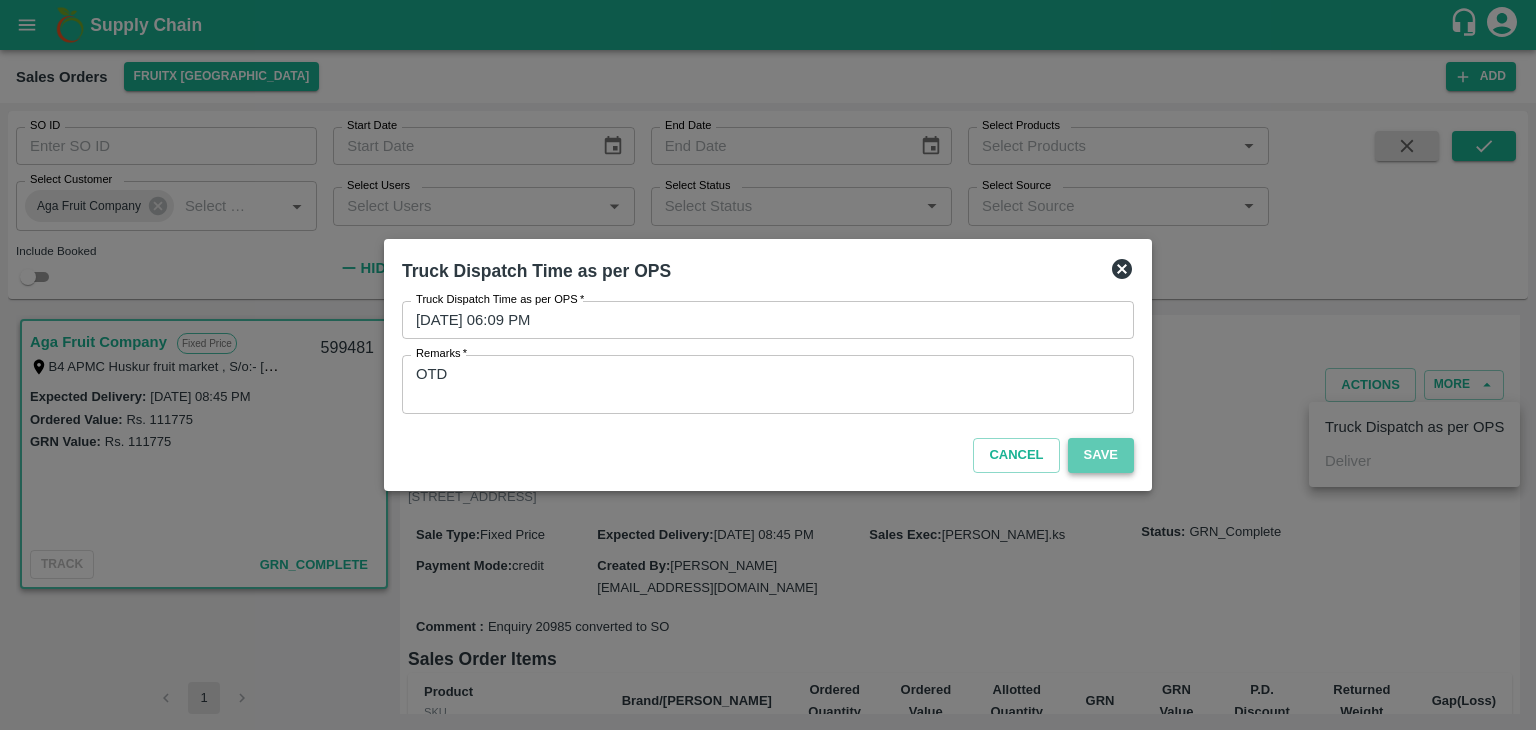 click on "Save" at bounding box center (1101, 455) 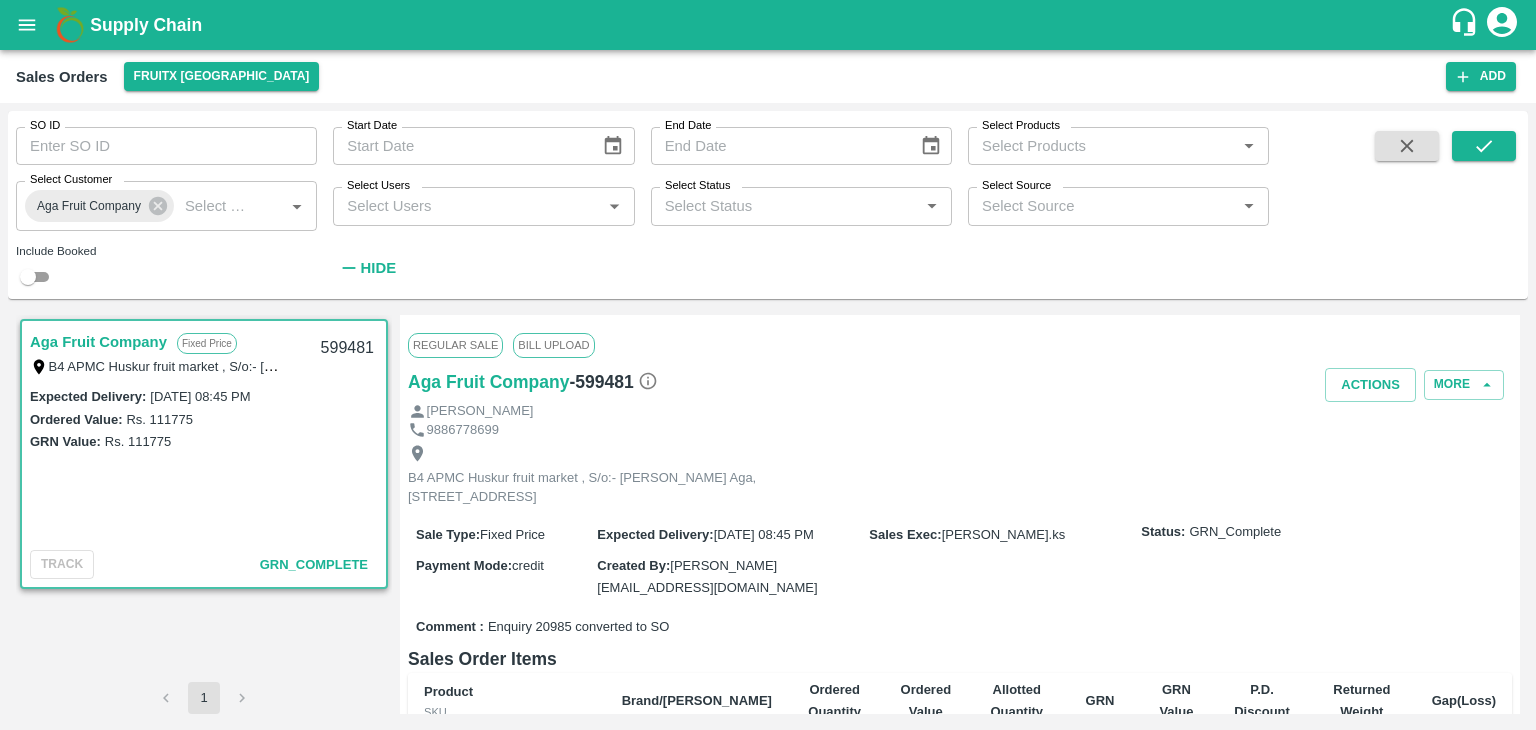 click at bounding box center (27, 25) 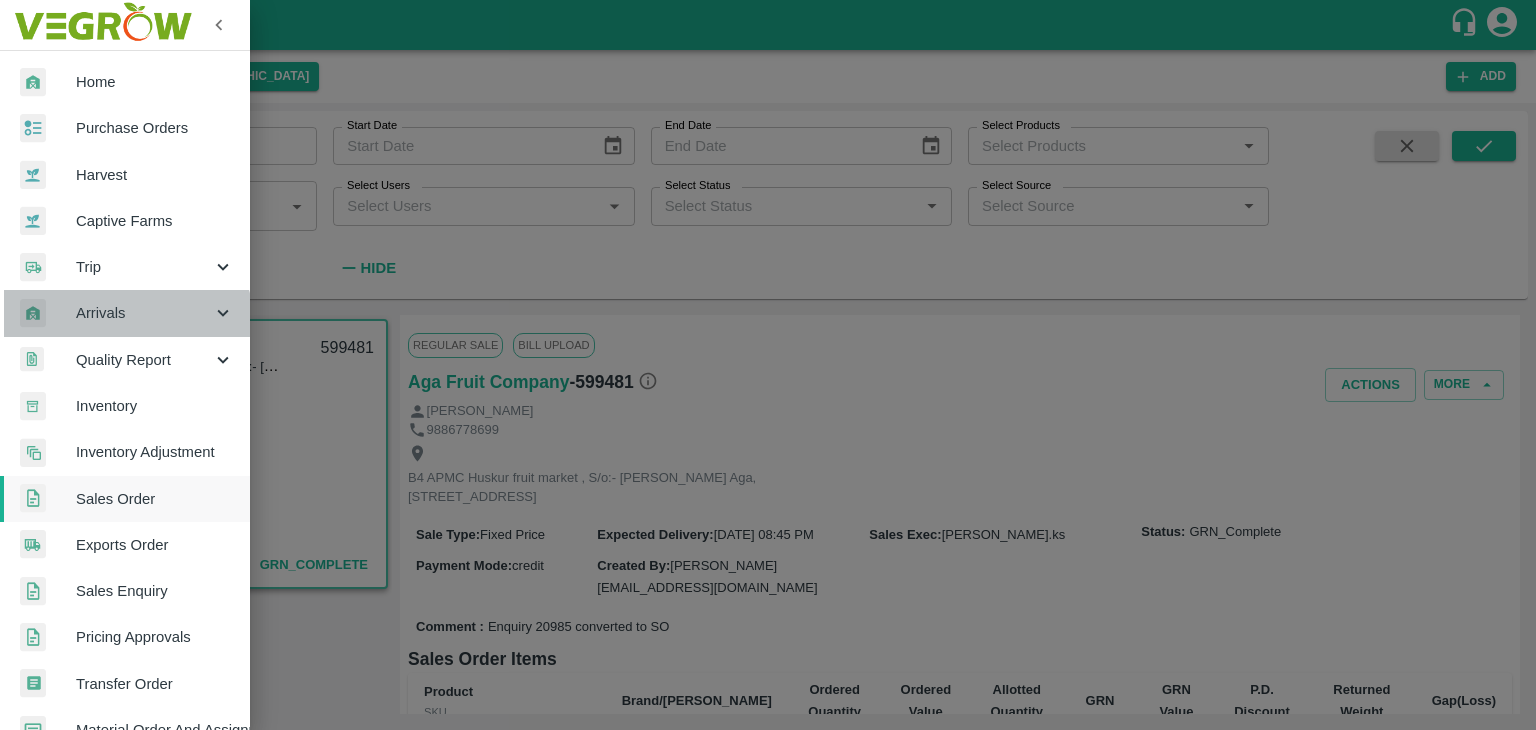 click on "Arrivals" at bounding box center (125, 313) 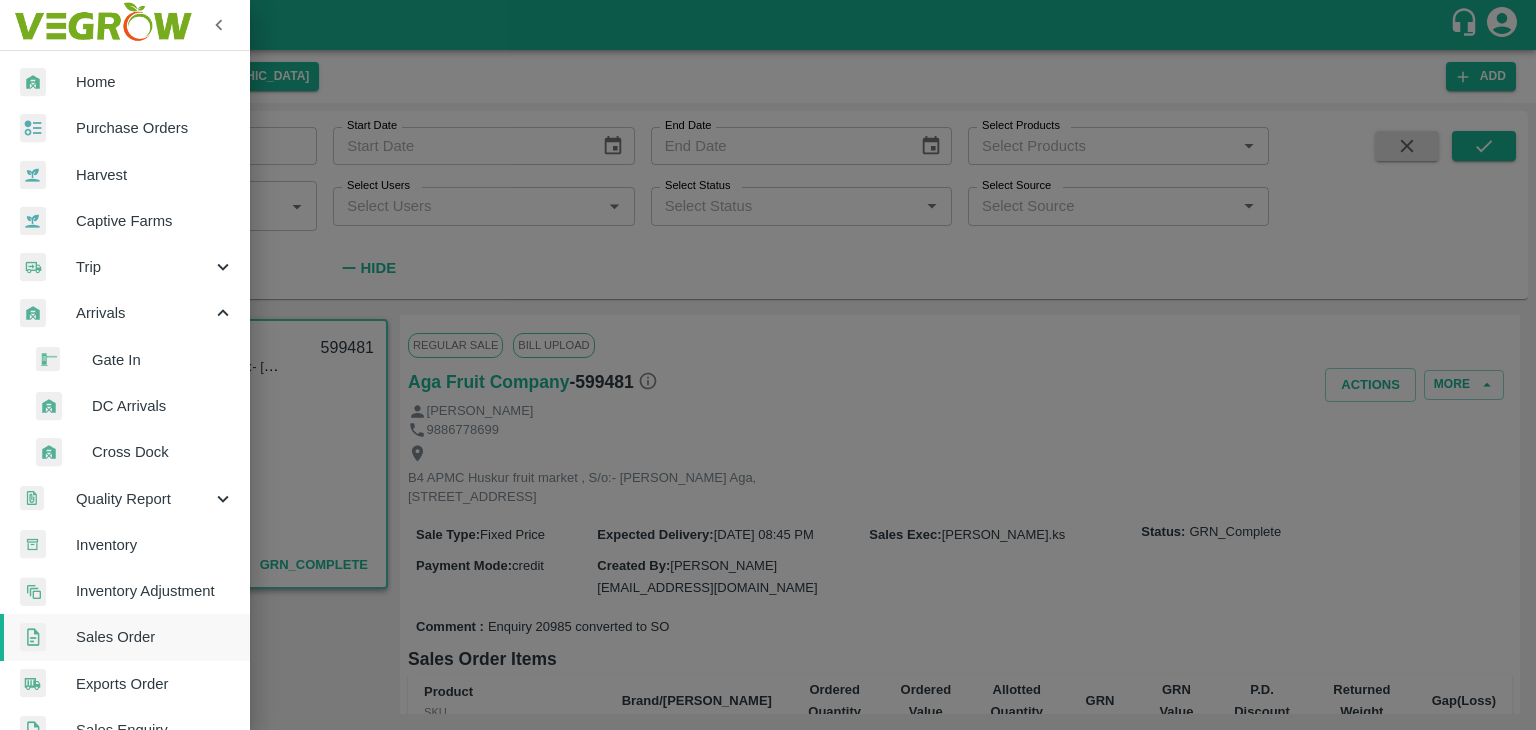 click on "DC Arrivals" at bounding box center [163, 406] 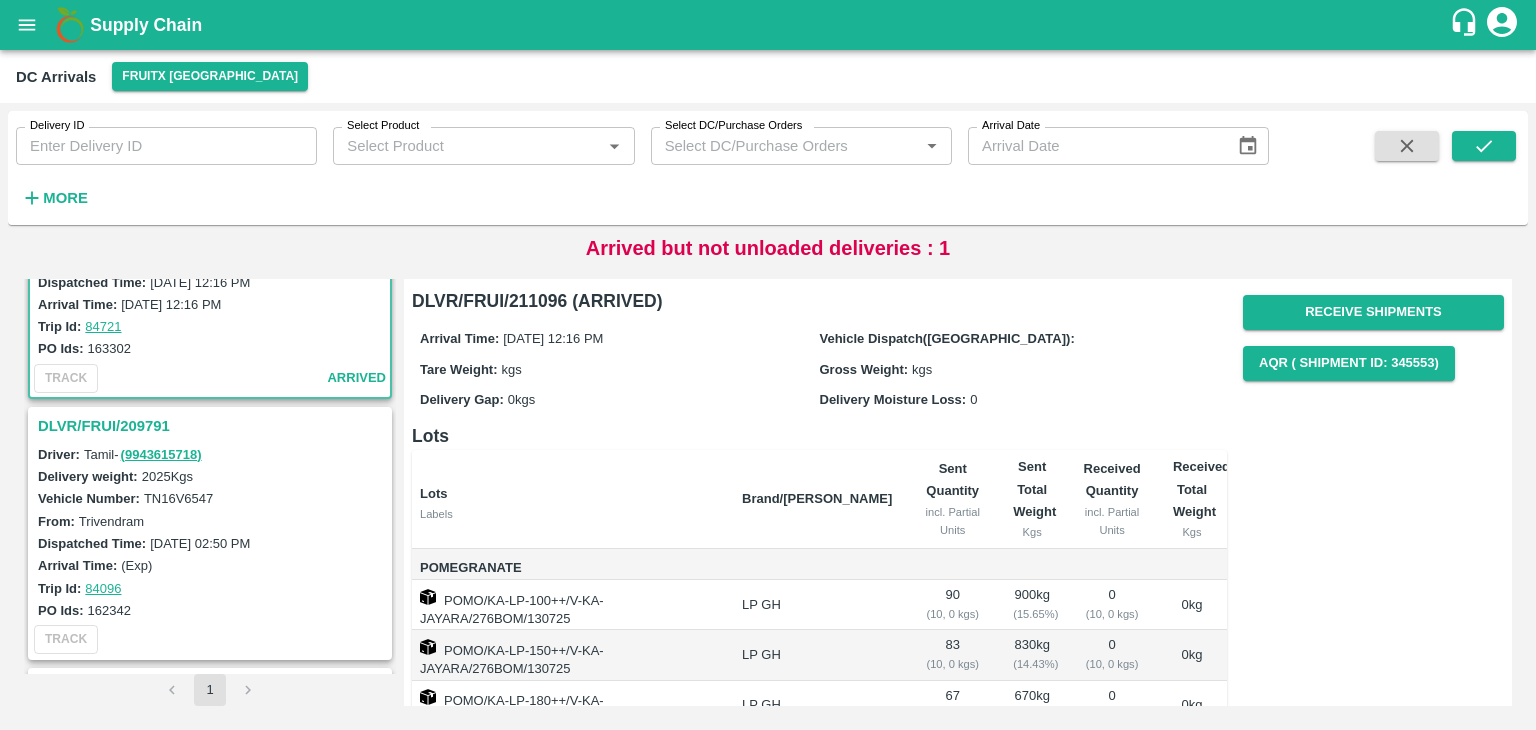scroll, scrollTop: 164, scrollLeft: 0, axis: vertical 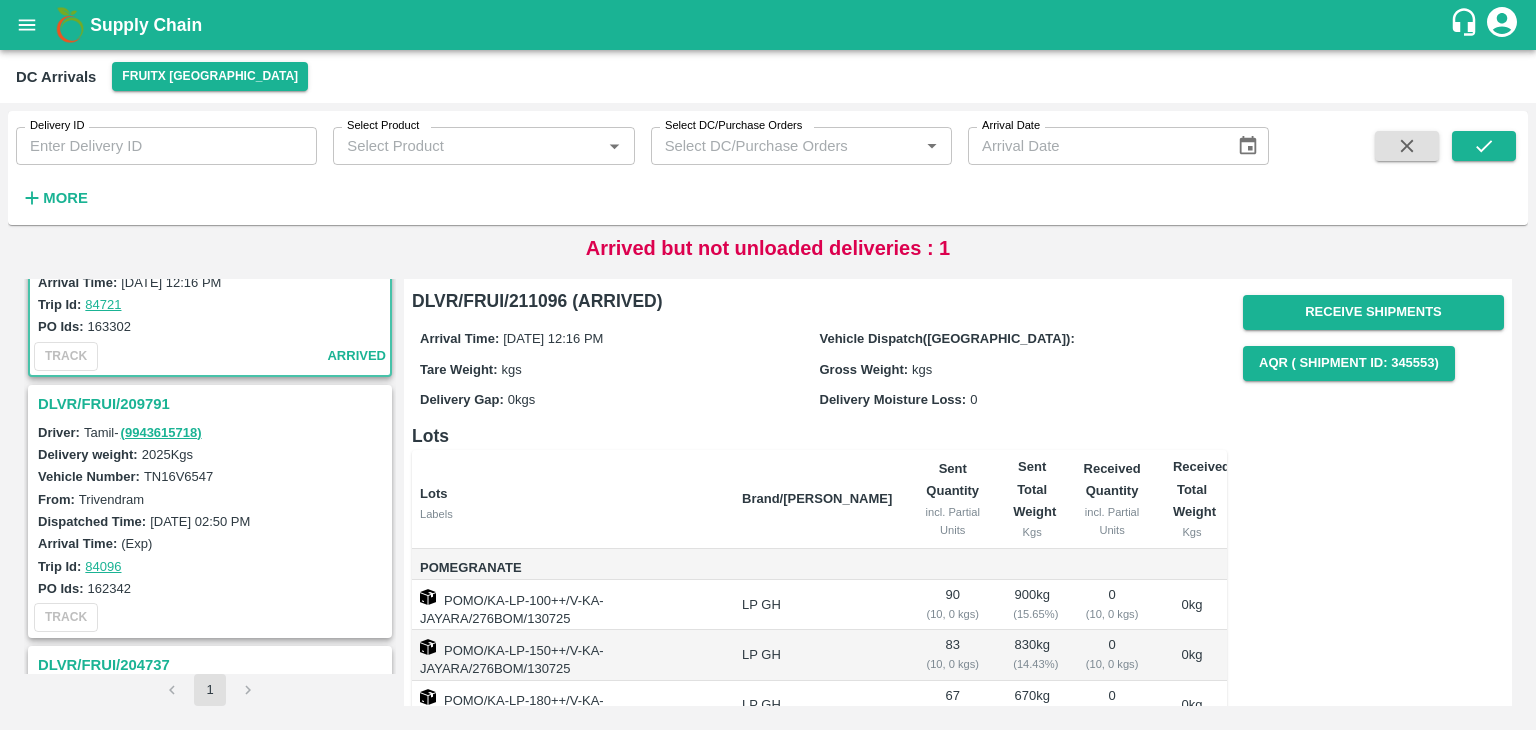 click on "DLVR/FRUI/209791" at bounding box center [213, 404] 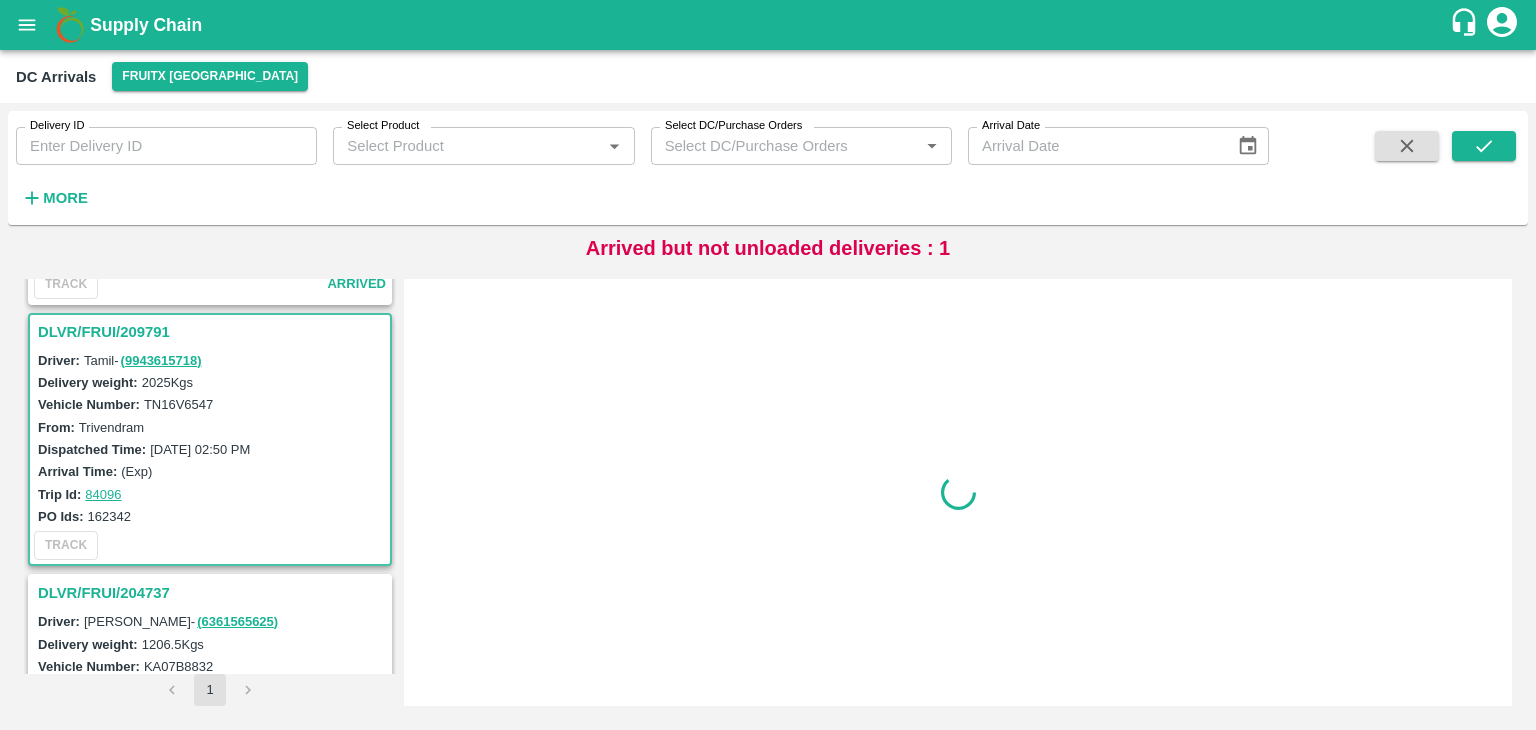 scroll, scrollTop: 268, scrollLeft: 0, axis: vertical 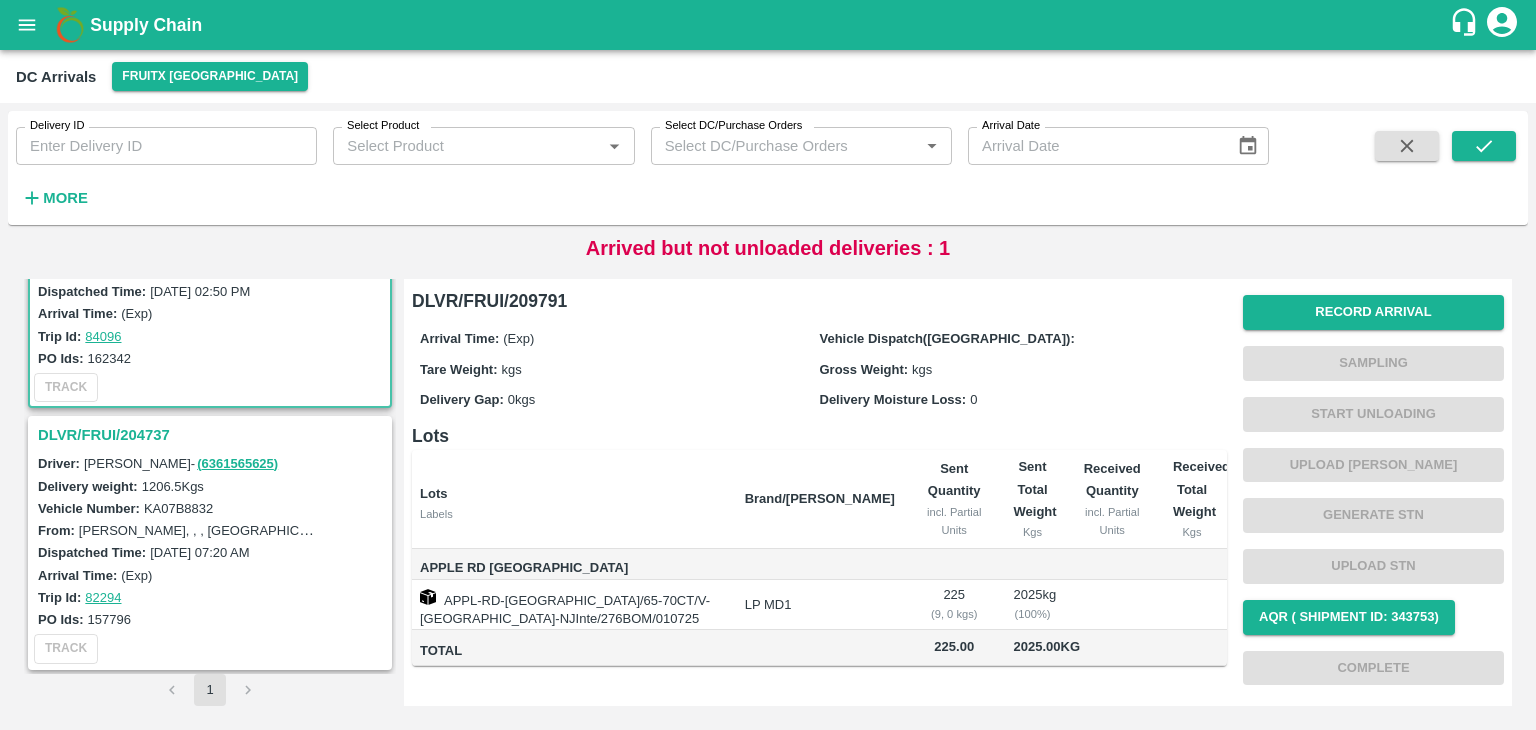 click on "DLVR/FRUI/204737" at bounding box center [213, 435] 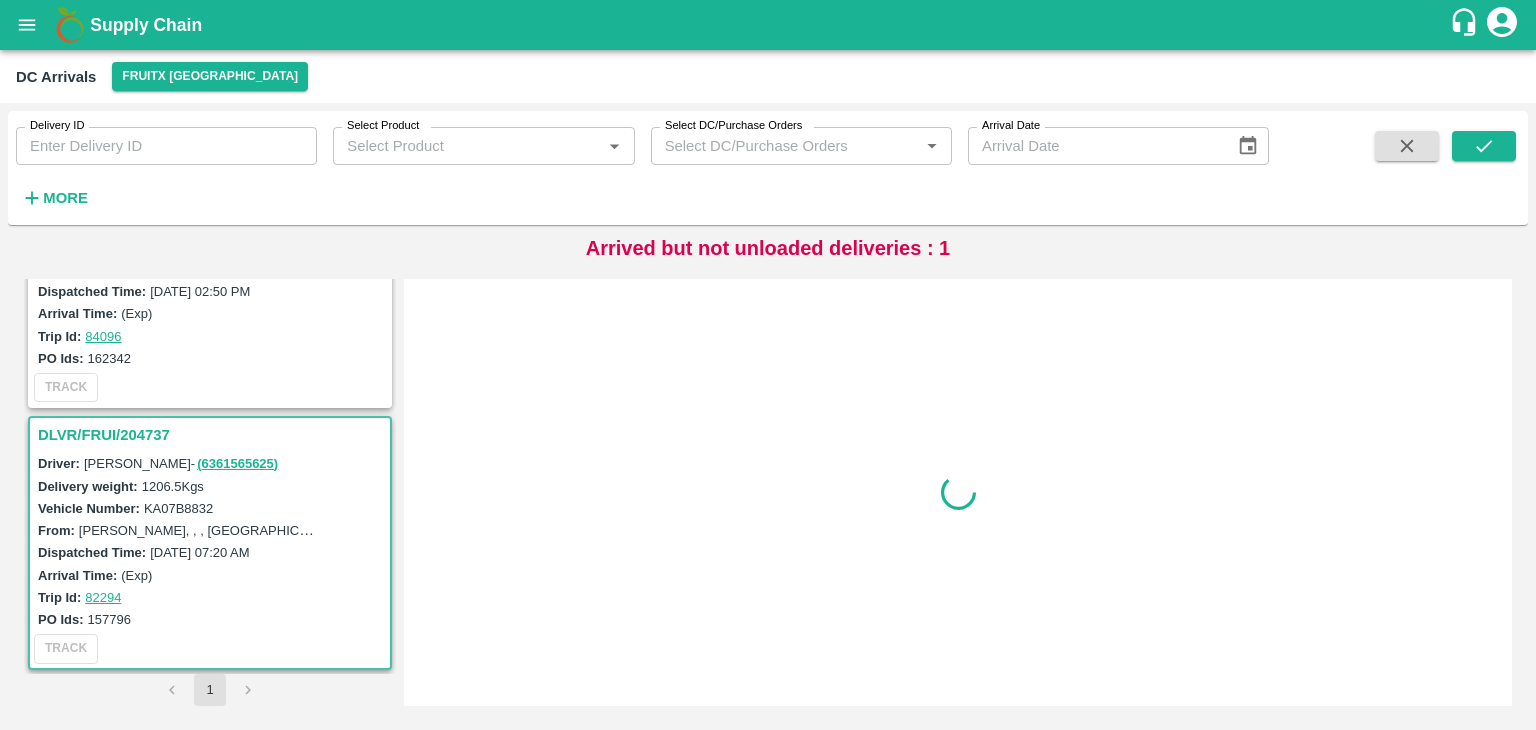 scroll, scrollTop: 0, scrollLeft: 0, axis: both 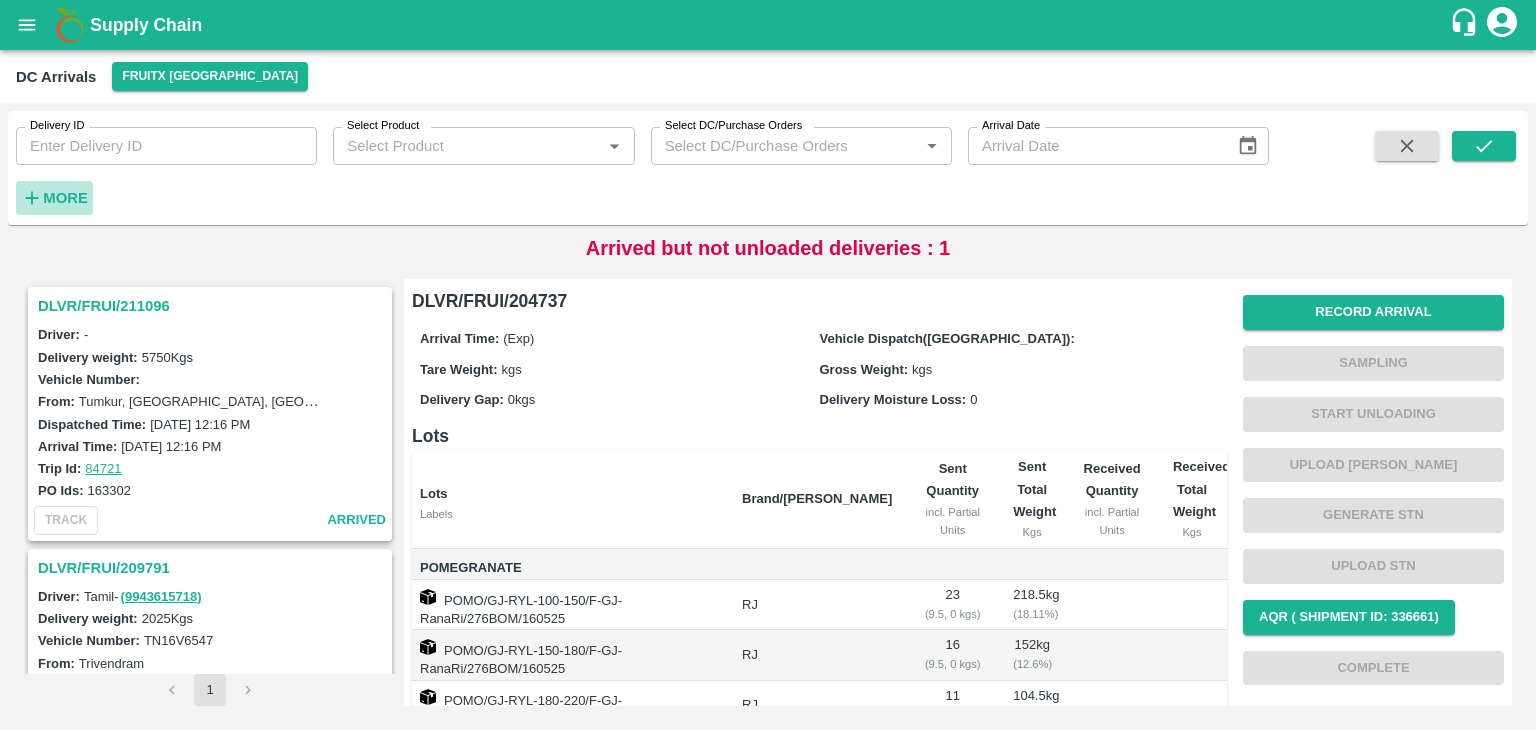 click on "More" at bounding box center (65, 198) 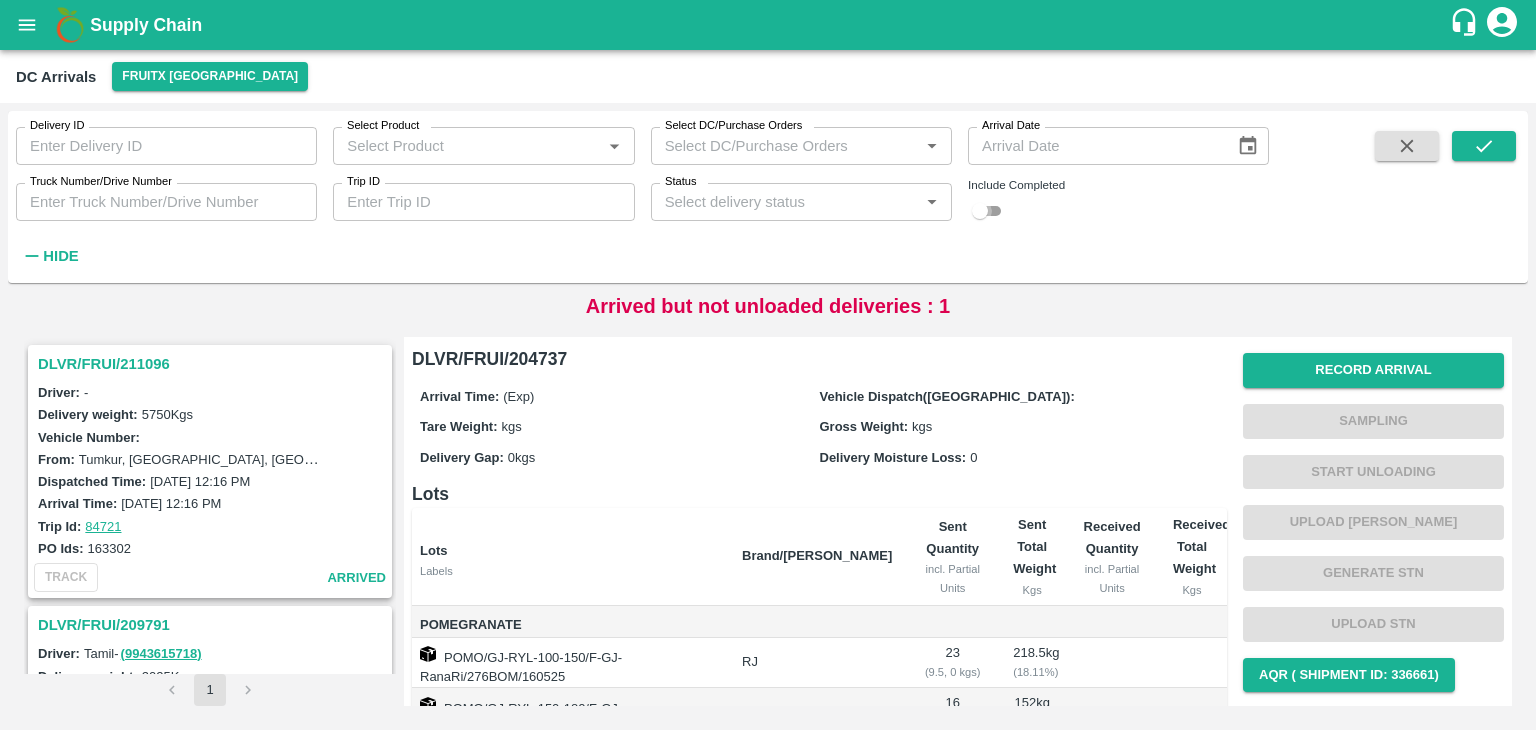 click at bounding box center [980, 211] 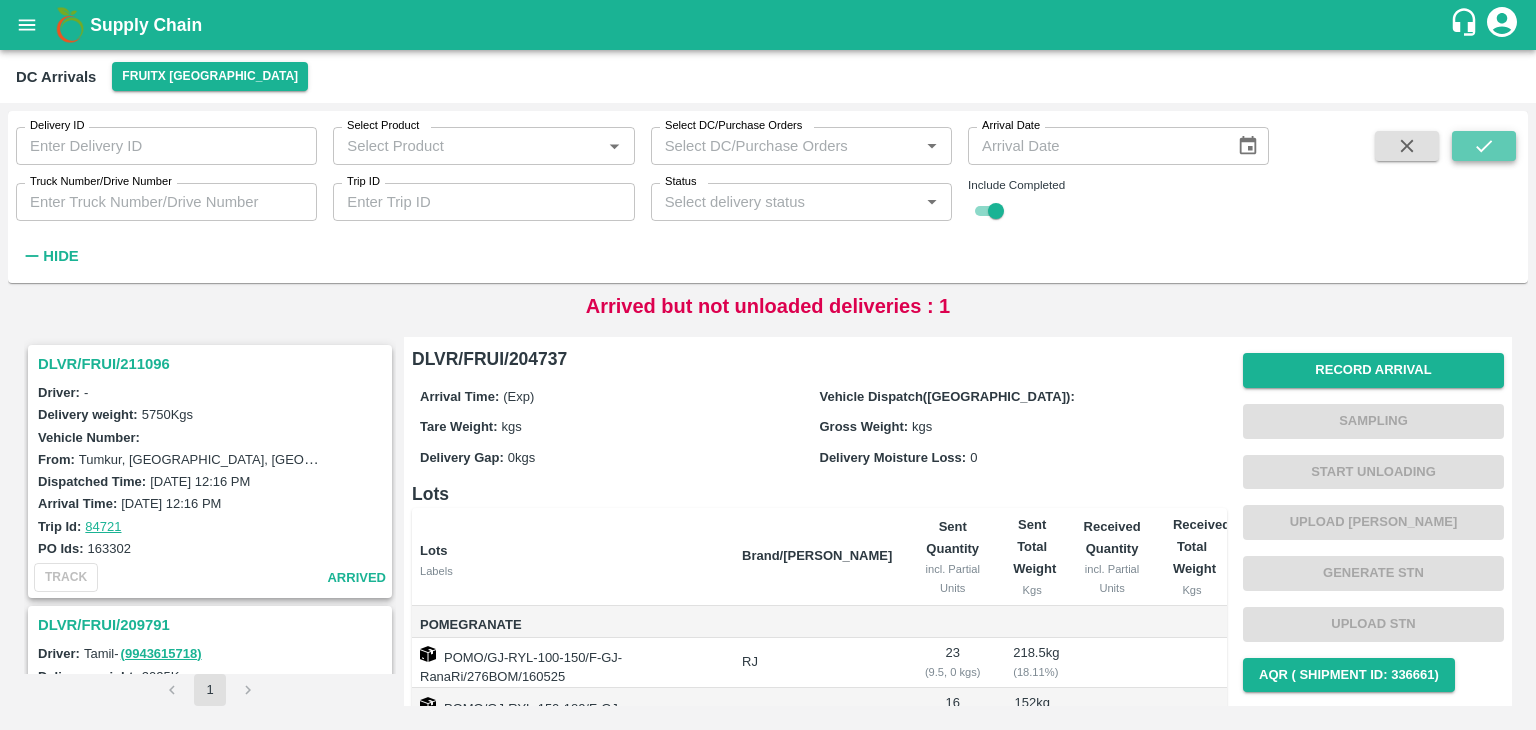 click 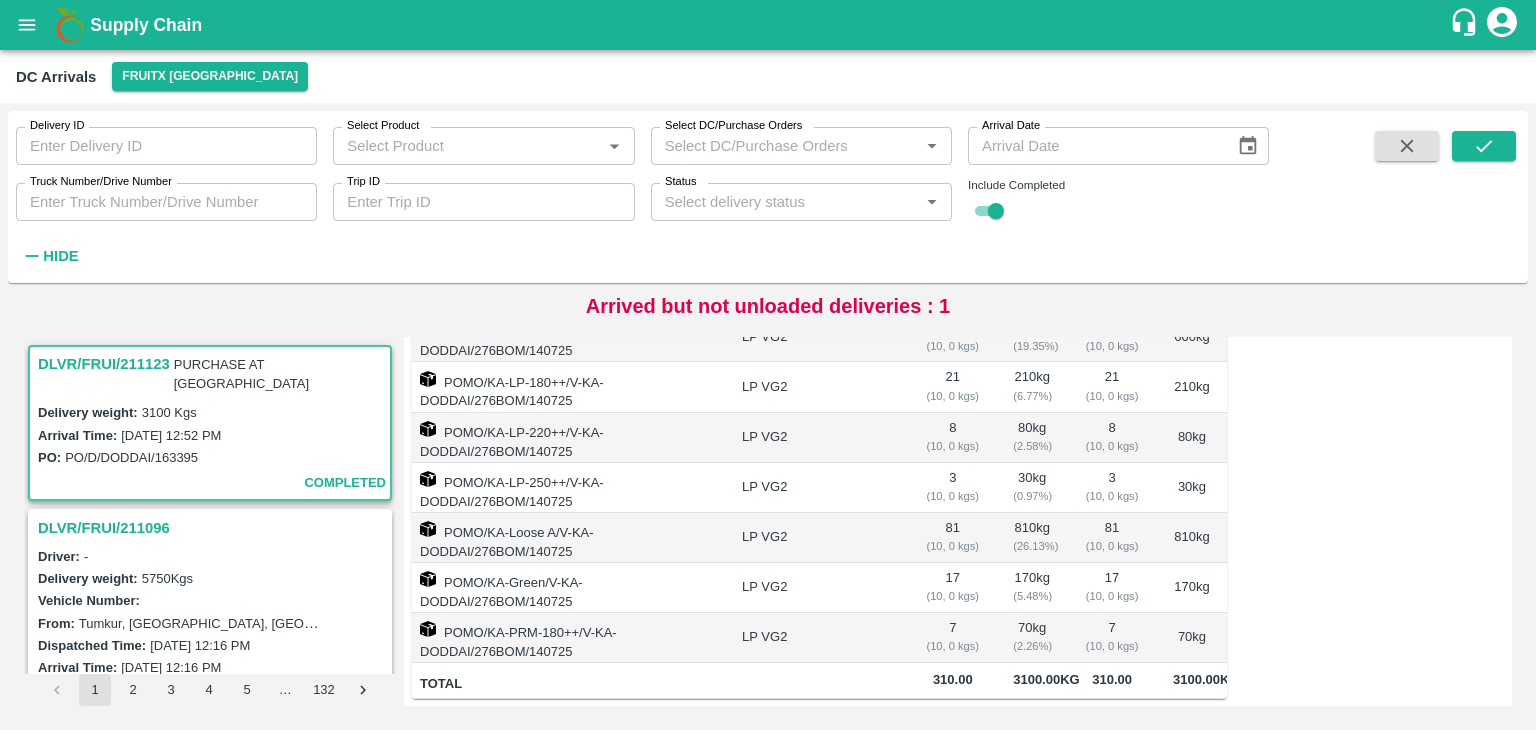 scroll, scrollTop: 0, scrollLeft: 0, axis: both 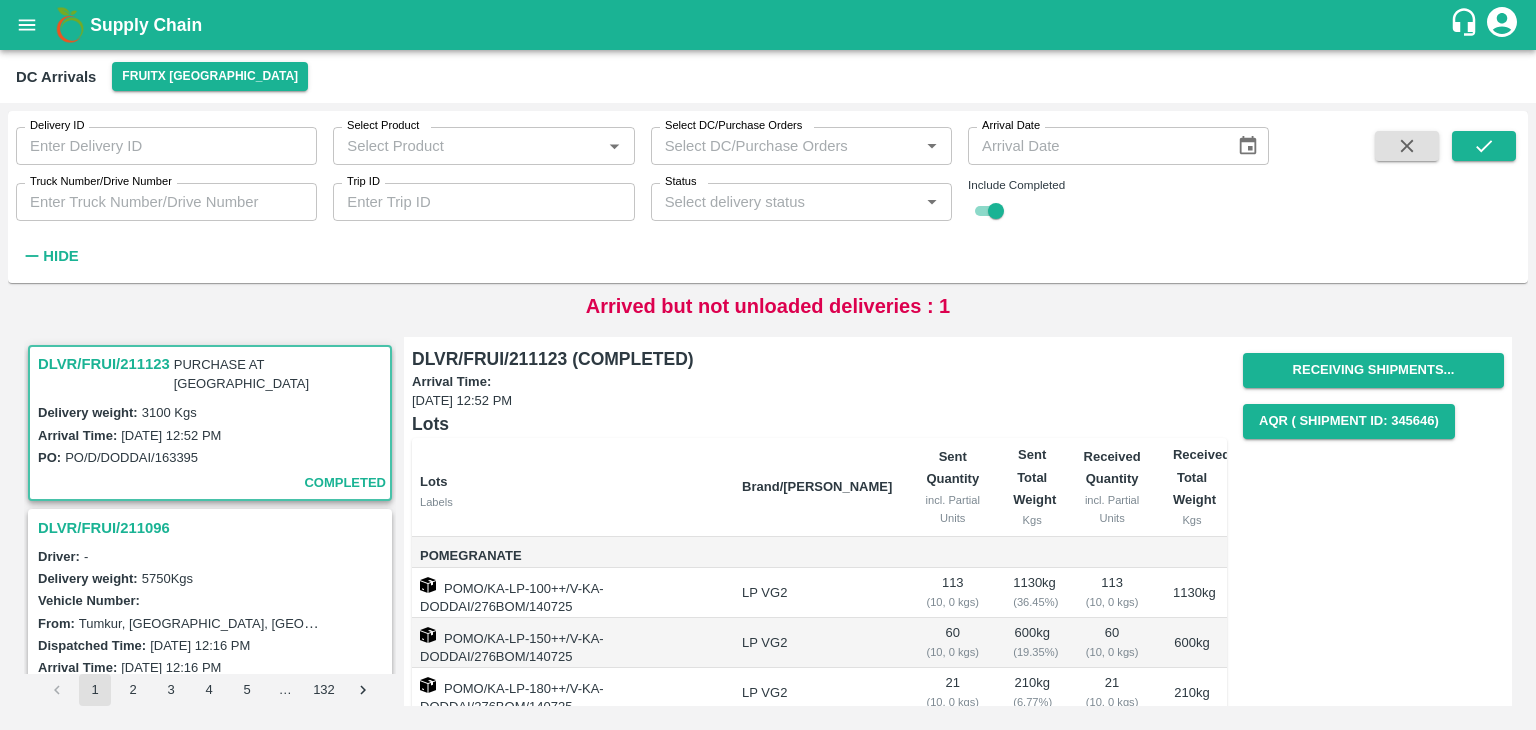 click on "LP VG2" at bounding box center (817, 593) 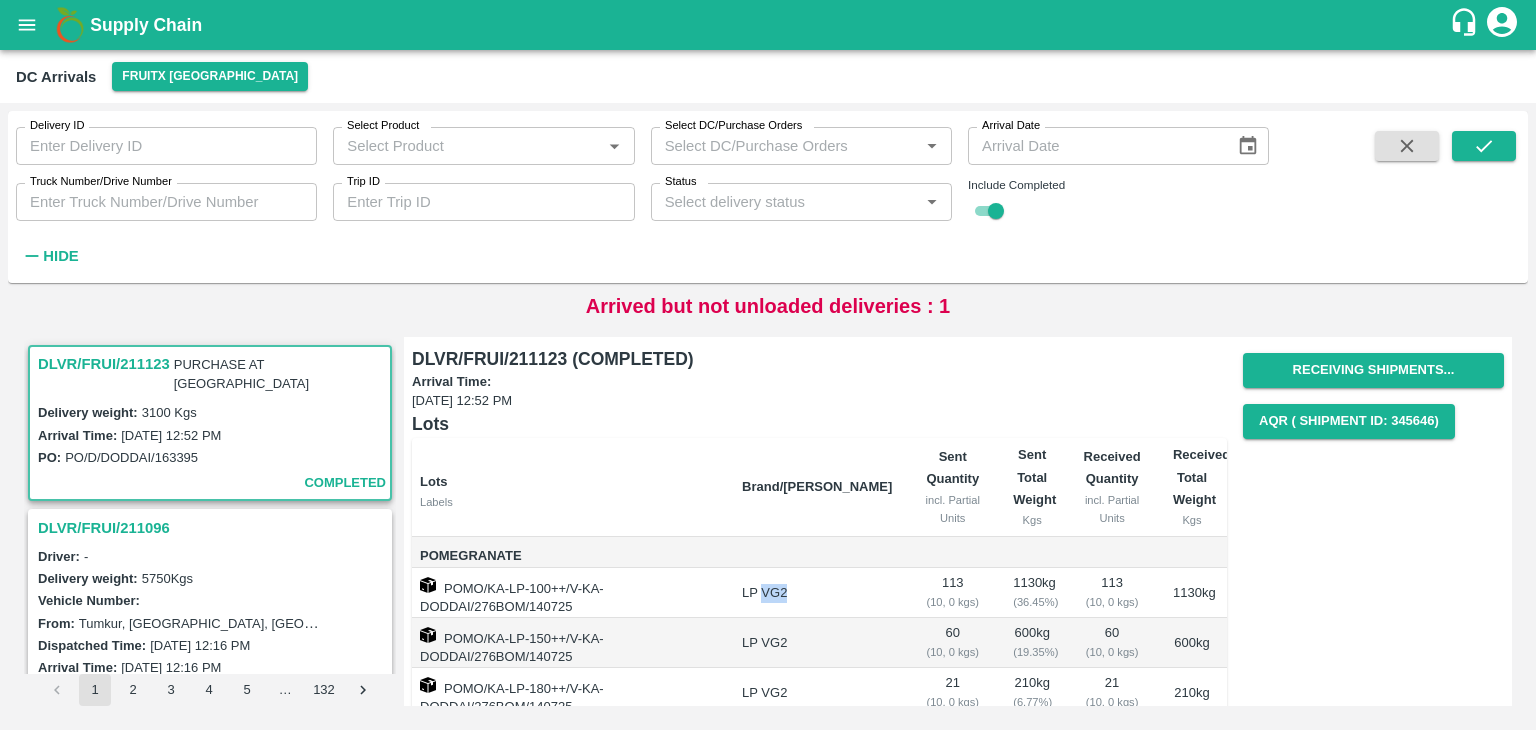 click on "LP VG2" at bounding box center [817, 593] 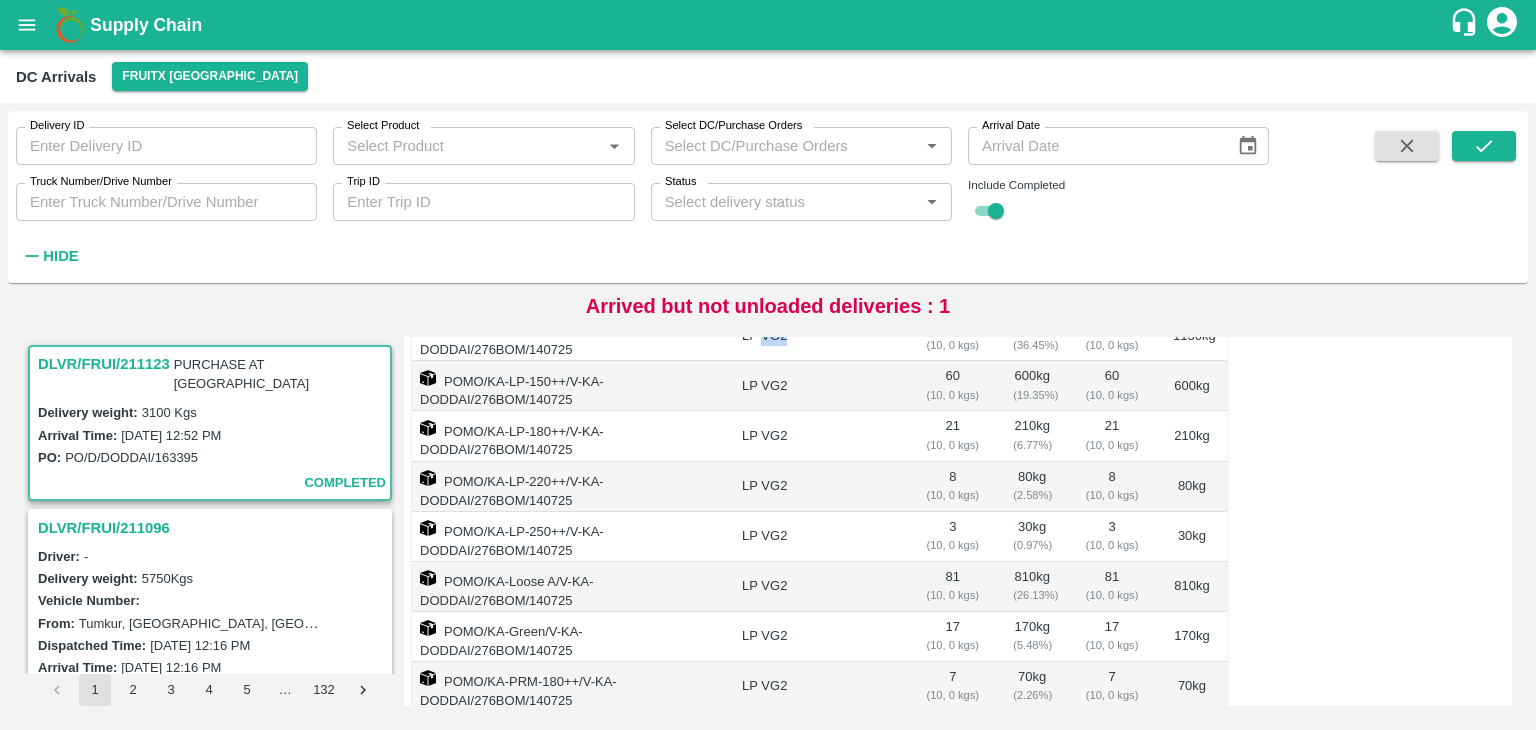 scroll, scrollTop: 258, scrollLeft: 0, axis: vertical 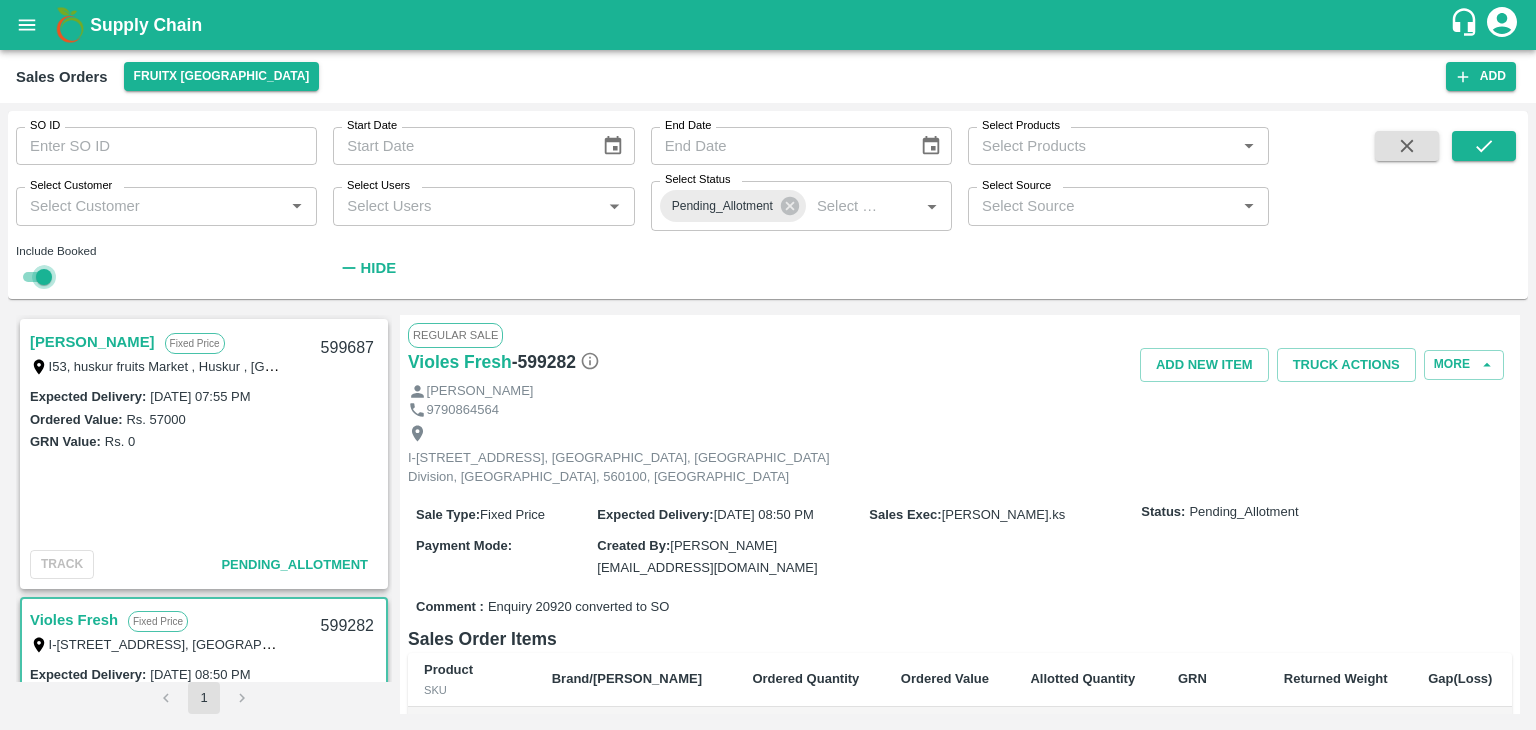 click at bounding box center [44, 277] 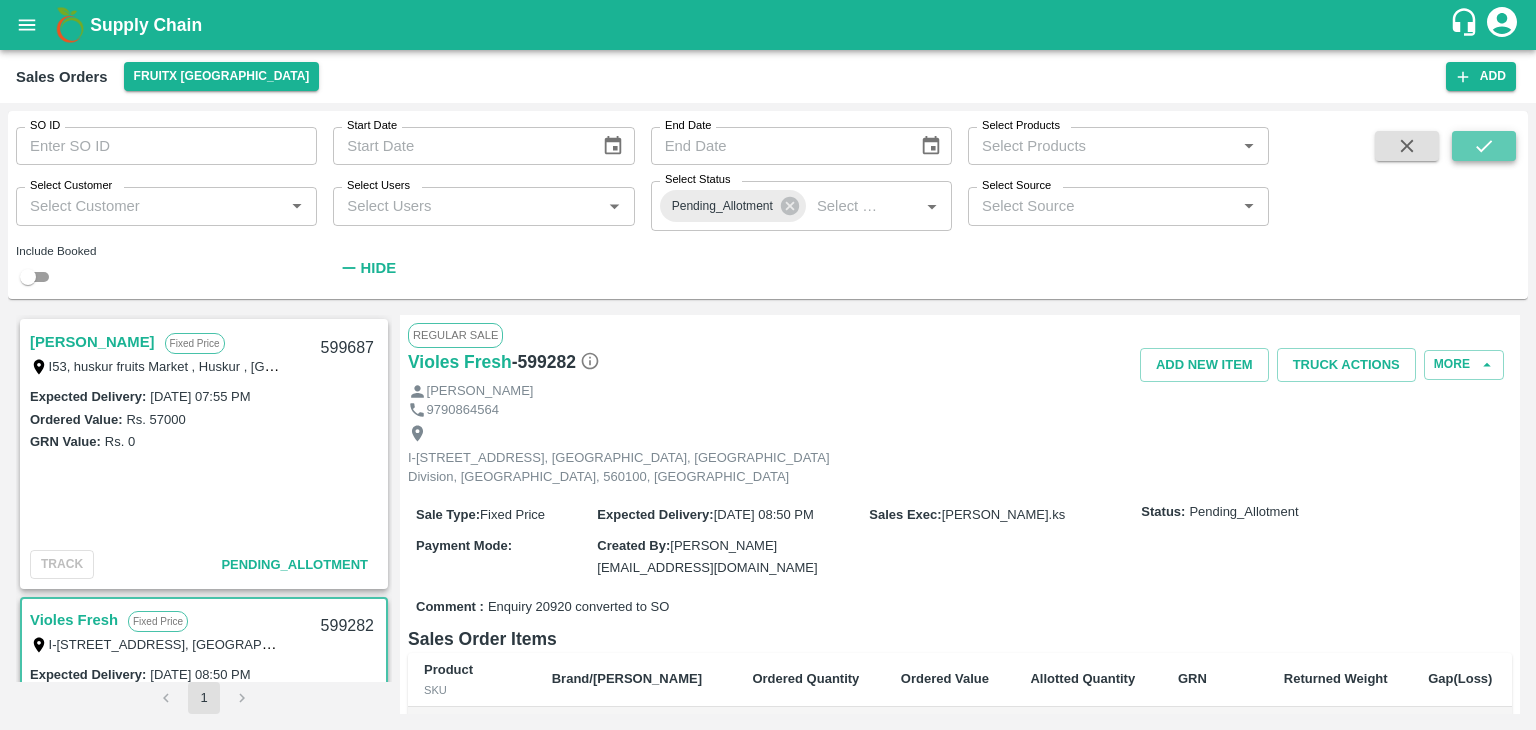 click at bounding box center [1484, 146] 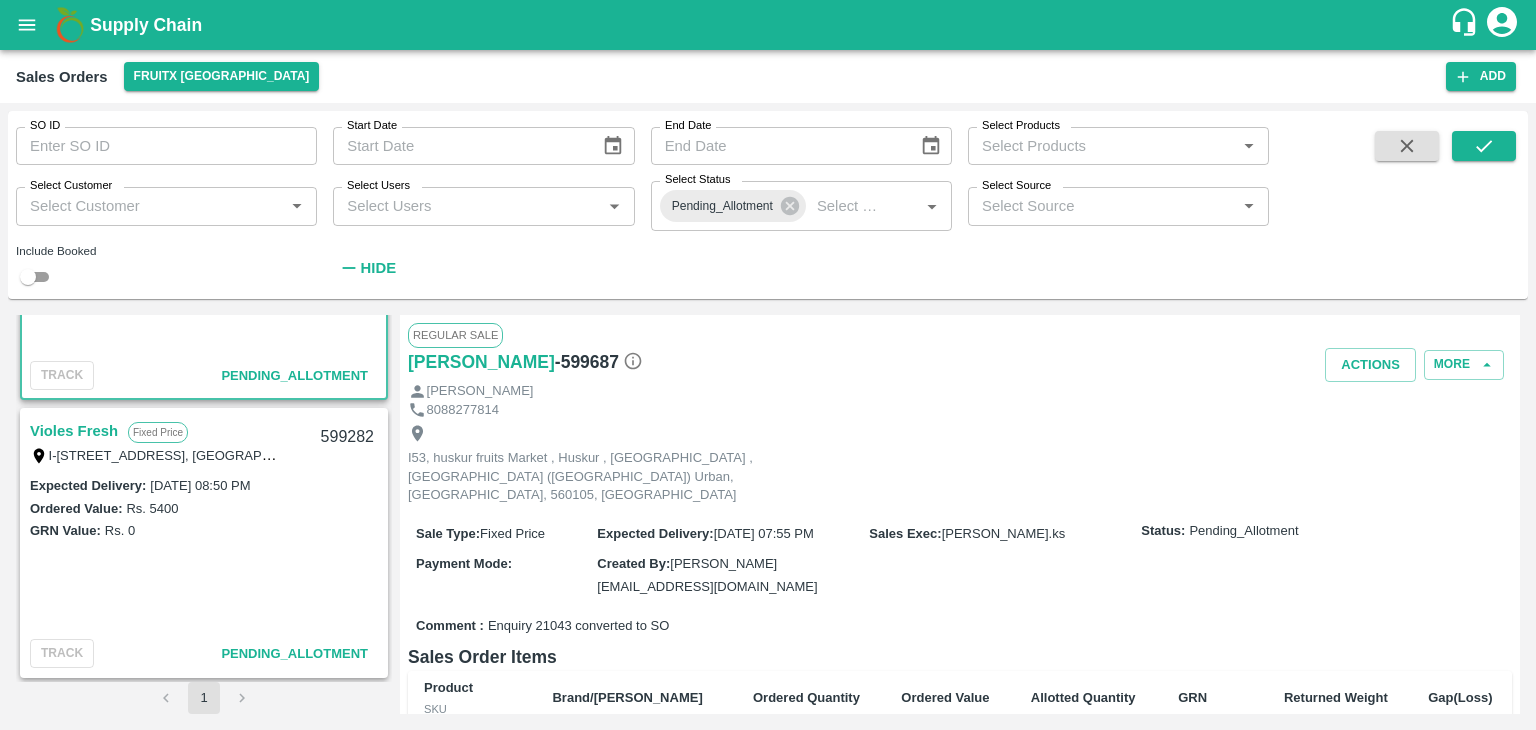 scroll, scrollTop: 0, scrollLeft: 0, axis: both 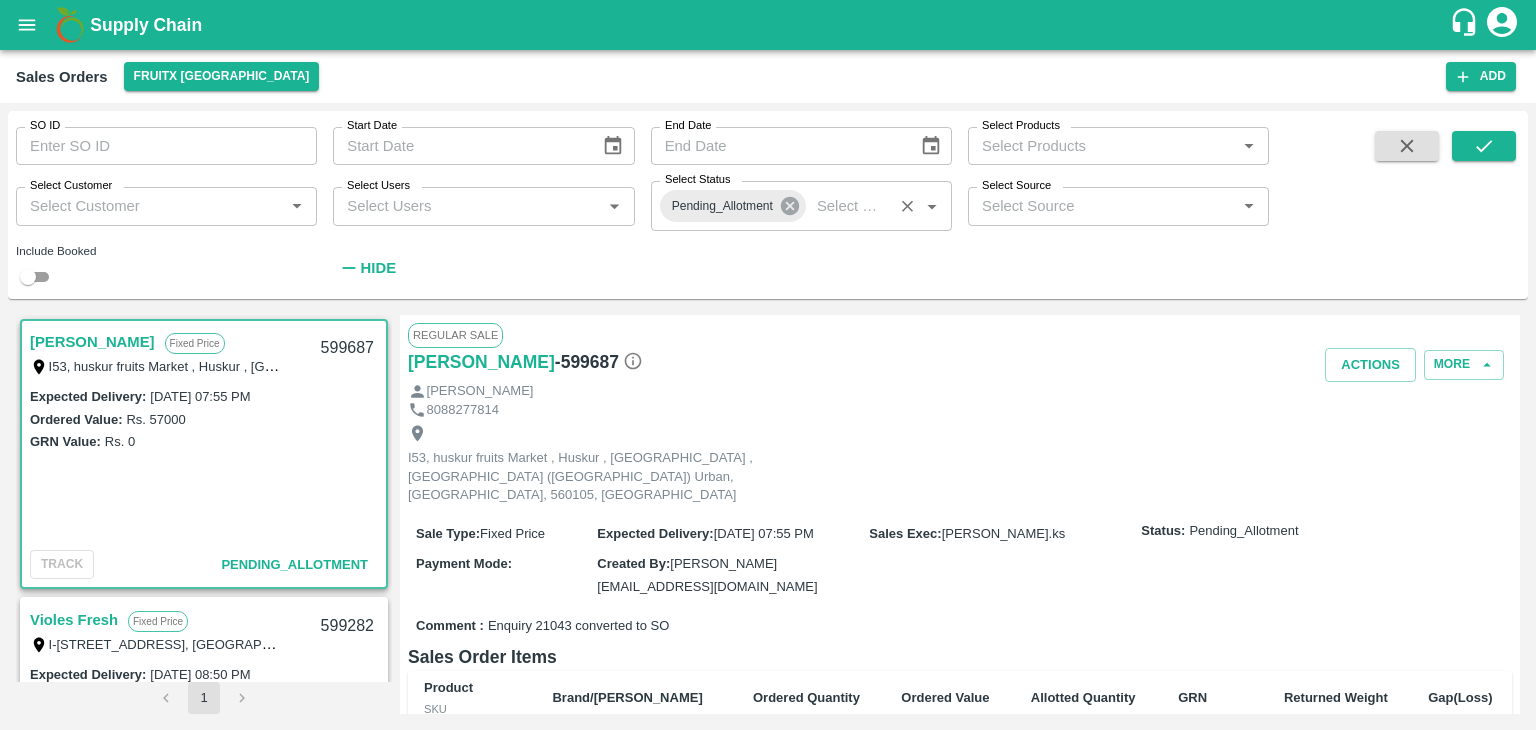 click 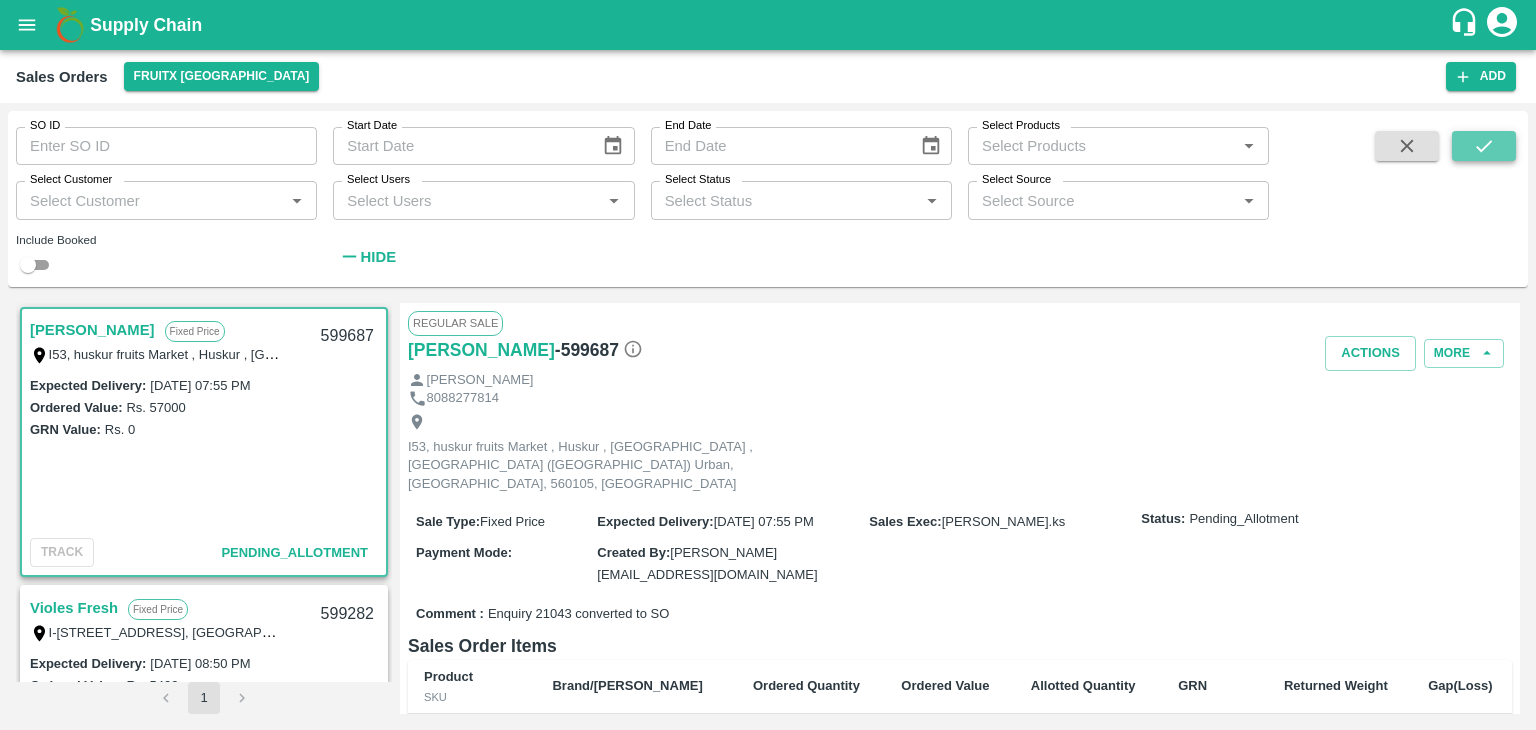click at bounding box center (1484, 146) 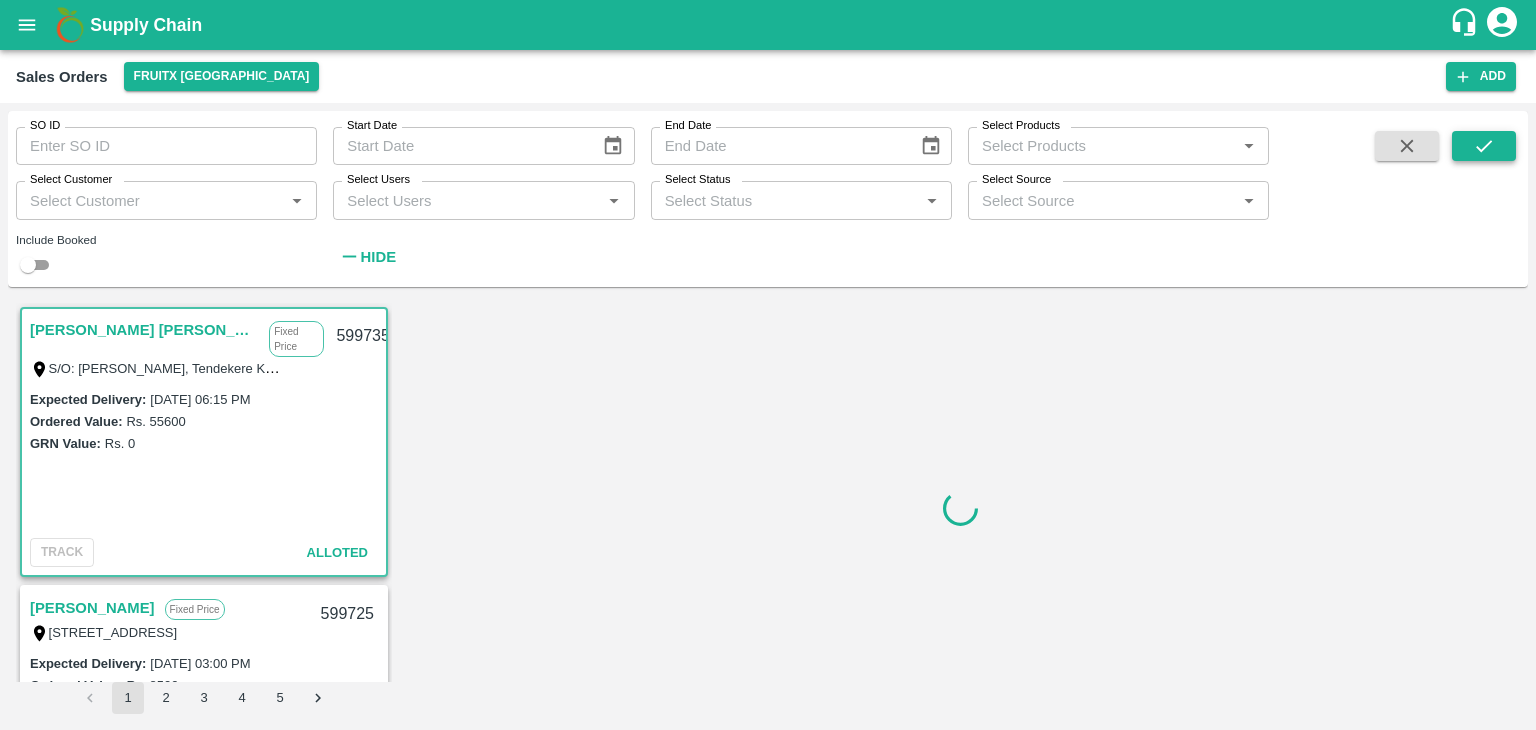 scroll, scrollTop: 5, scrollLeft: 0, axis: vertical 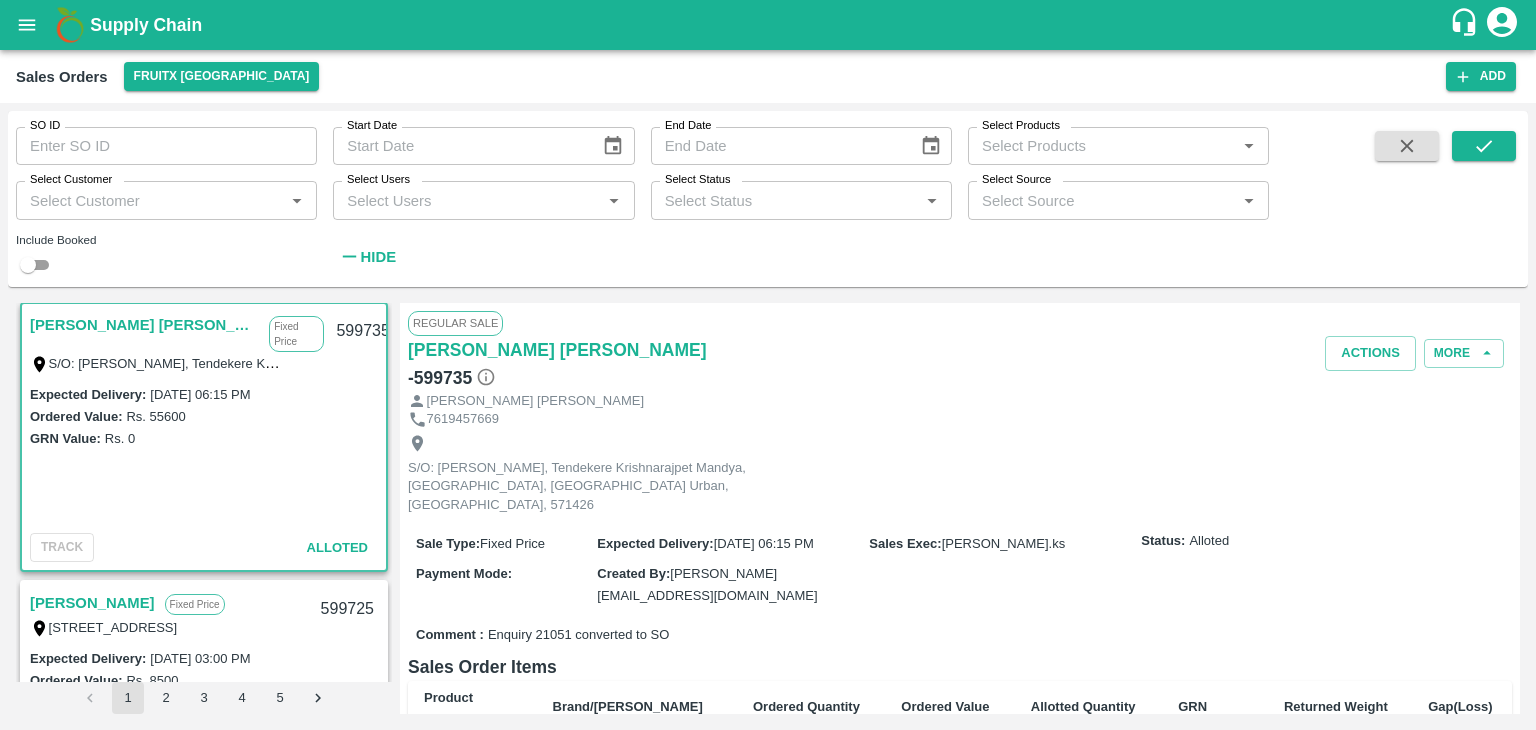 type 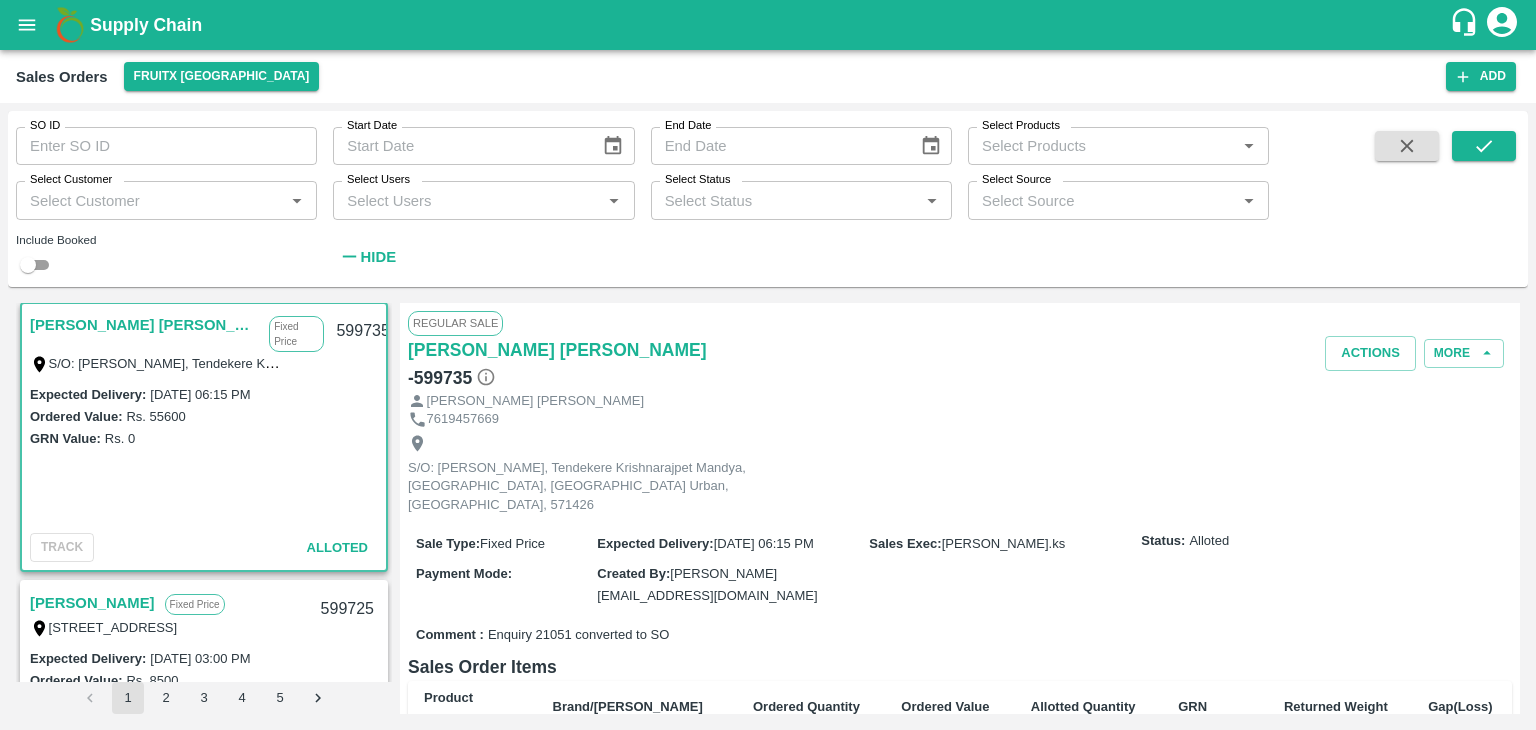 click on "599735" at bounding box center [362, 331] 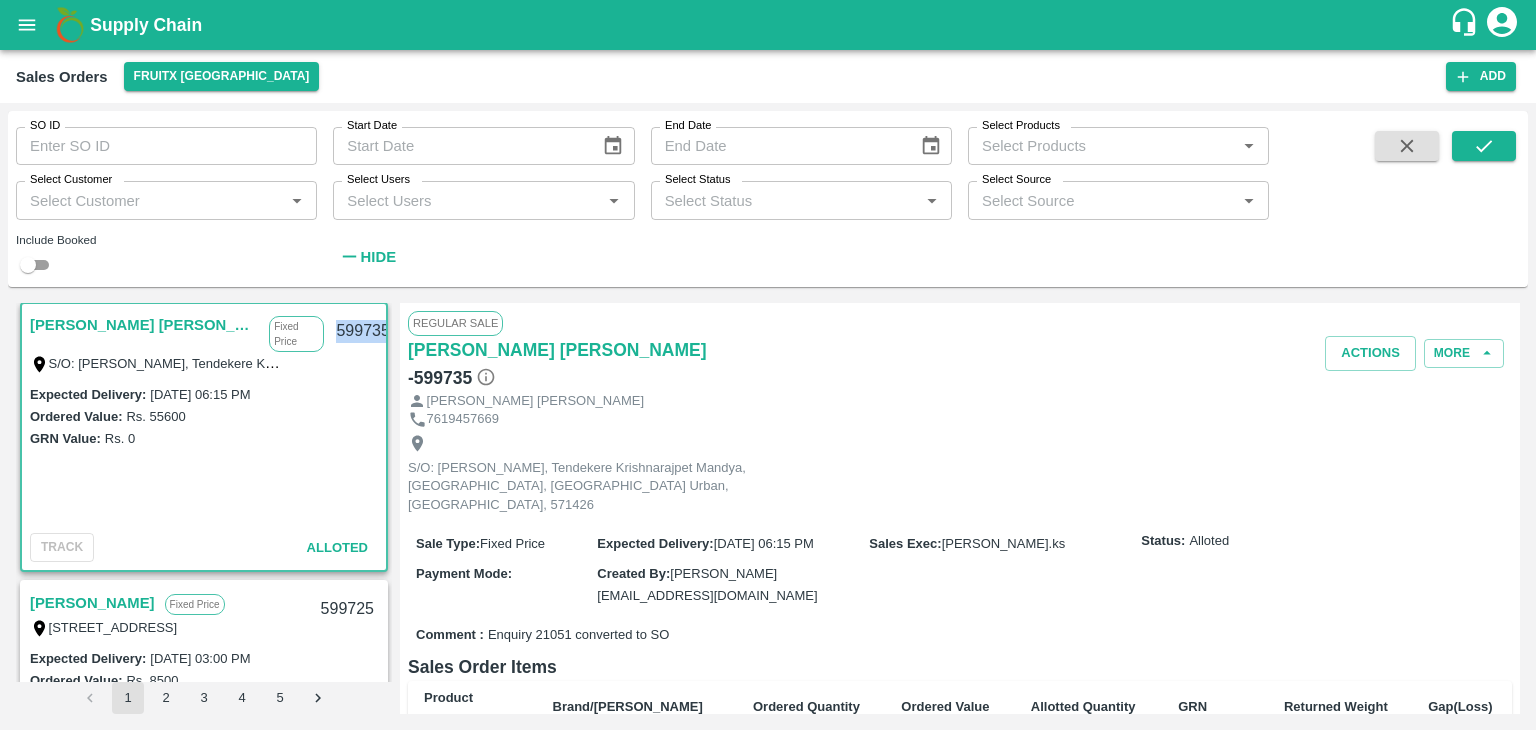 click on "599735" at bounding box center (362, 331) 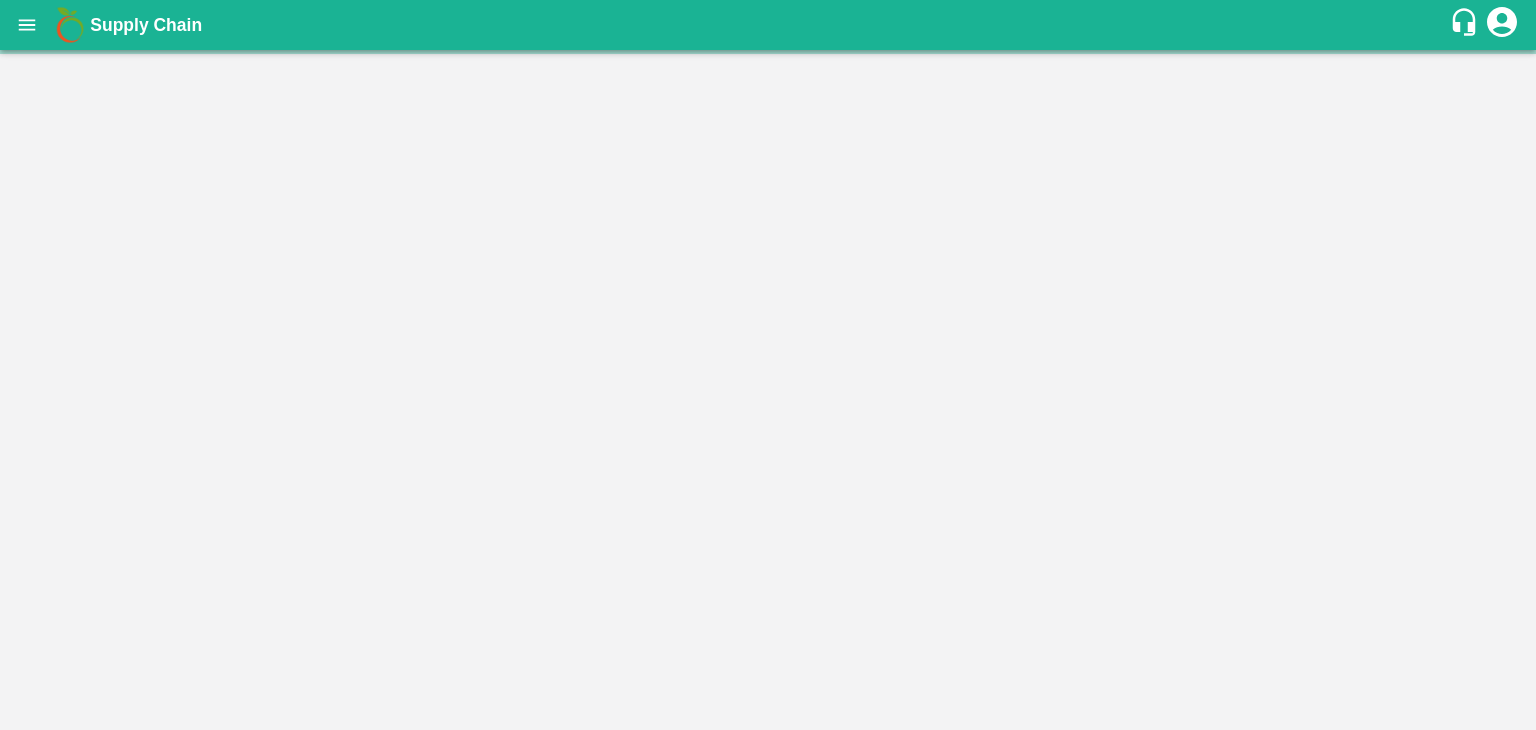 scroll, scrollTop: 0, scrollLeft: 0, axis: both 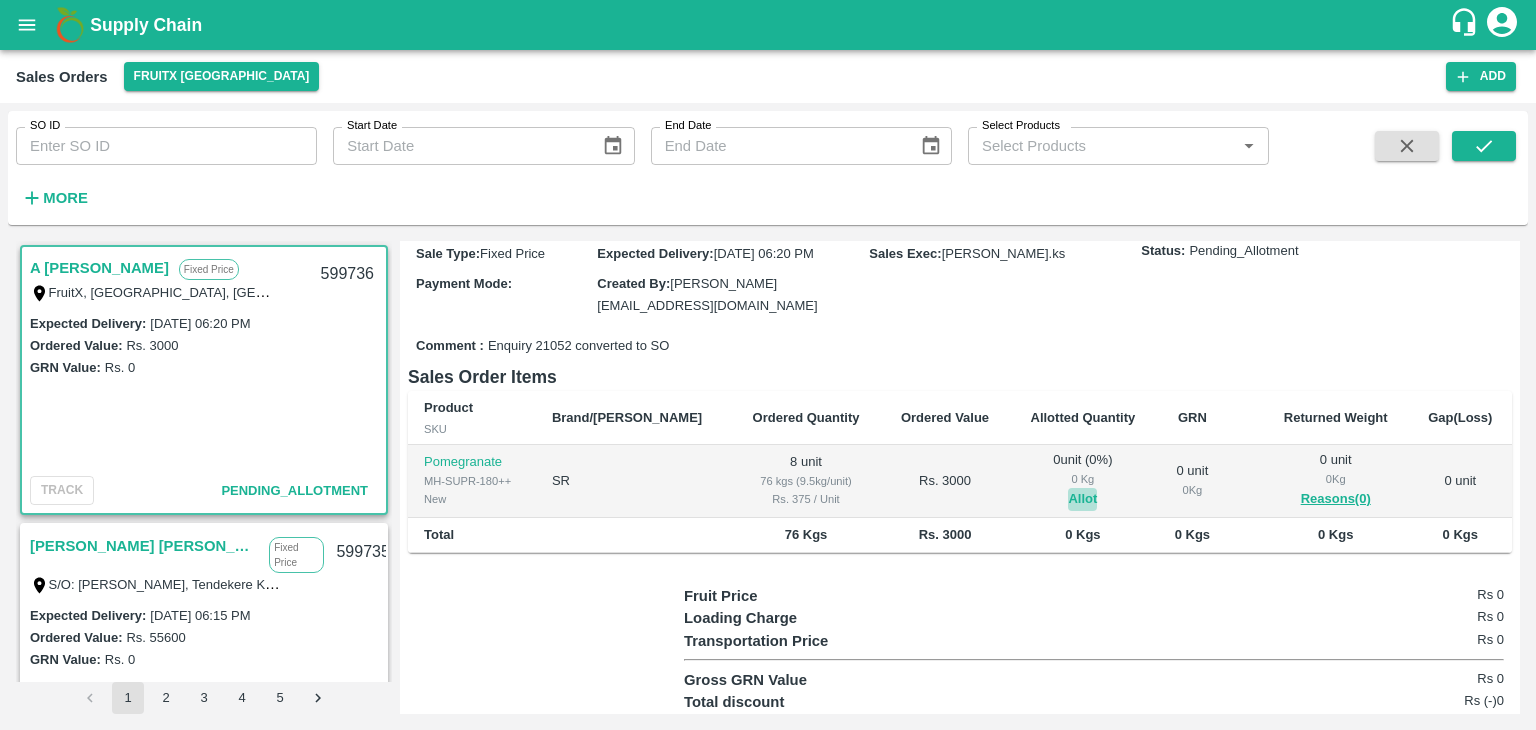 click on "Allot" at bounding box center [1082, 499] 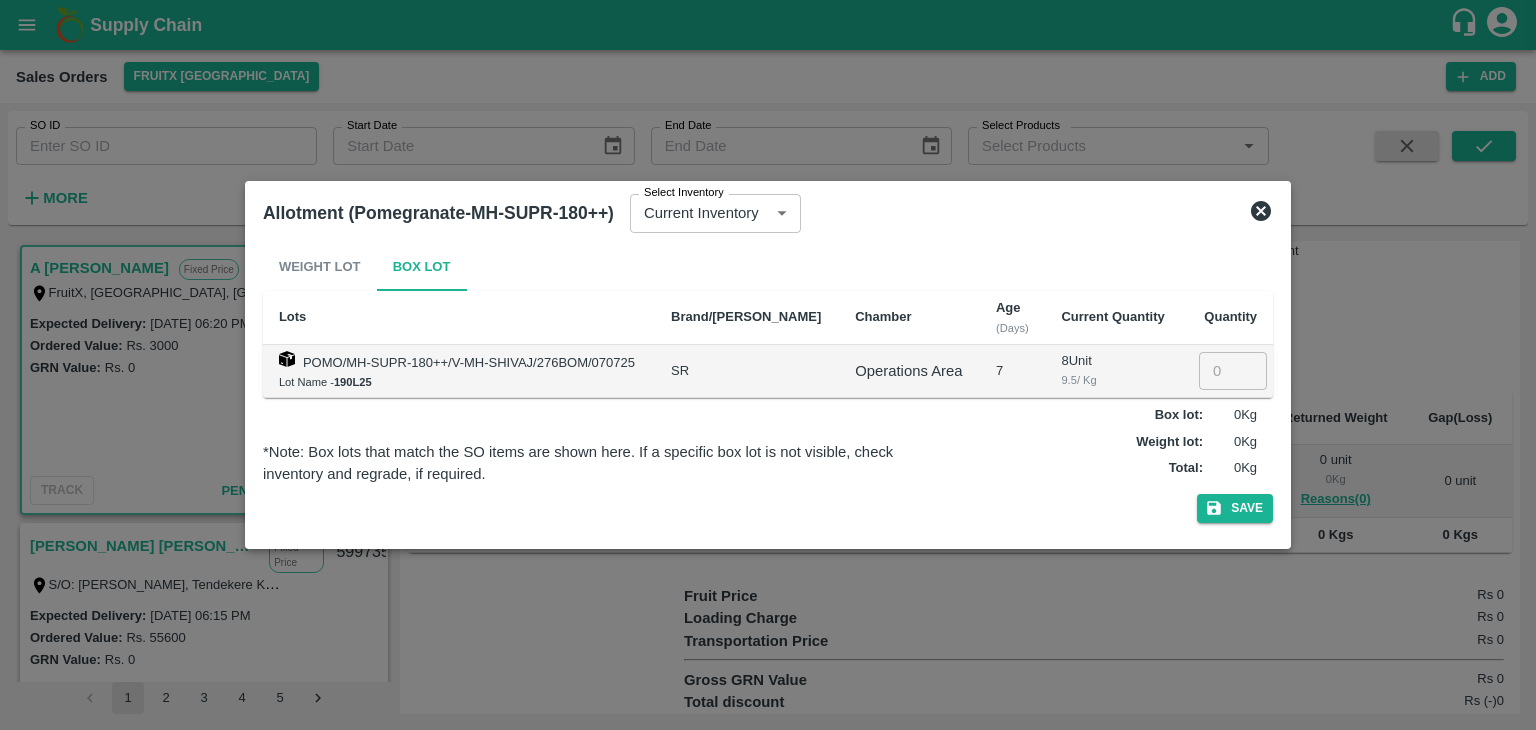 click at bounding box center [1233, 371] 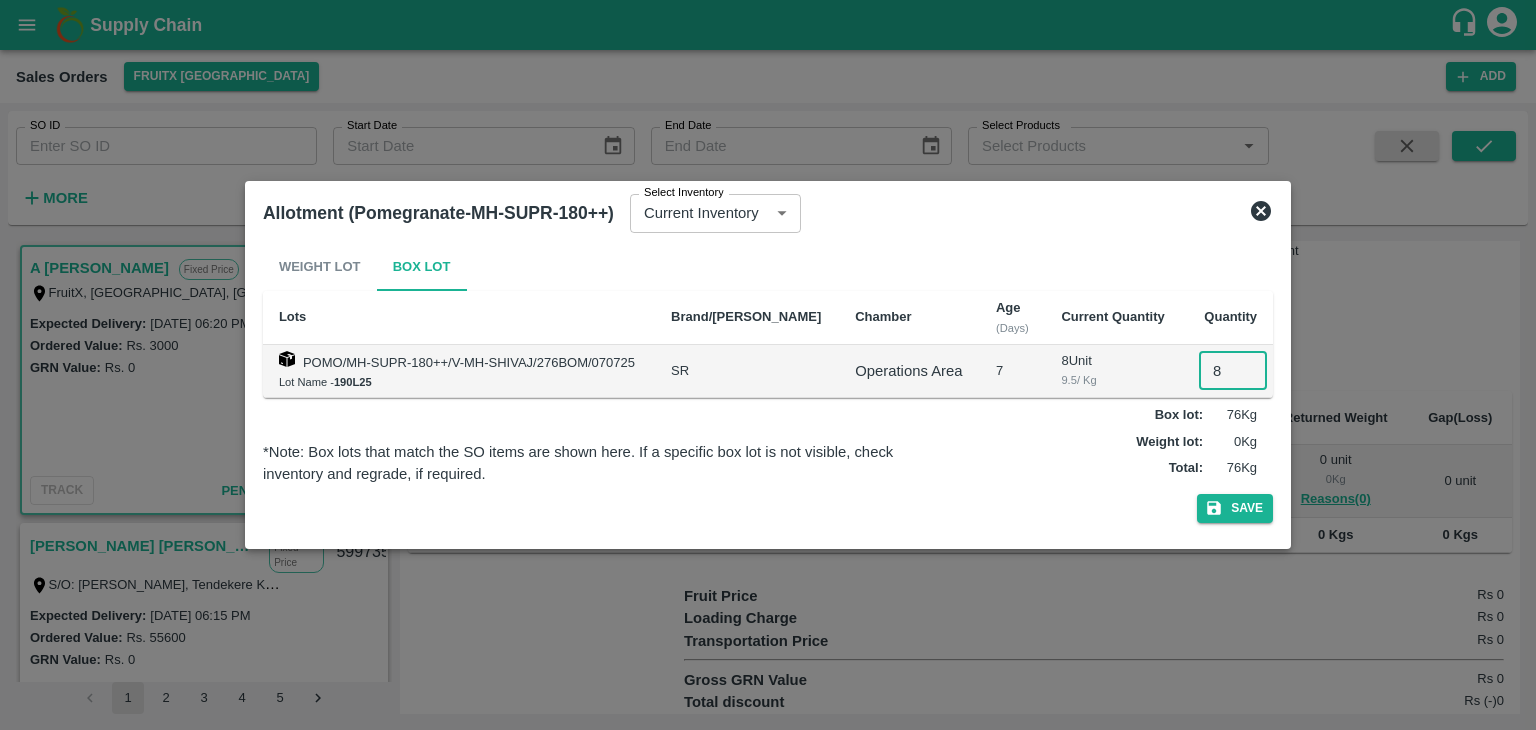 type on "8" 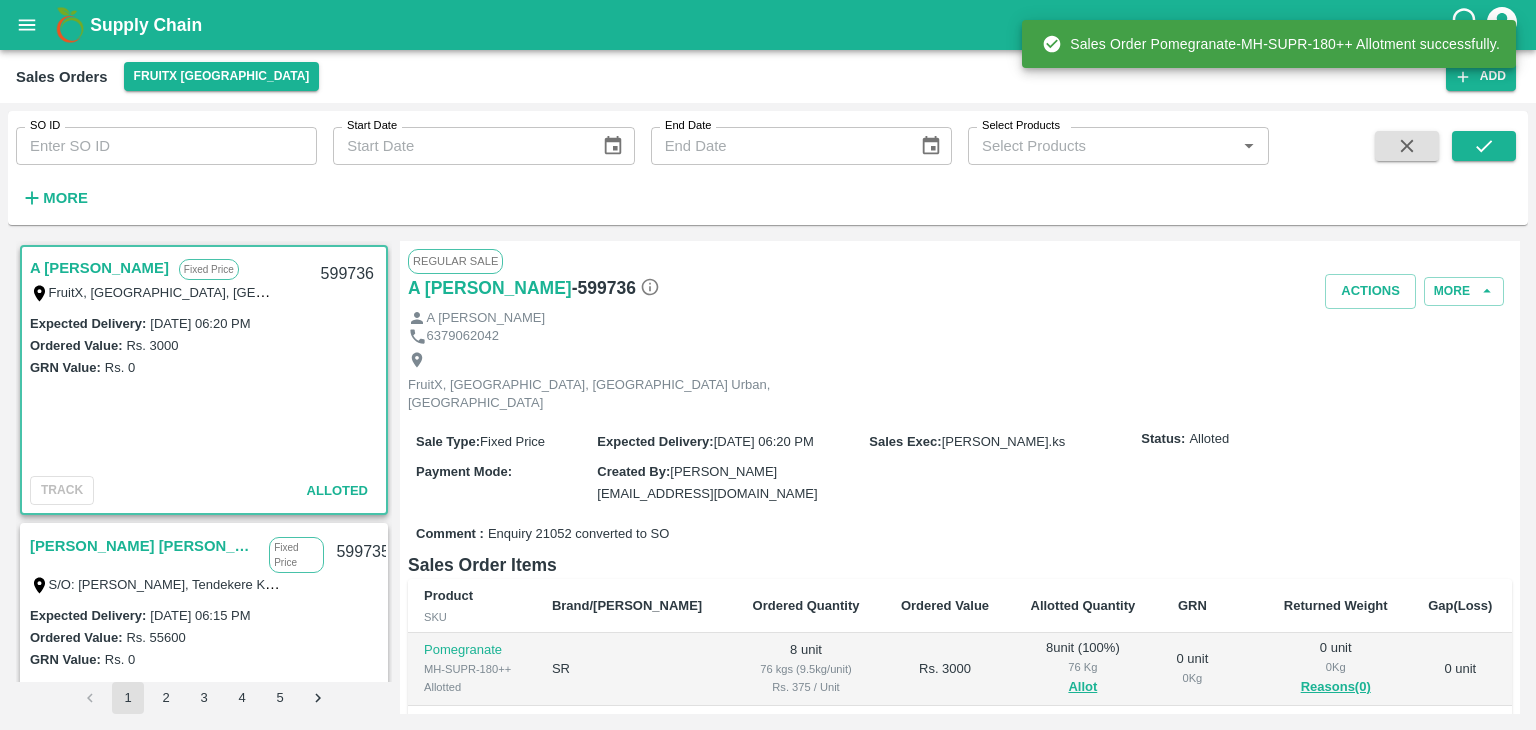 click on "599736" at bounding box center (347, 274) 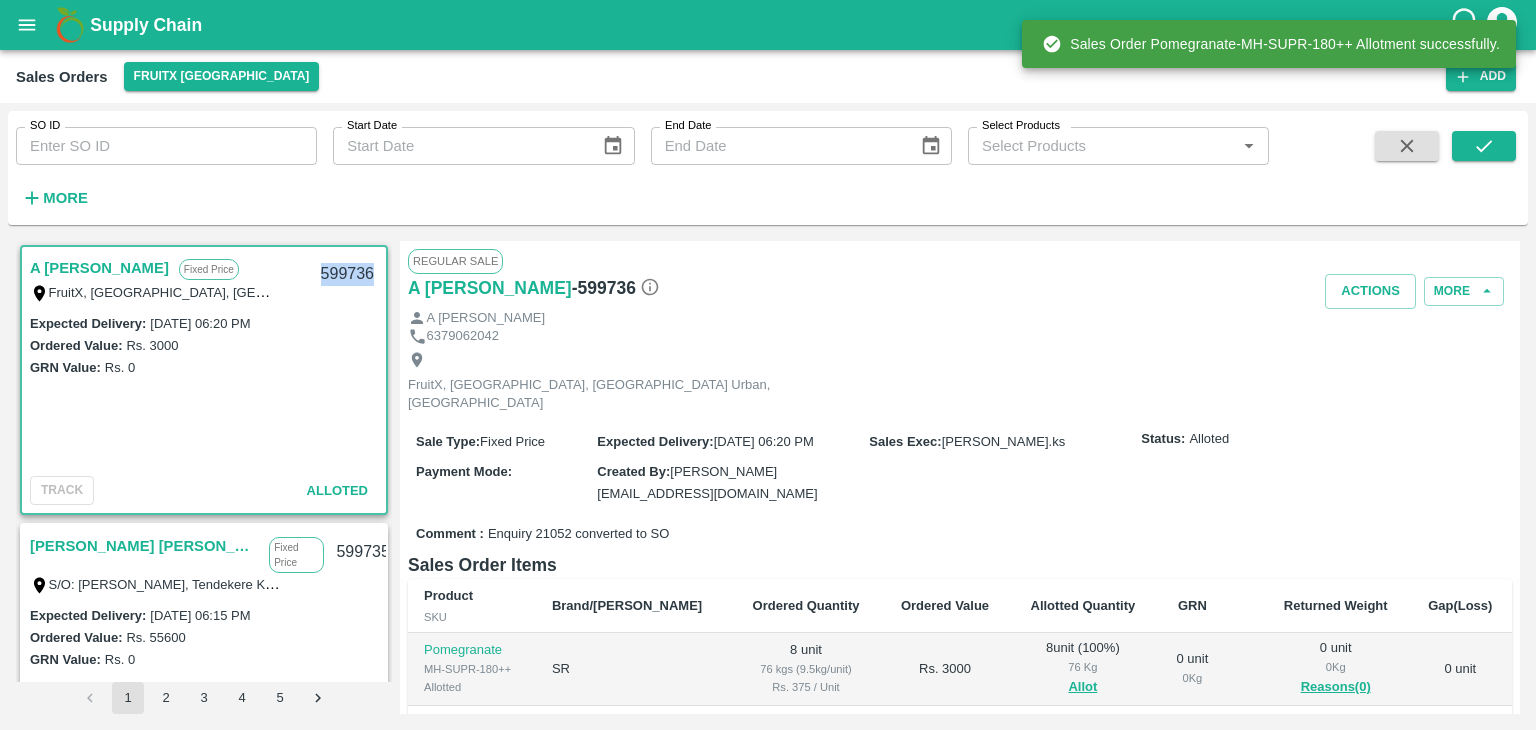 click on "599736" at bounding box center (347, 274) 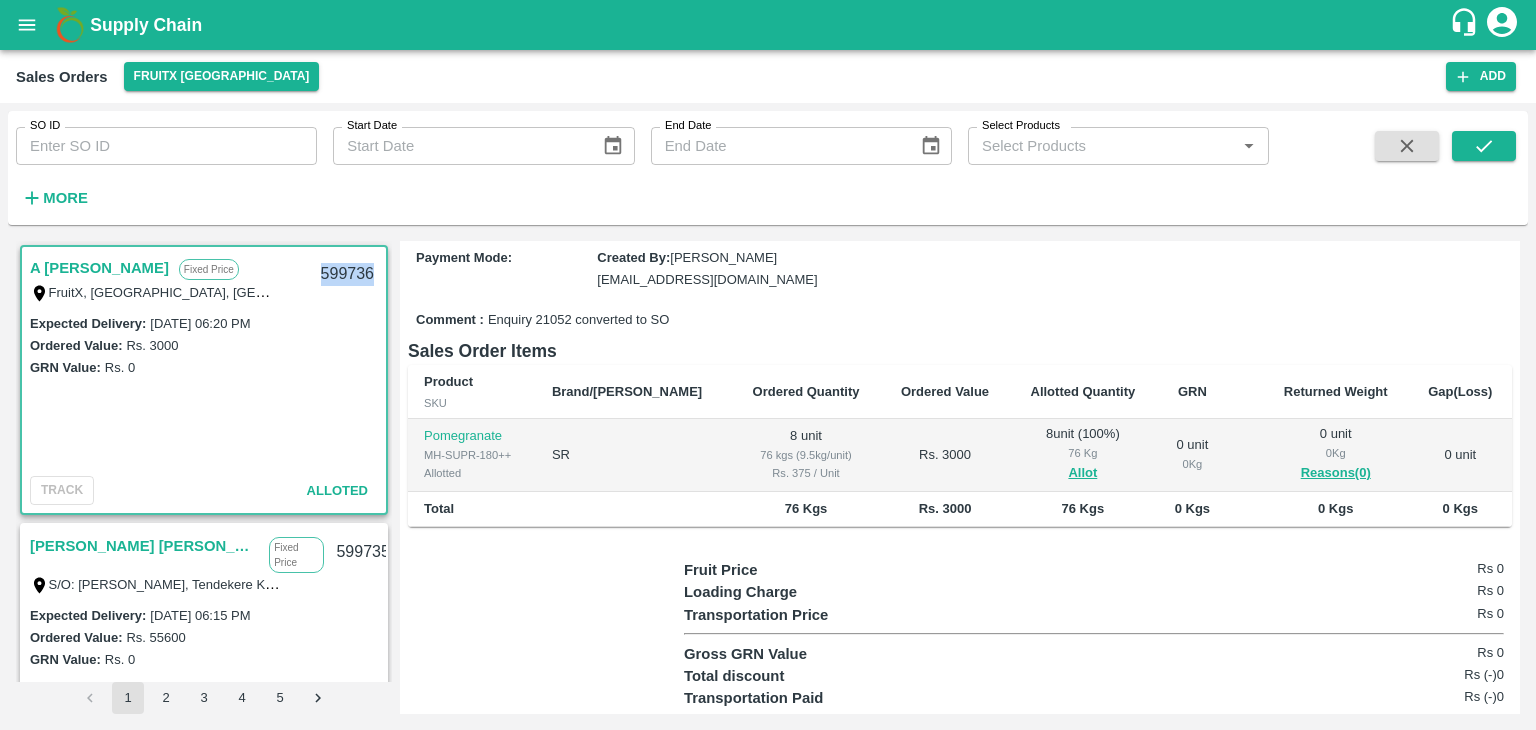 scroll, scrollTop: 210, scrollLeft: 0, axis: vertical 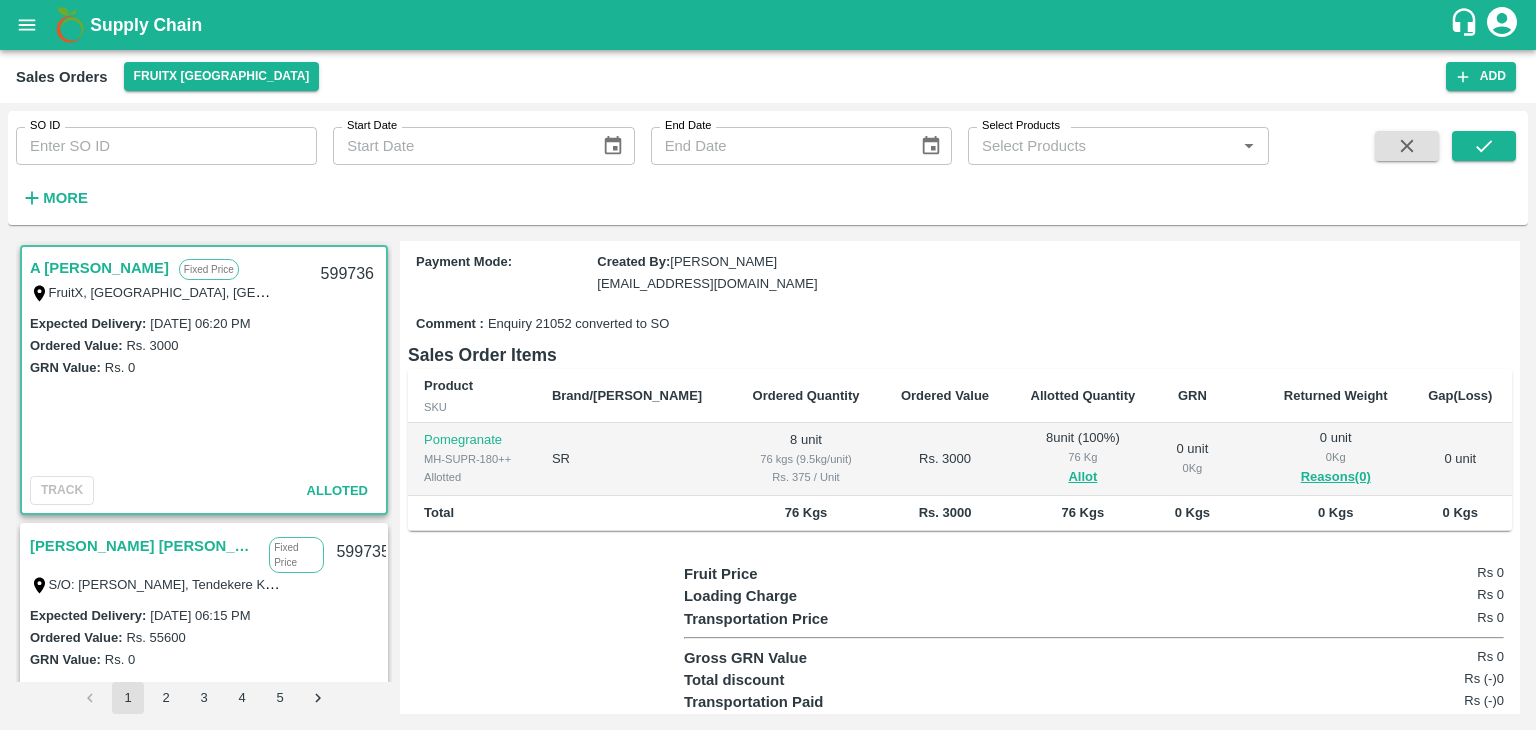click on "SR" at bounding box center (634, 459) 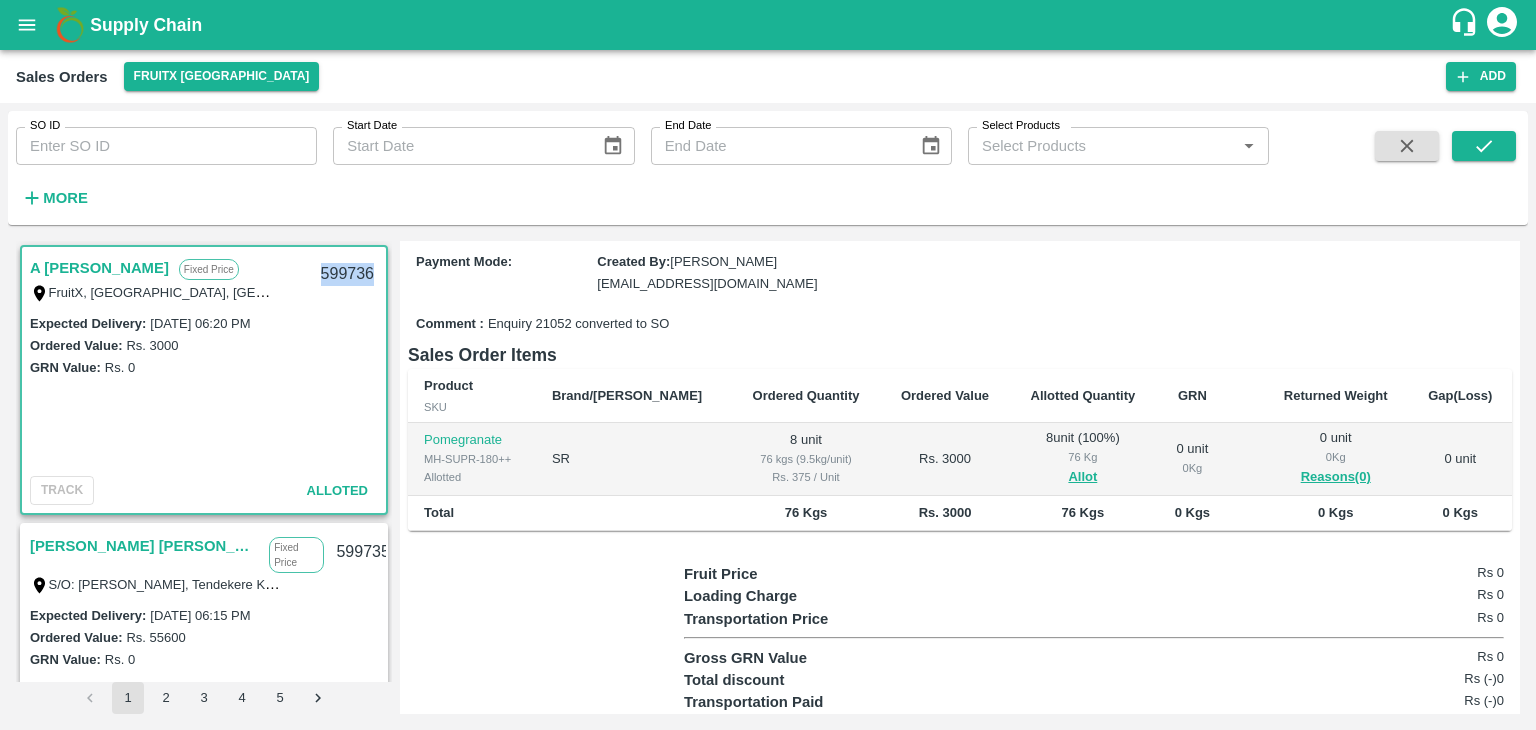 click on "599736" at bounding box center (347, 274) 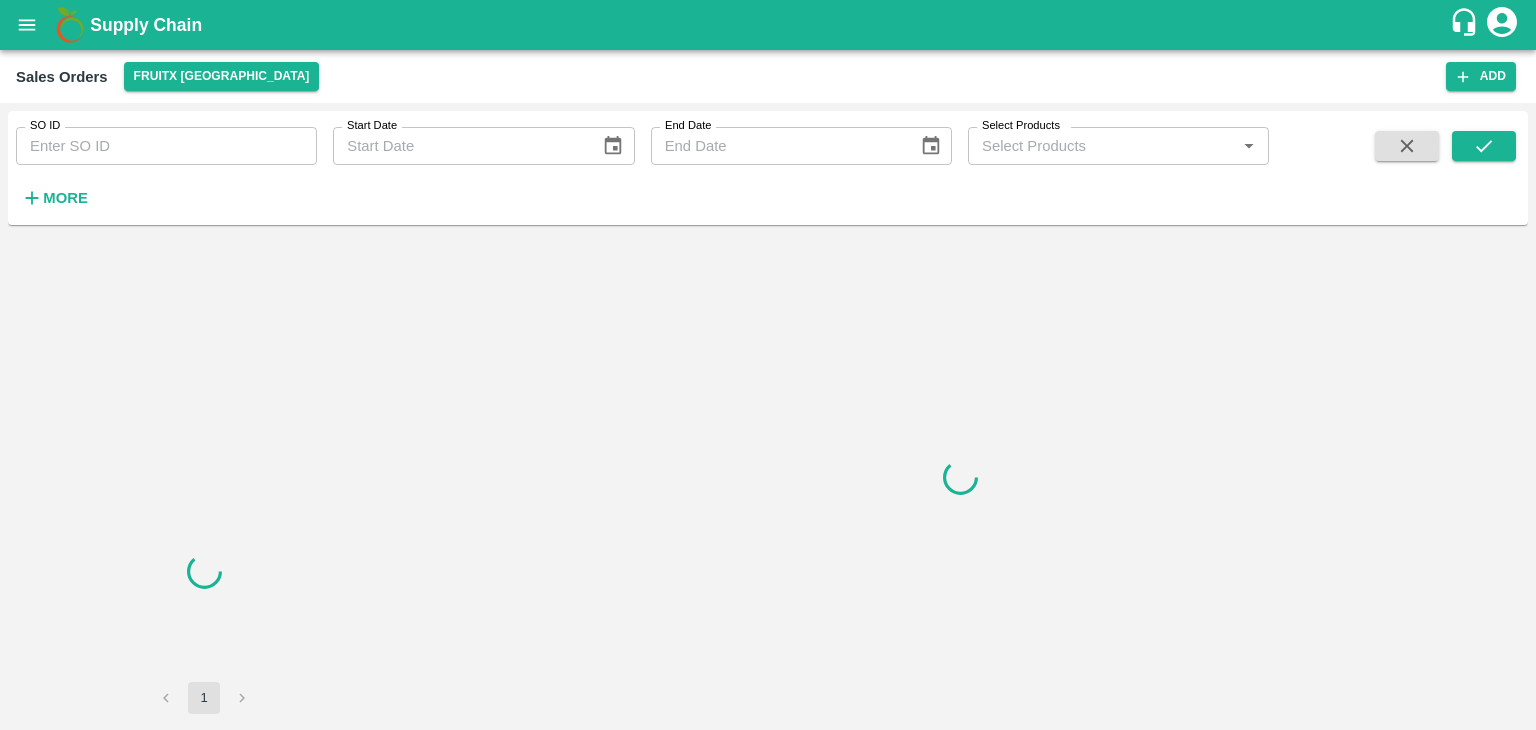 scroll, scrollTop: 0, scrollLeft: 0, axis: both 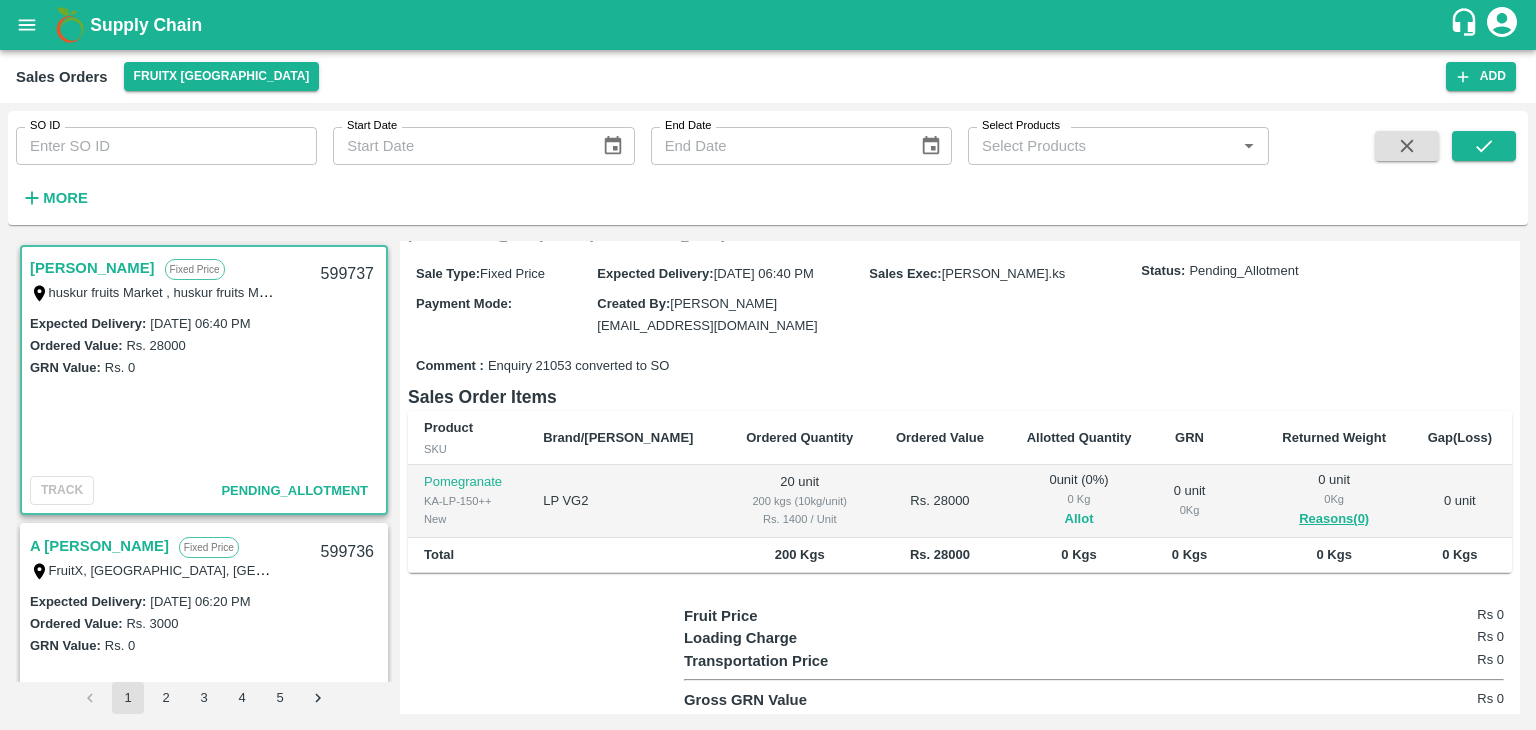 click on "Allot" at bounding box center [1079, 519] 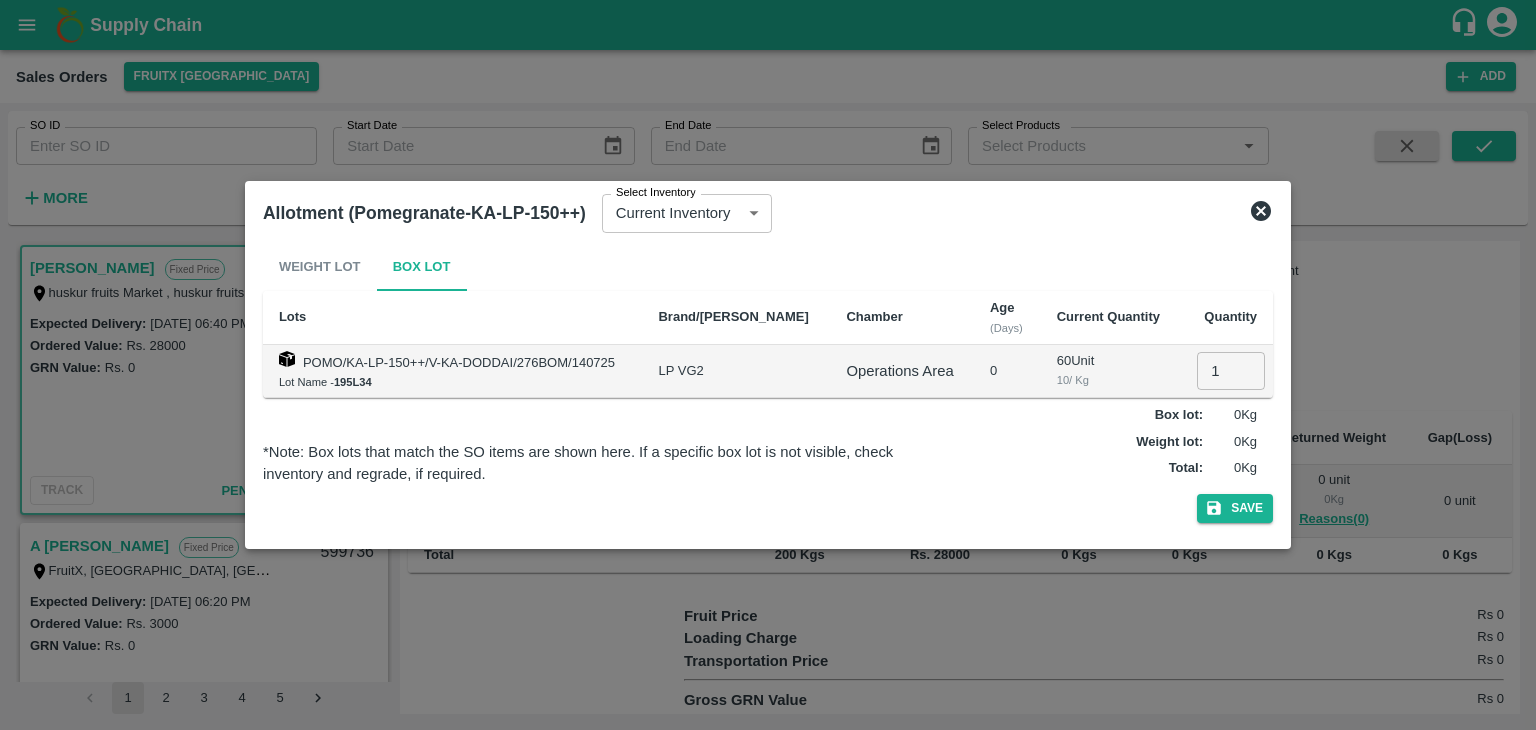 click on "1" at bounding box center (1231, 371) 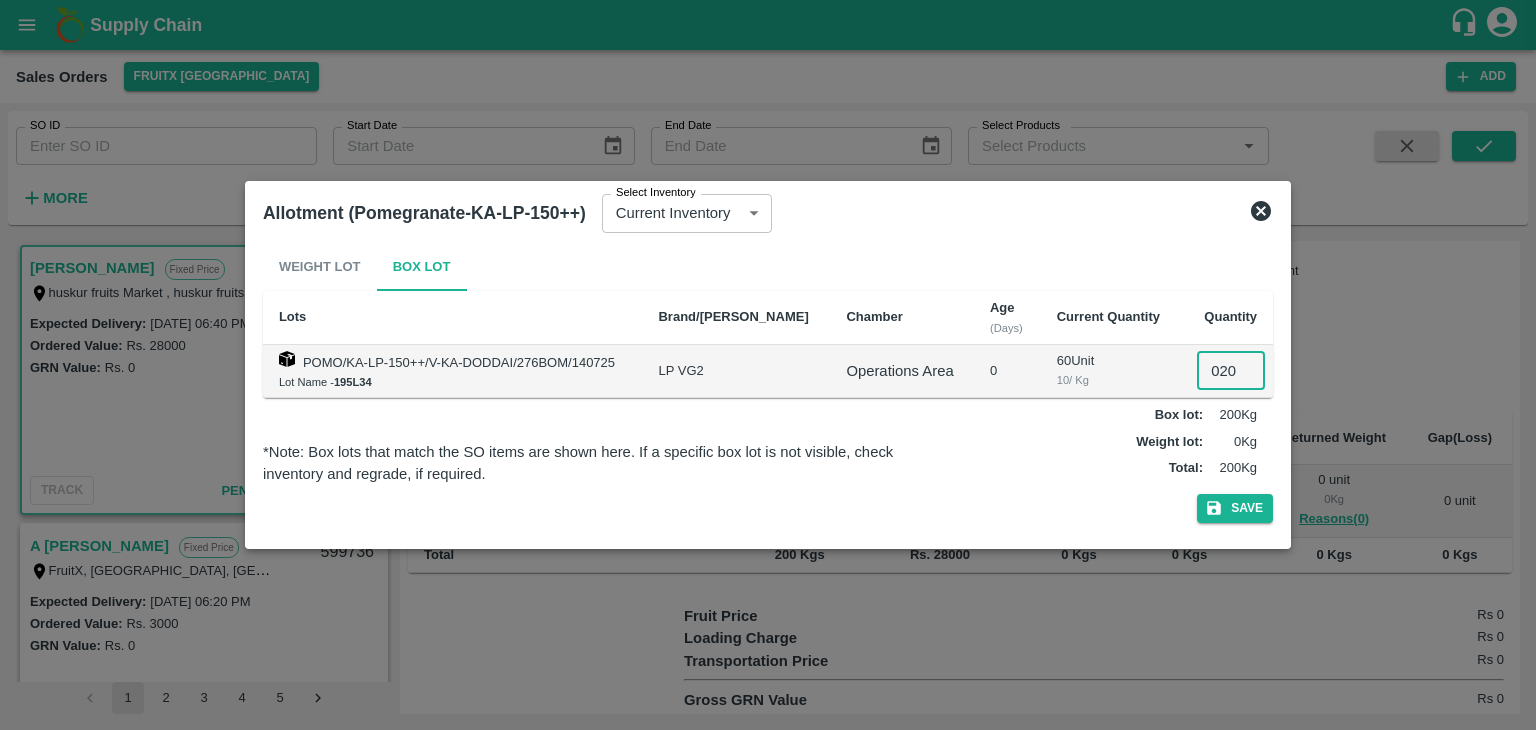 type on "020" 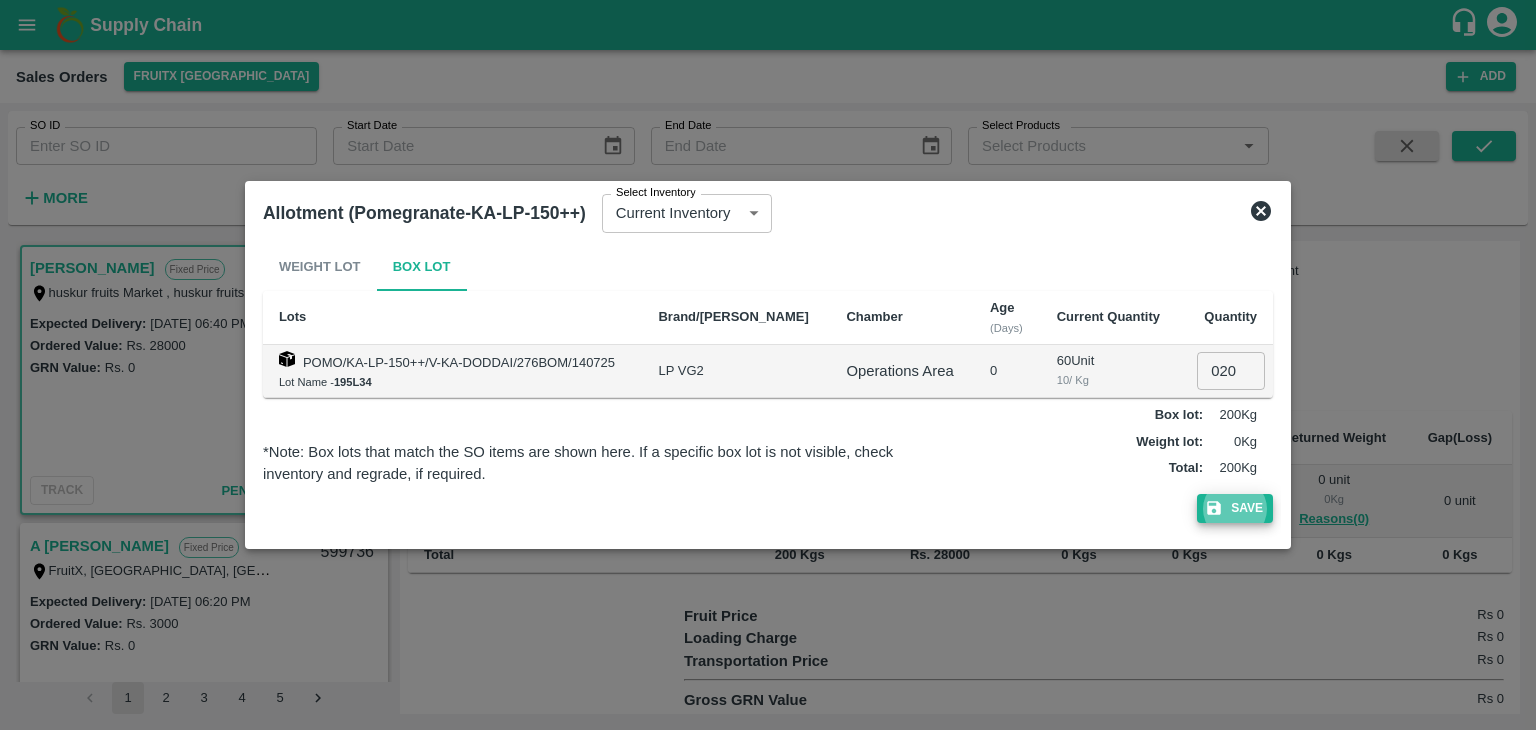 type 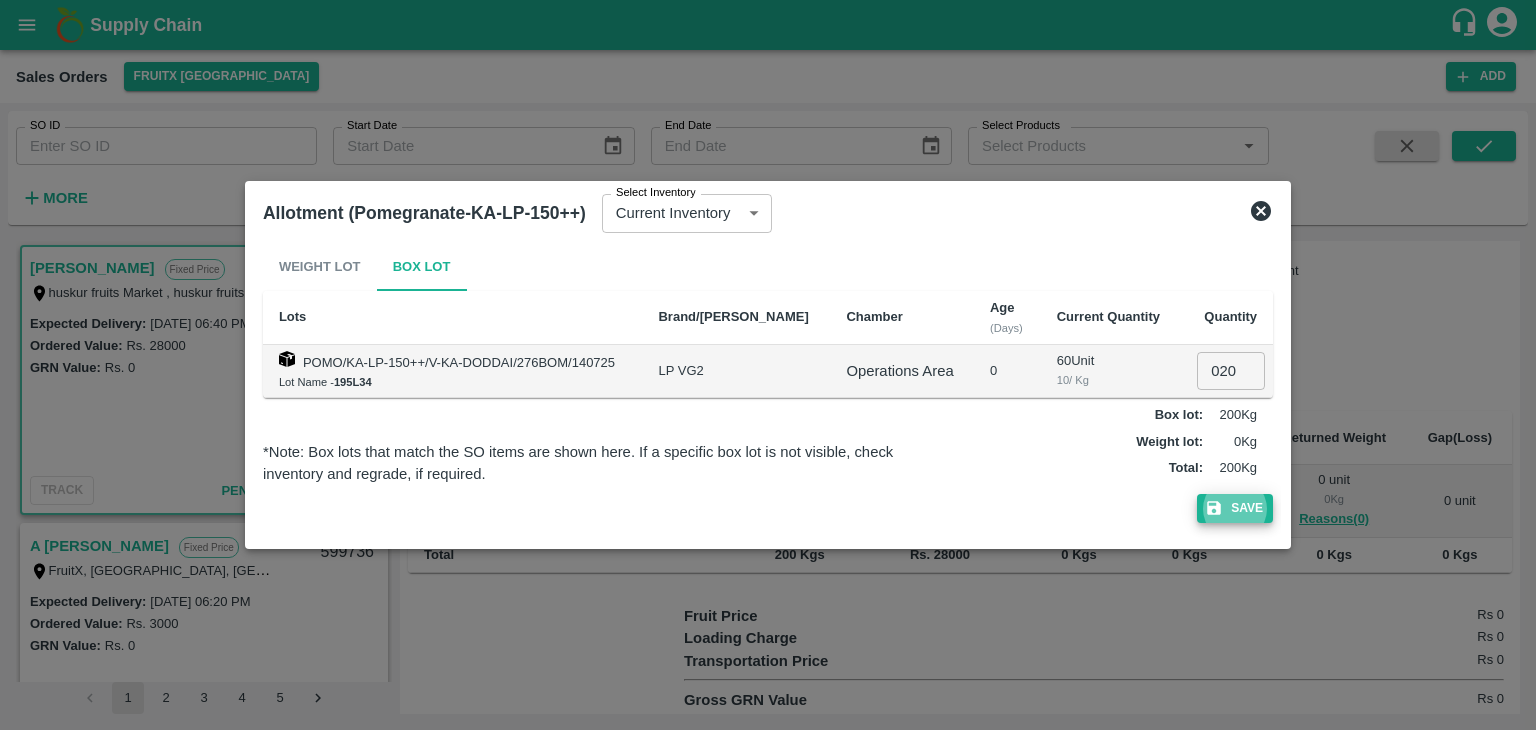 click on "Save" at bounding box center (1235, 508) 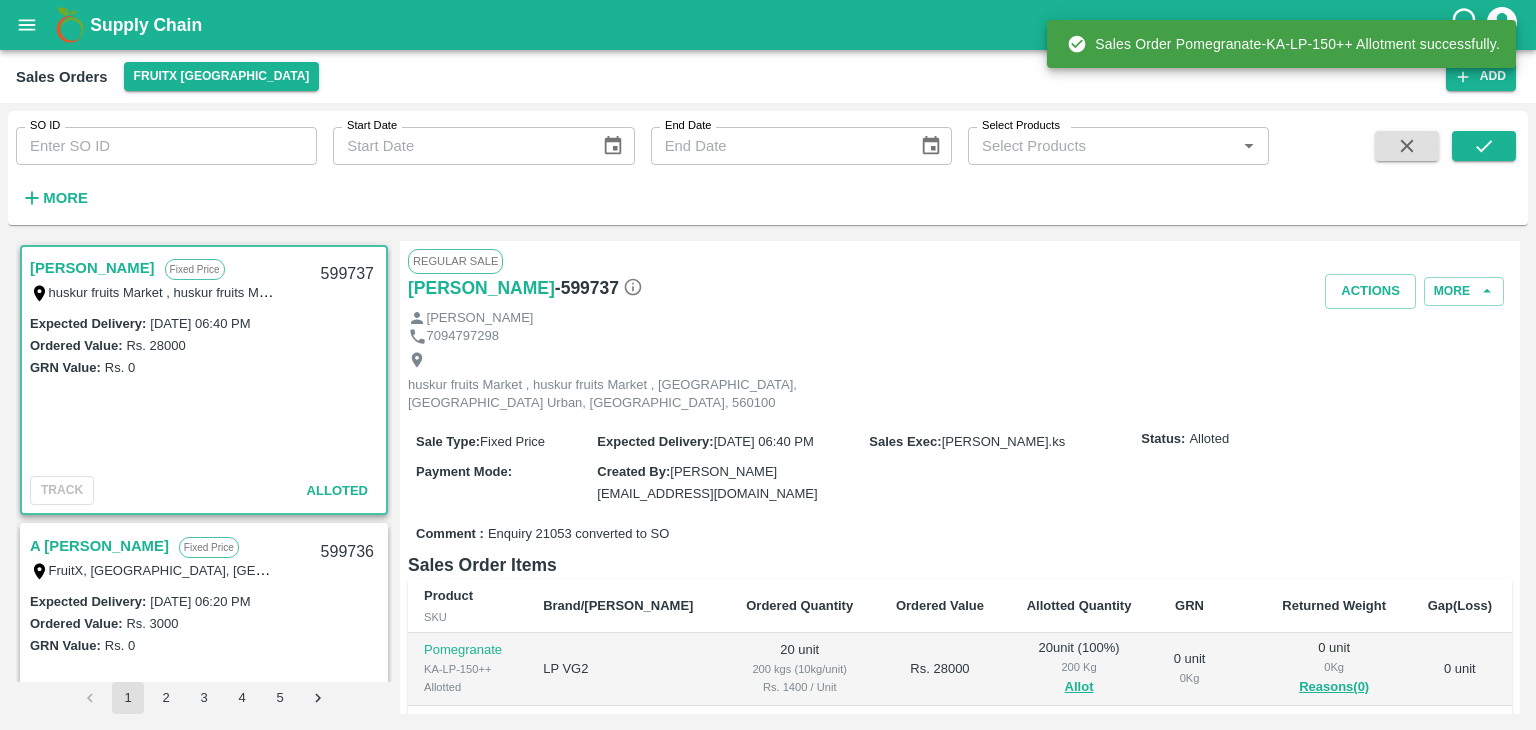click on "599737" at bounding box center (347, 274) 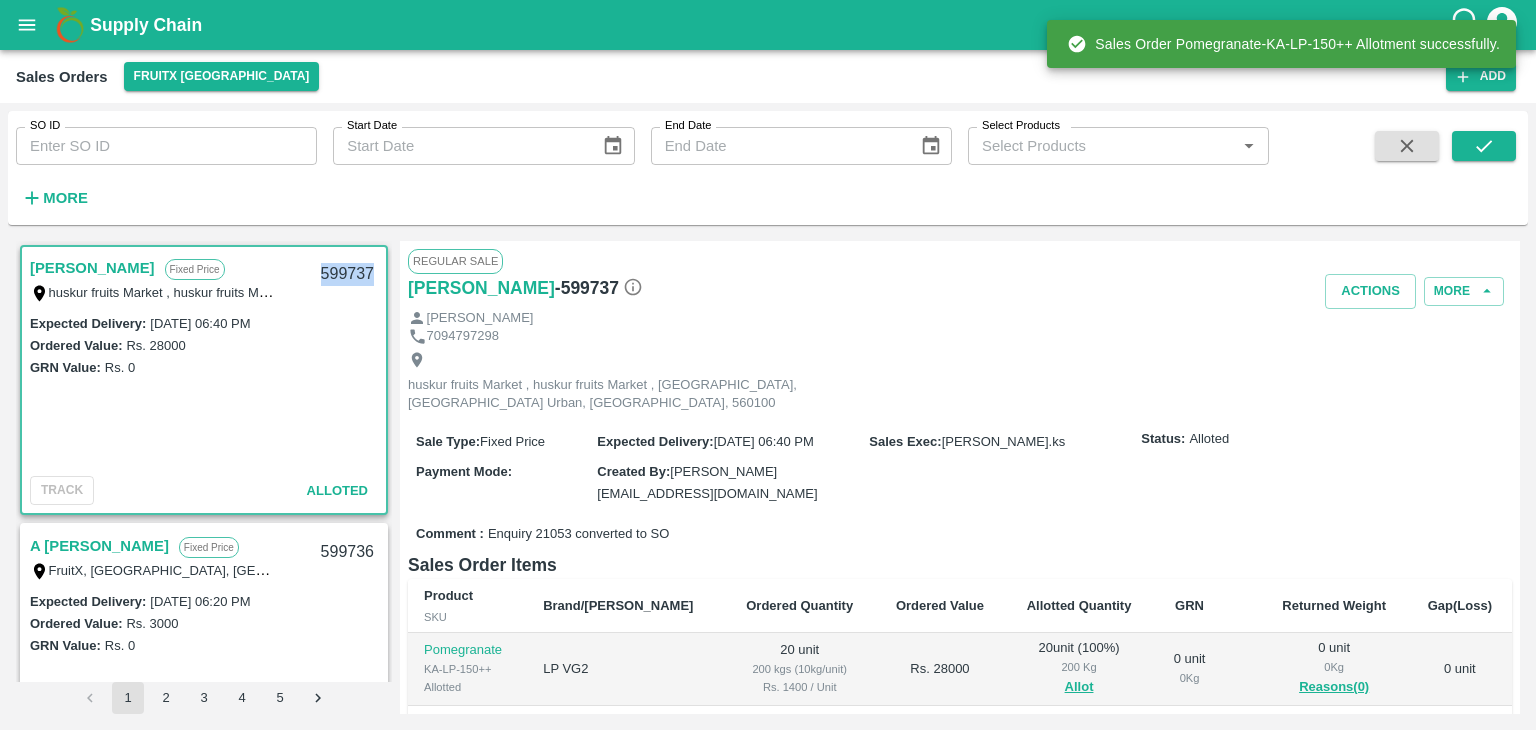click on "599737" at bounding box center (347, 274) 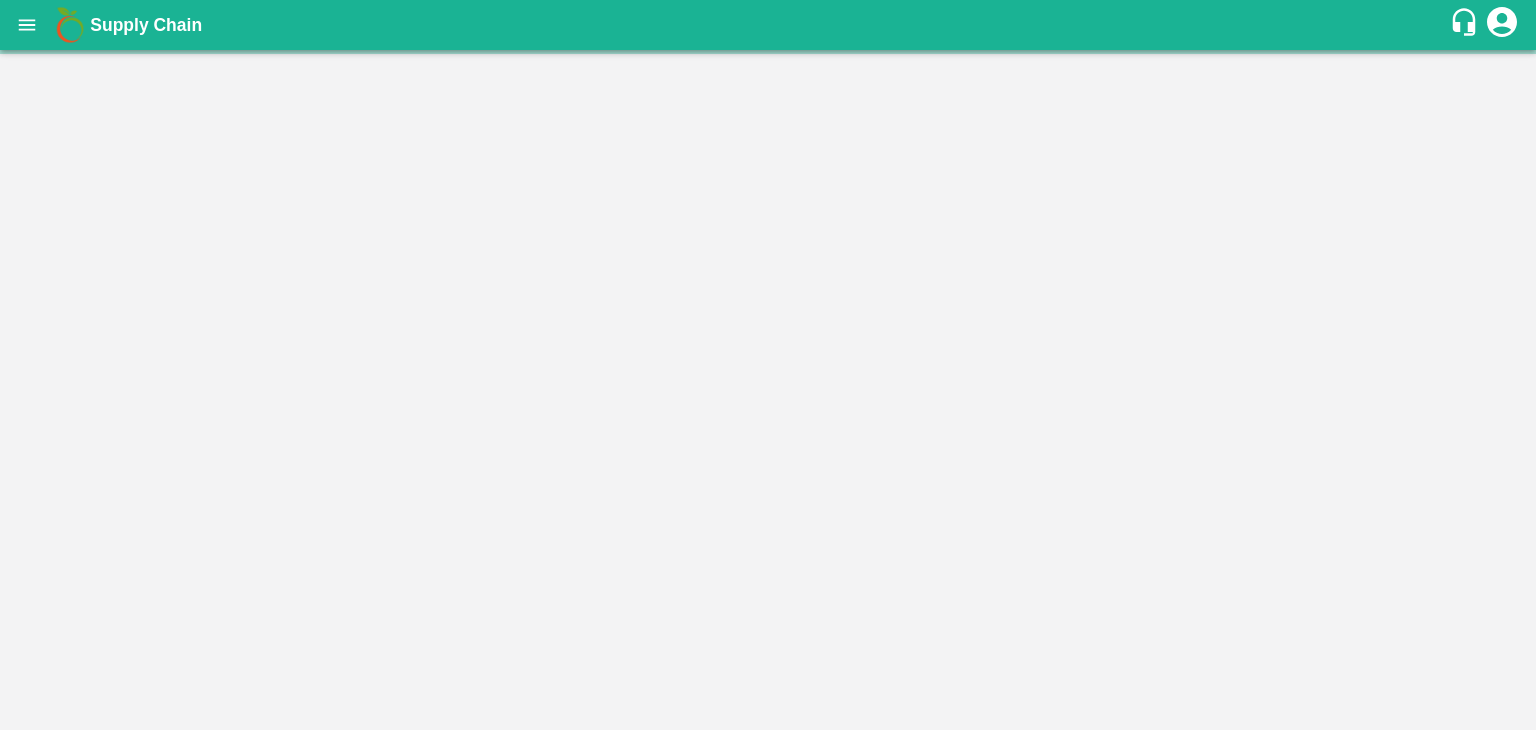 scroll, scrollTop: 0, scrollLeft: 0, axis: both 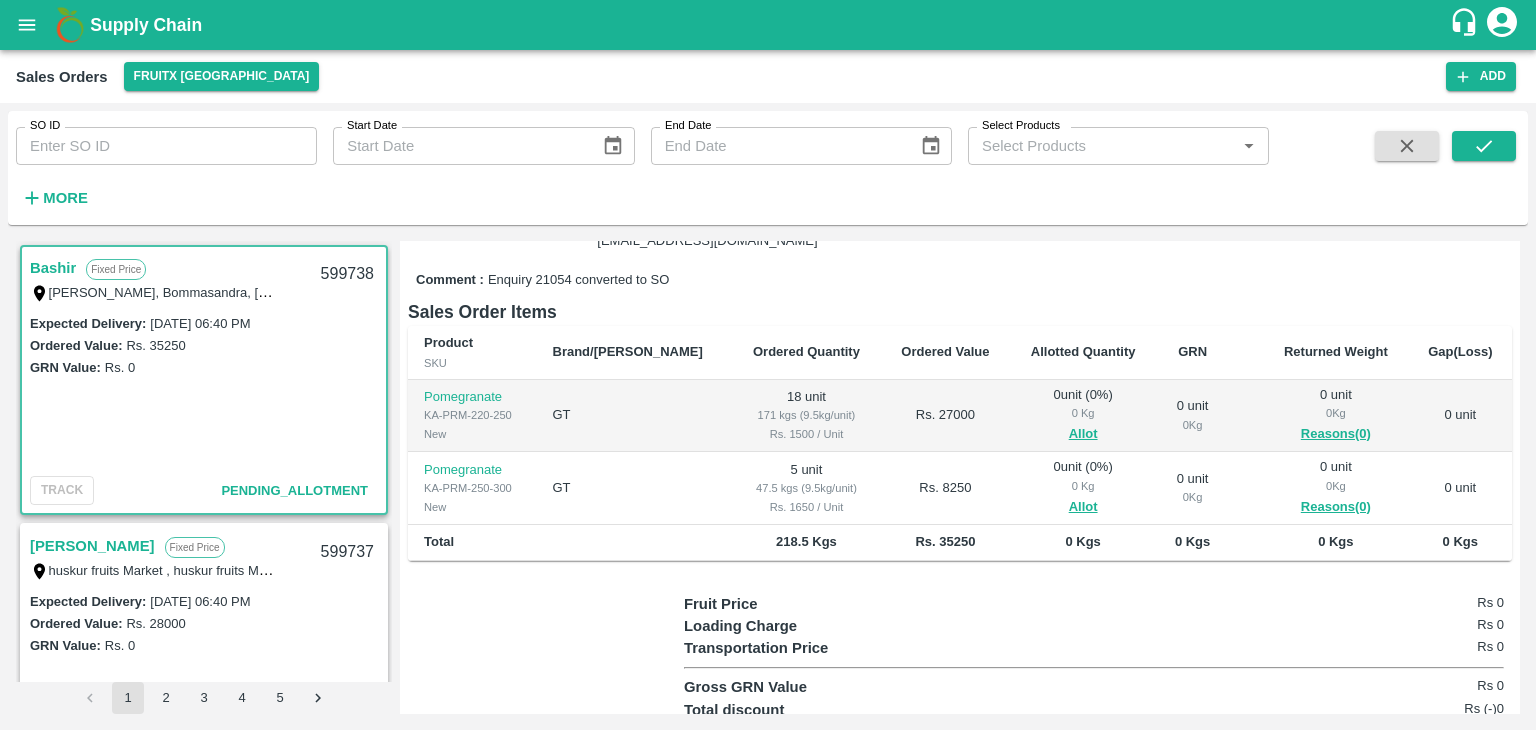 click on "0  unit ( 0 %)  0 Kg  Allot" at bounding box center [1083, 416] 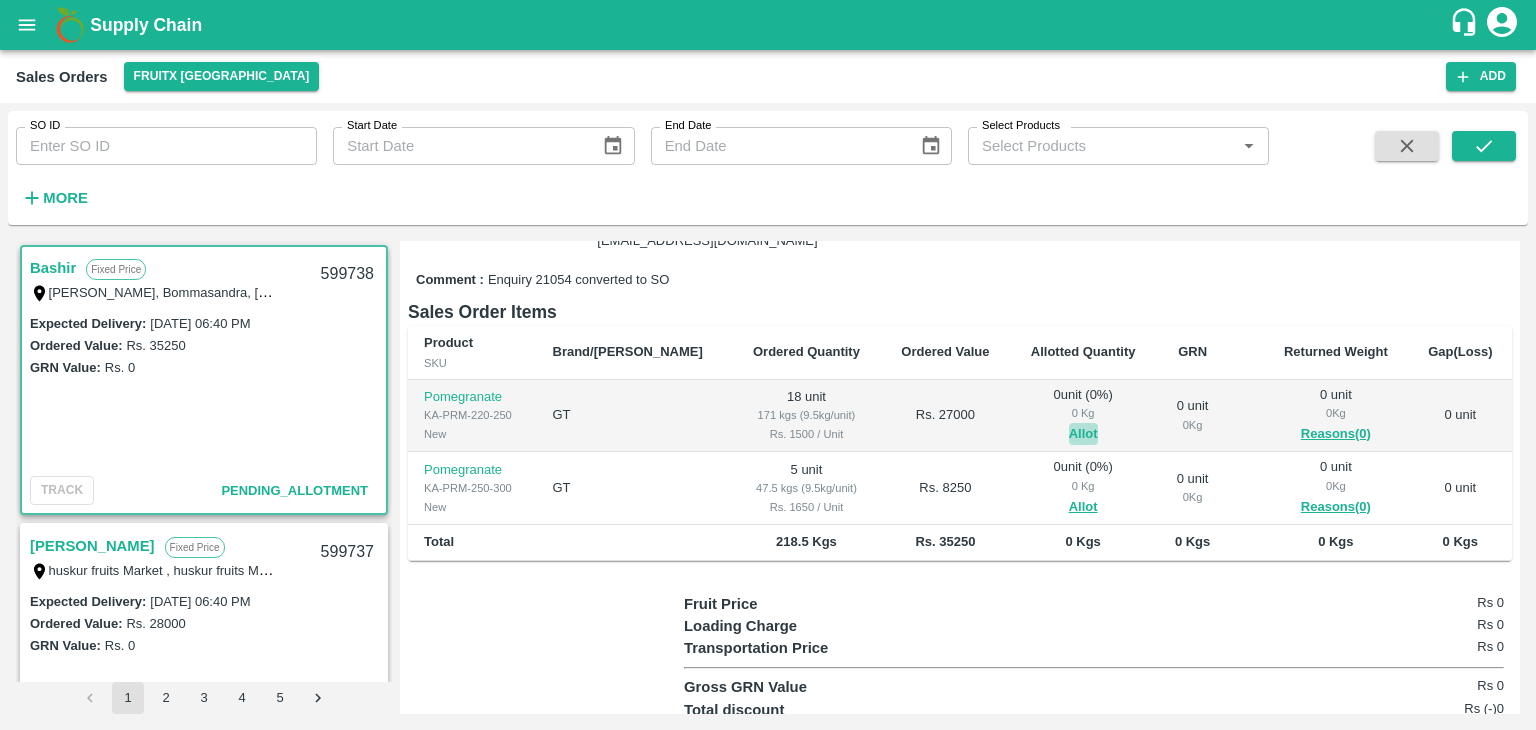 click on "Allot" at bounding box center (1083, 434) 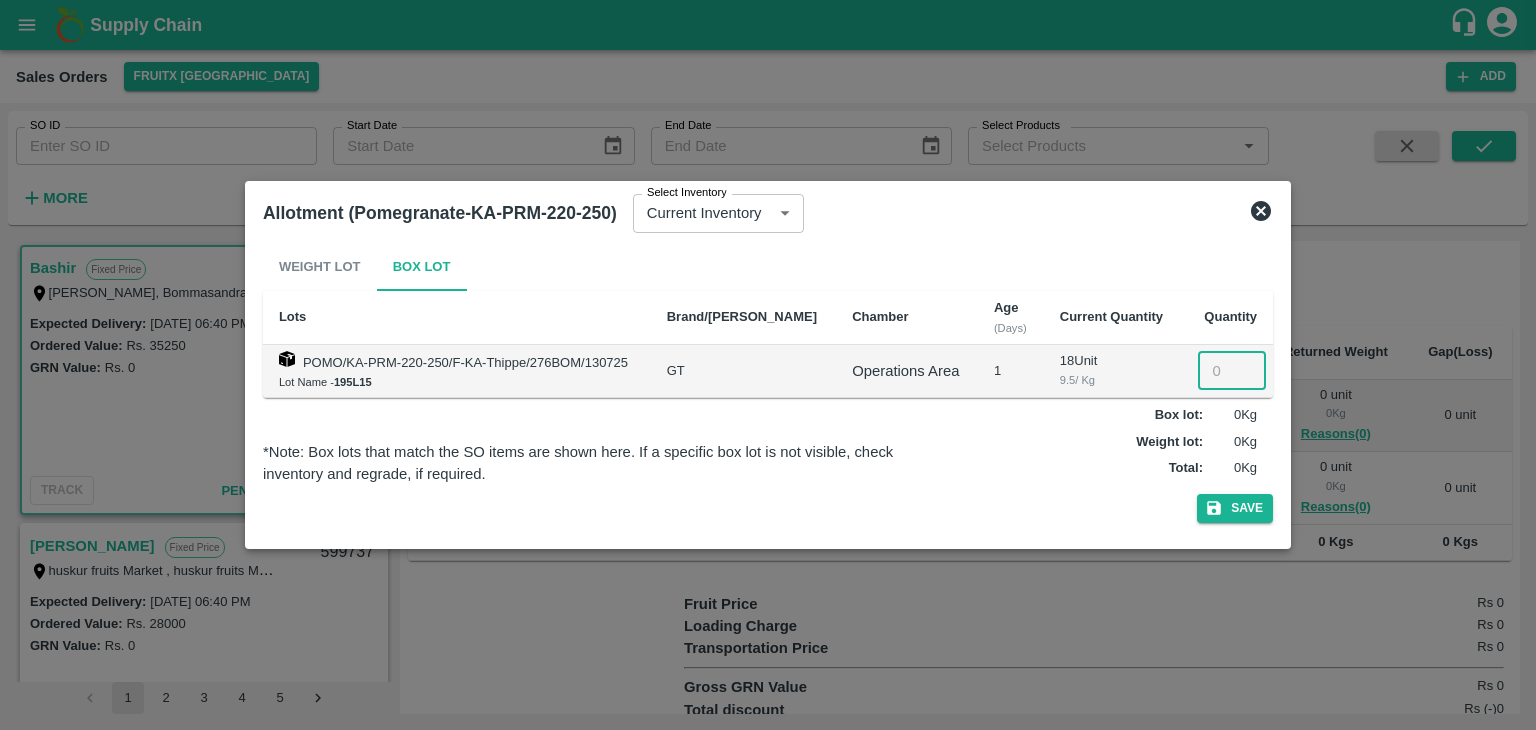click at bounding box center [1232, 371] 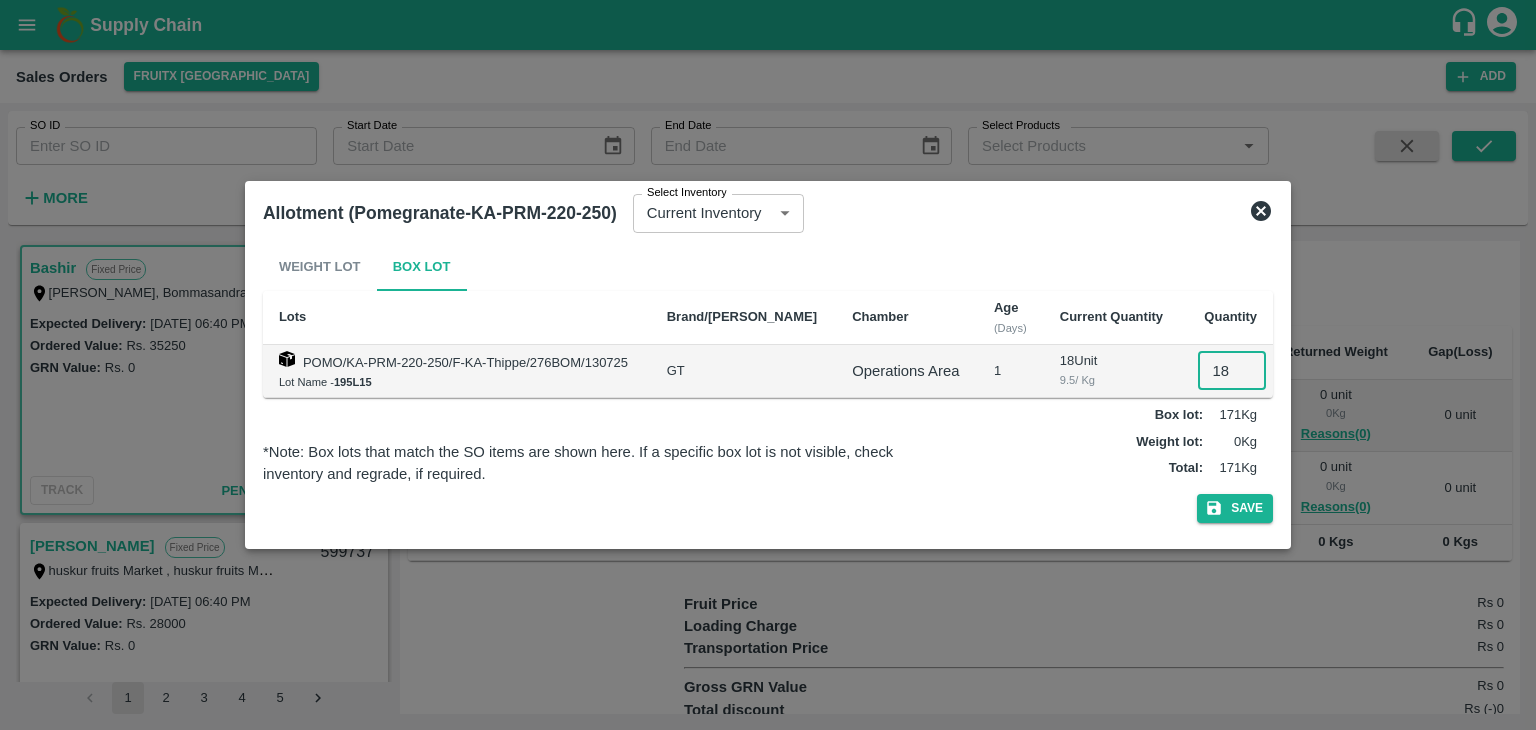 type on "18" 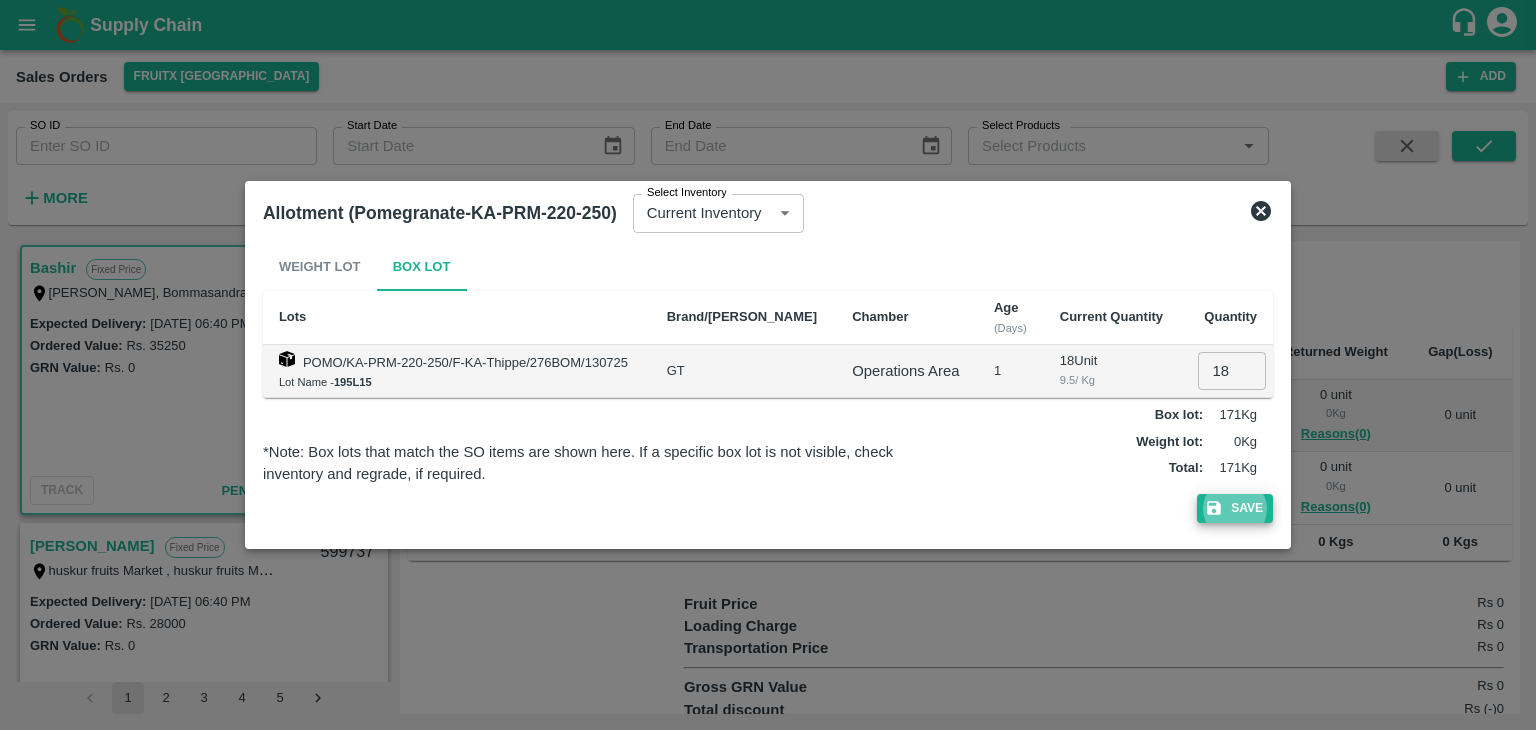 type 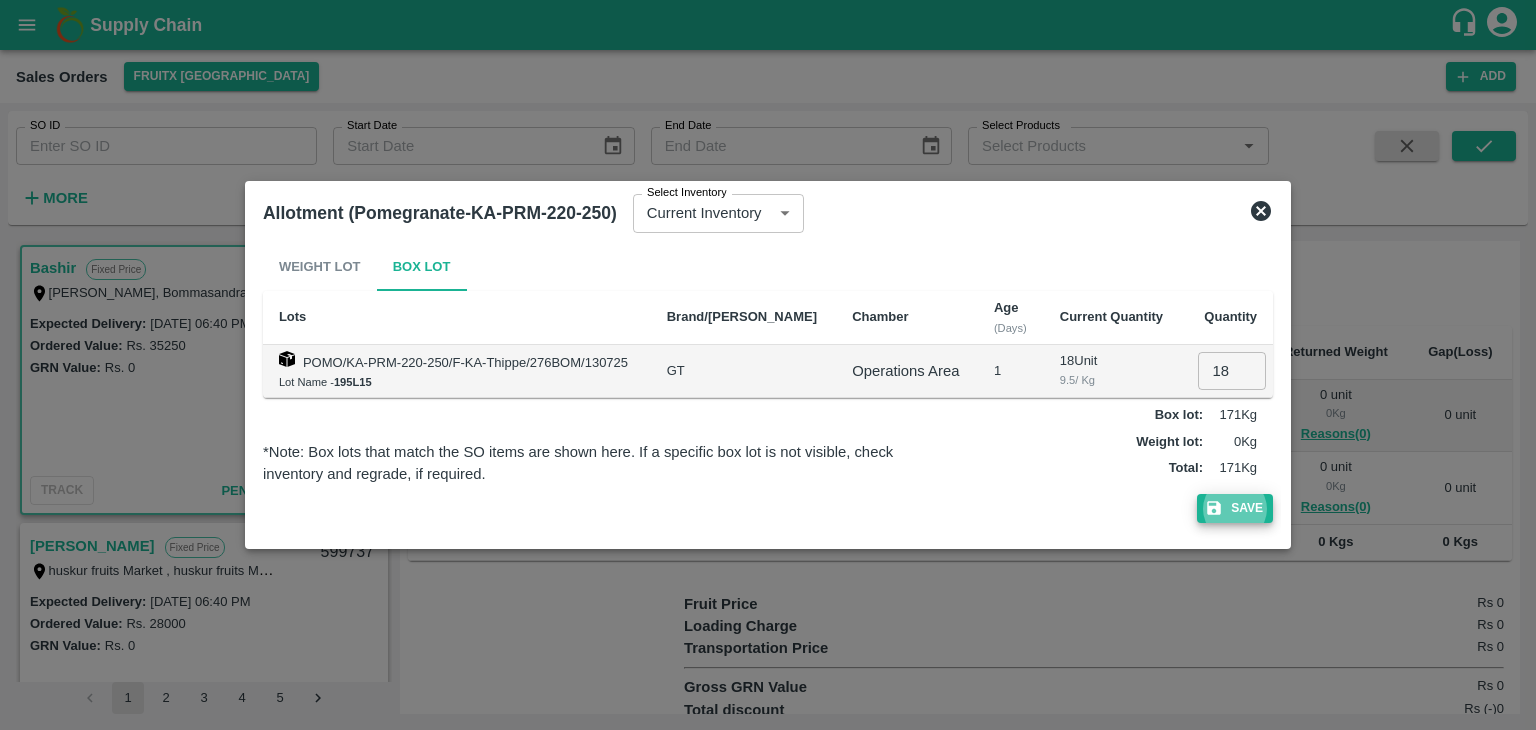 click on "Save" at bounding box center [1235, 508] 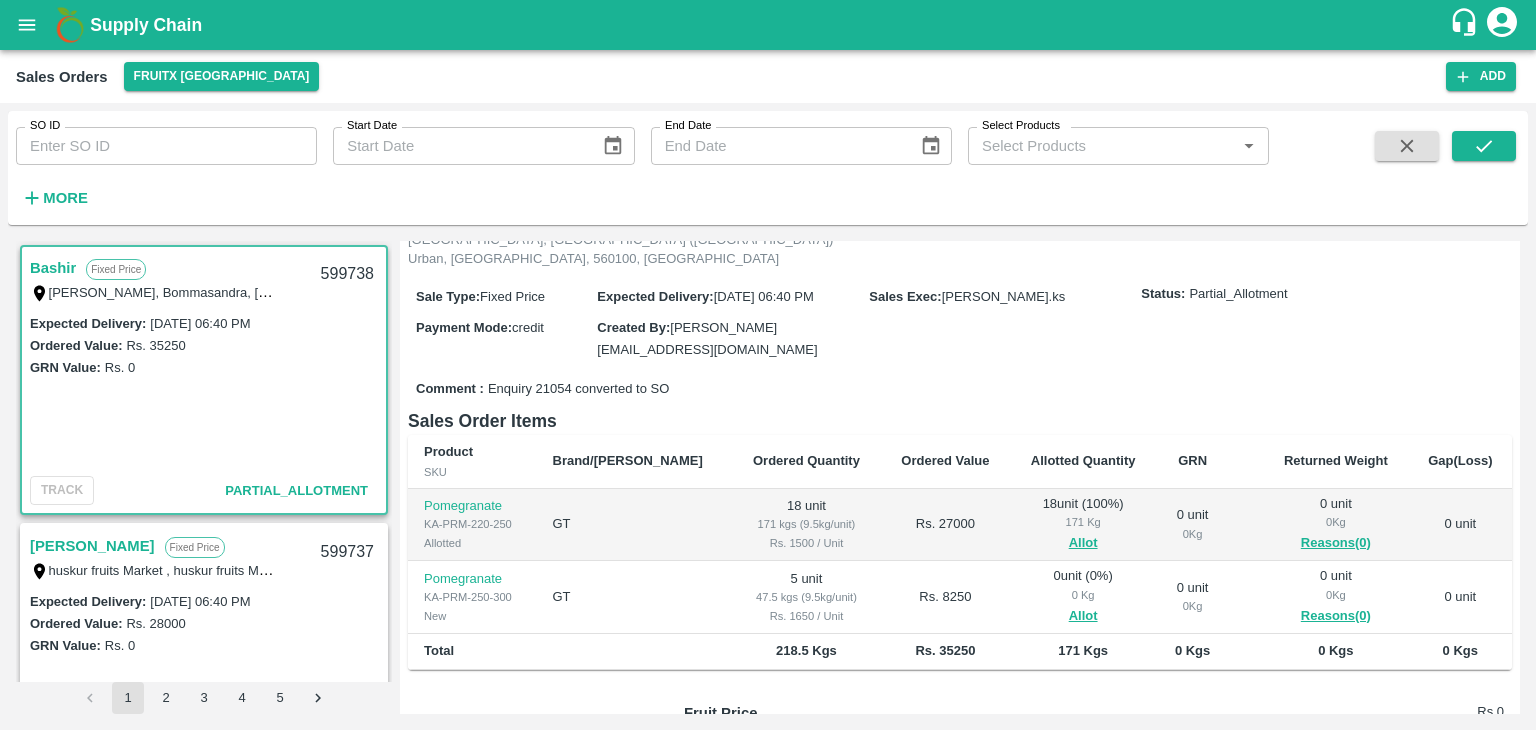 scroll, scrollTop: 164, scrollLeft: 0, axis: vertical 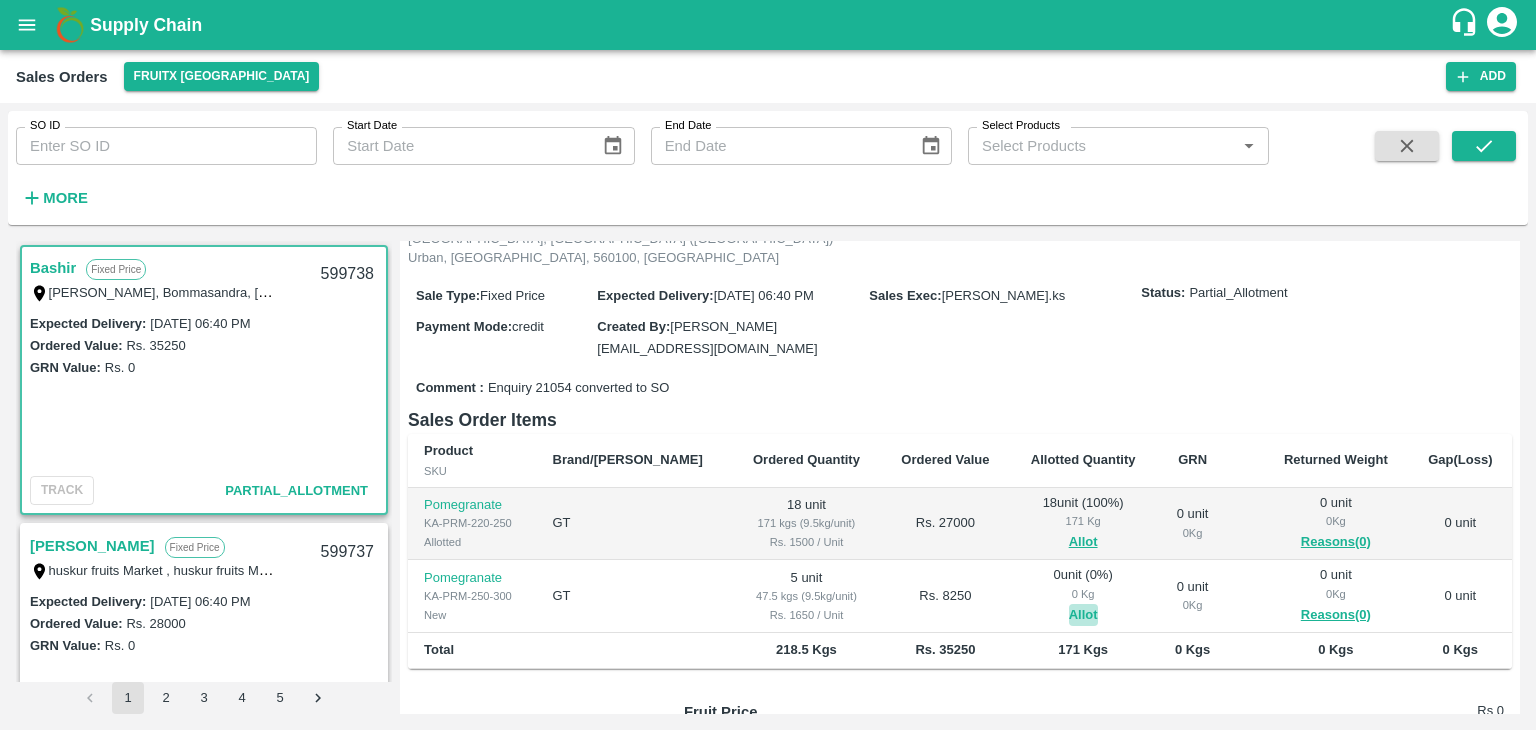 click on "Allot" at bounding box center (1083, 615) 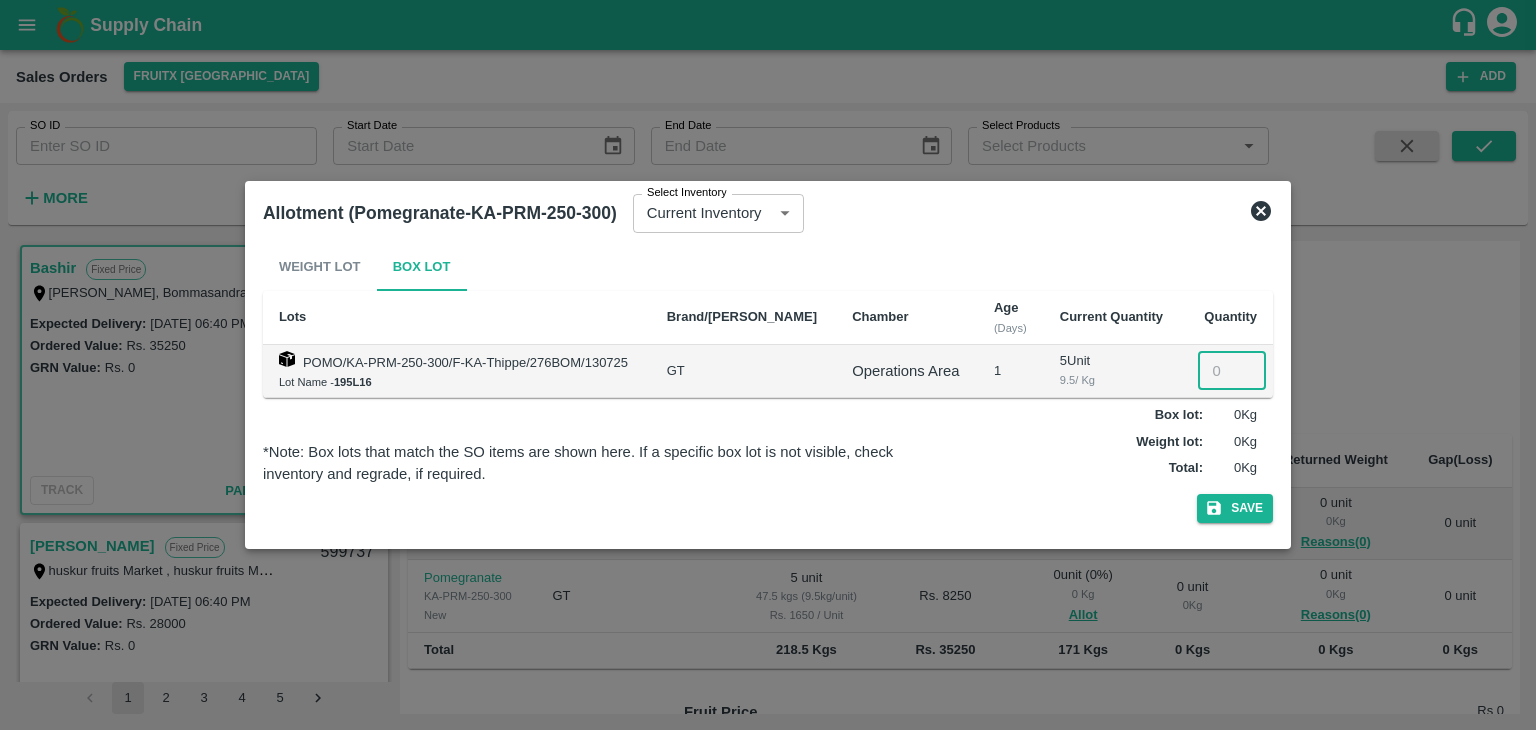 click at bounding box center [1232, 371] 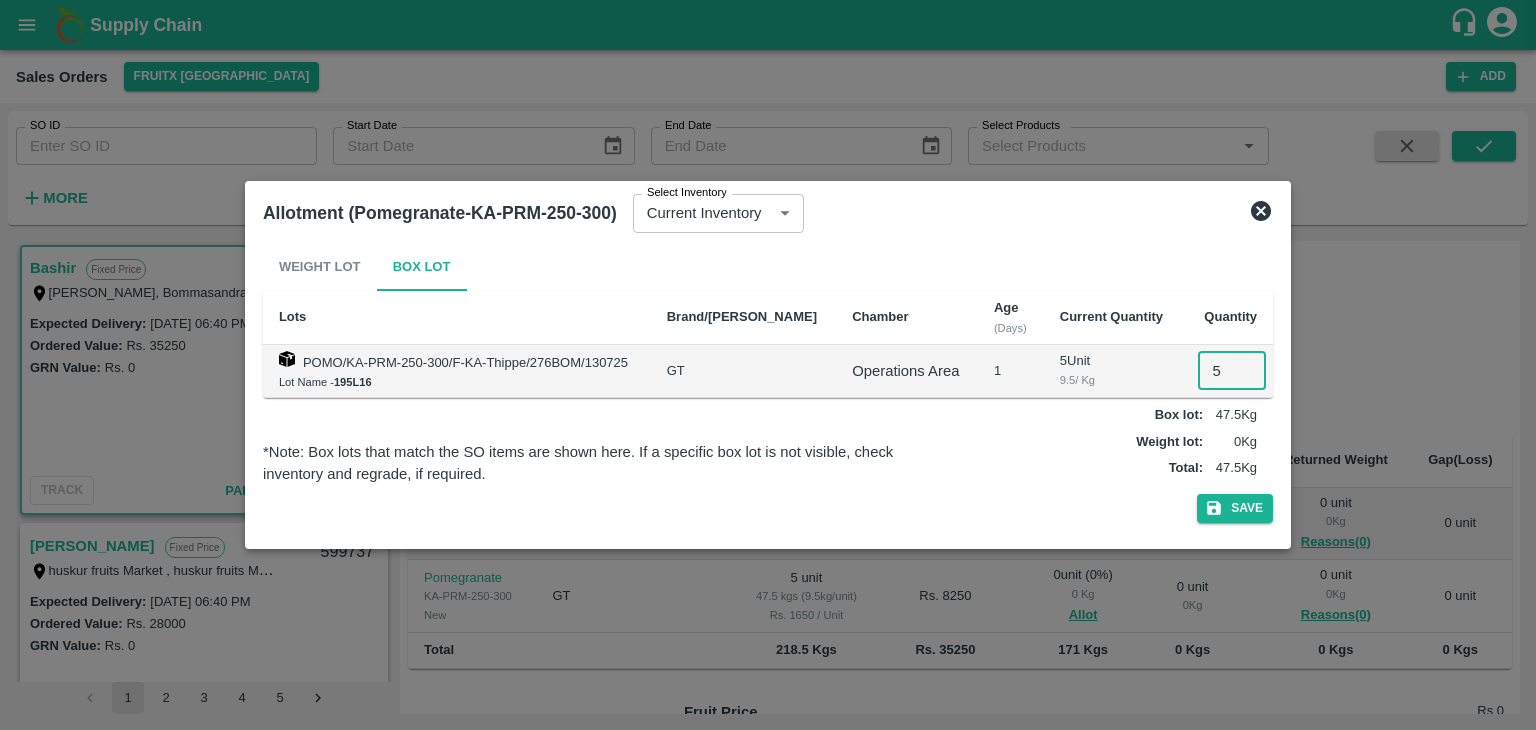 type on "5" 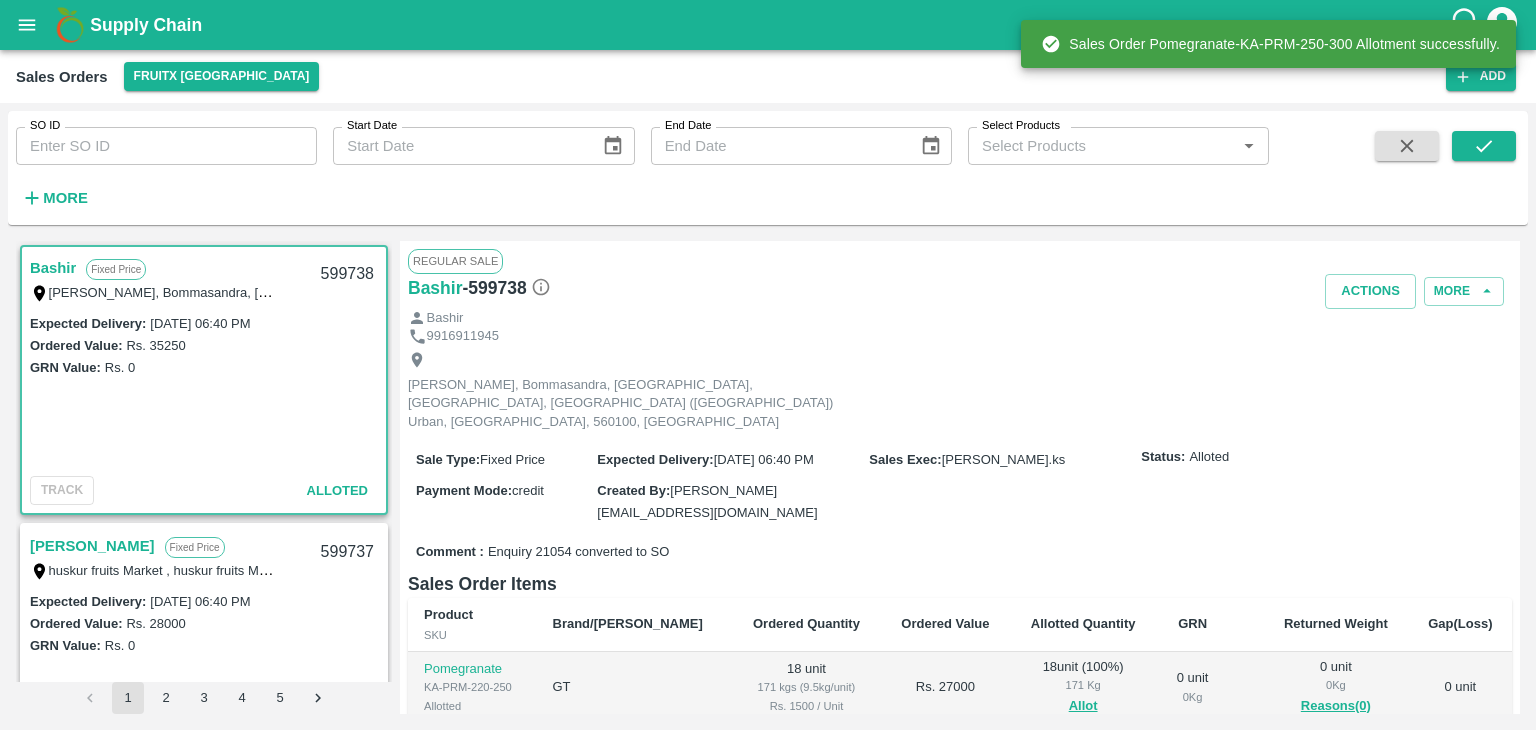 click on "599738" at bounding box center (347, 274) 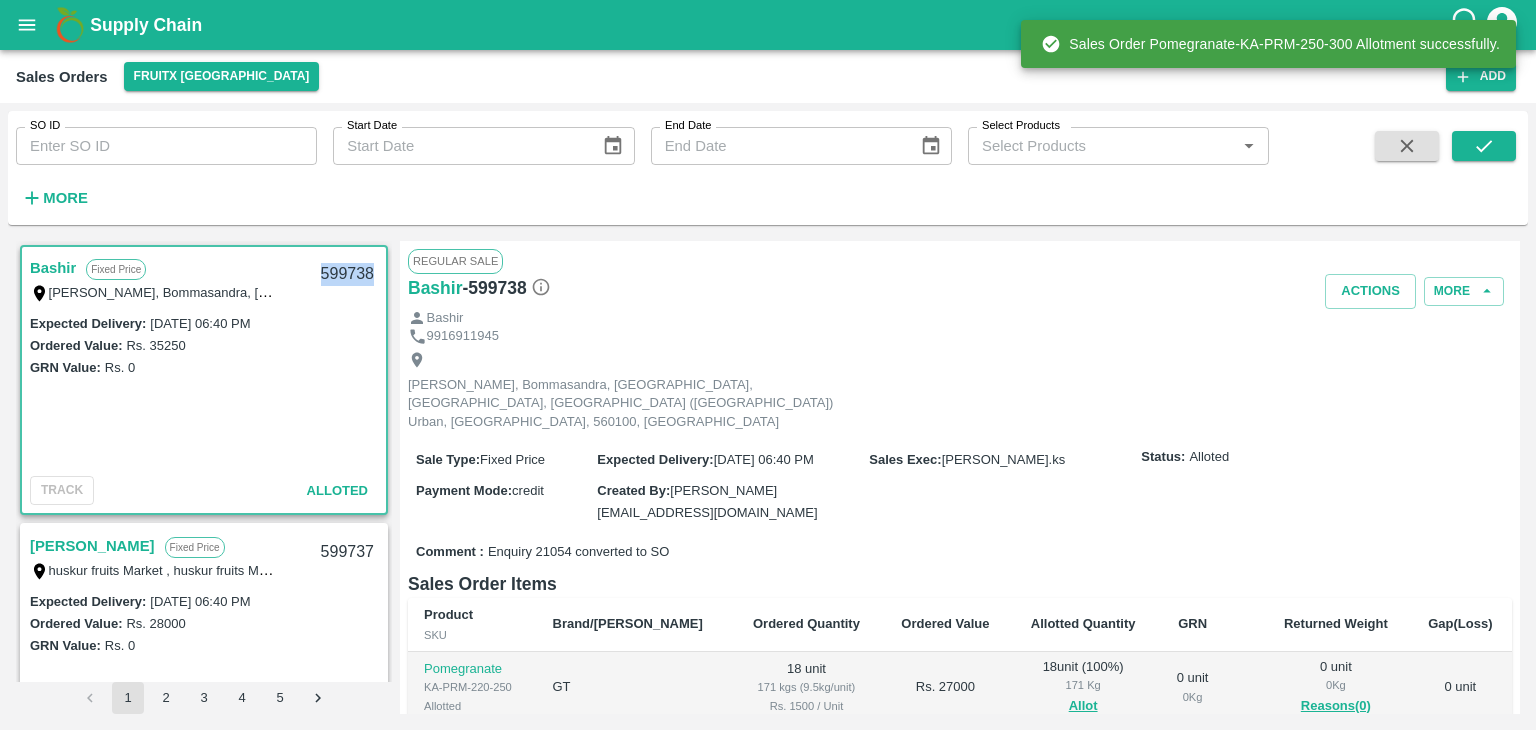click on "599738" at bounding box center (347, 274) 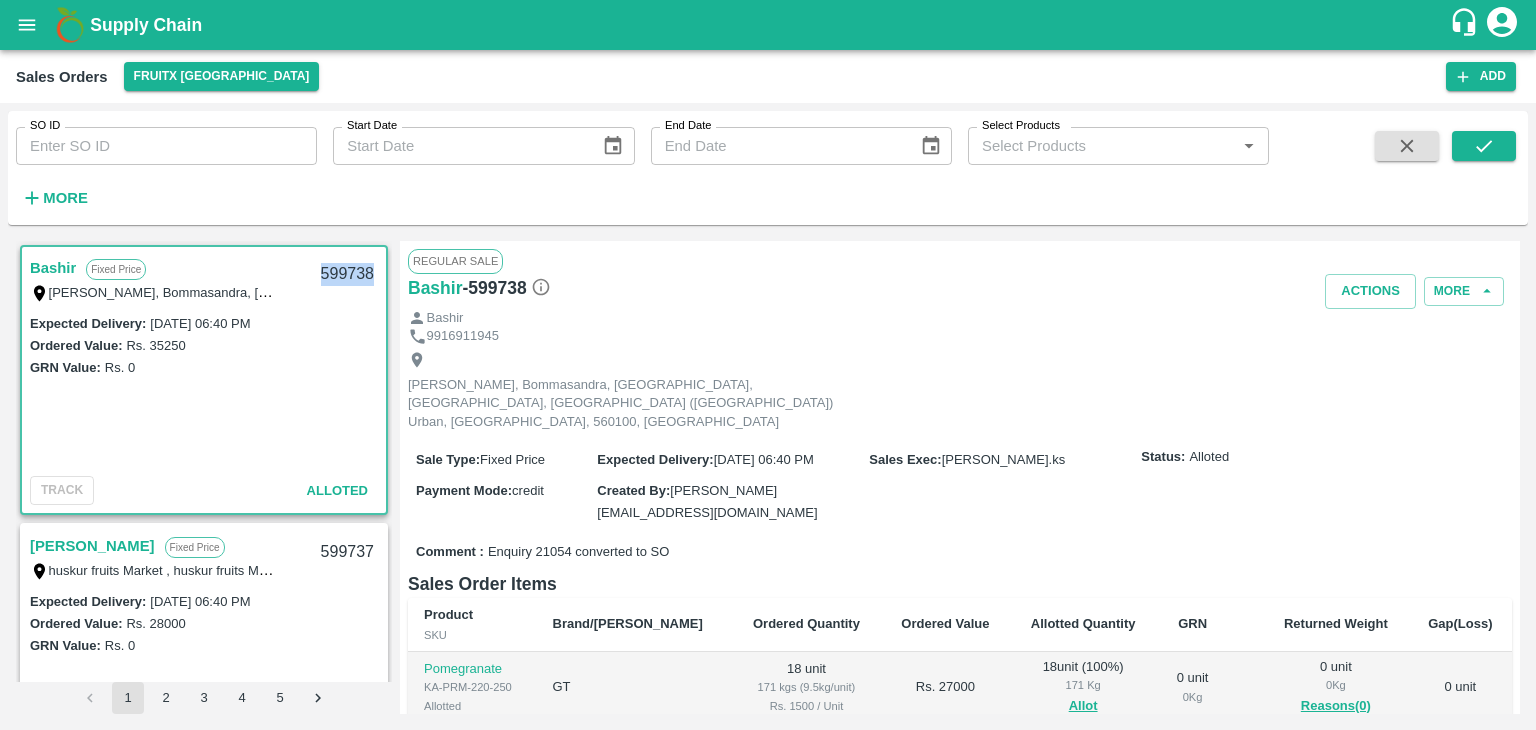 copy on "599738" 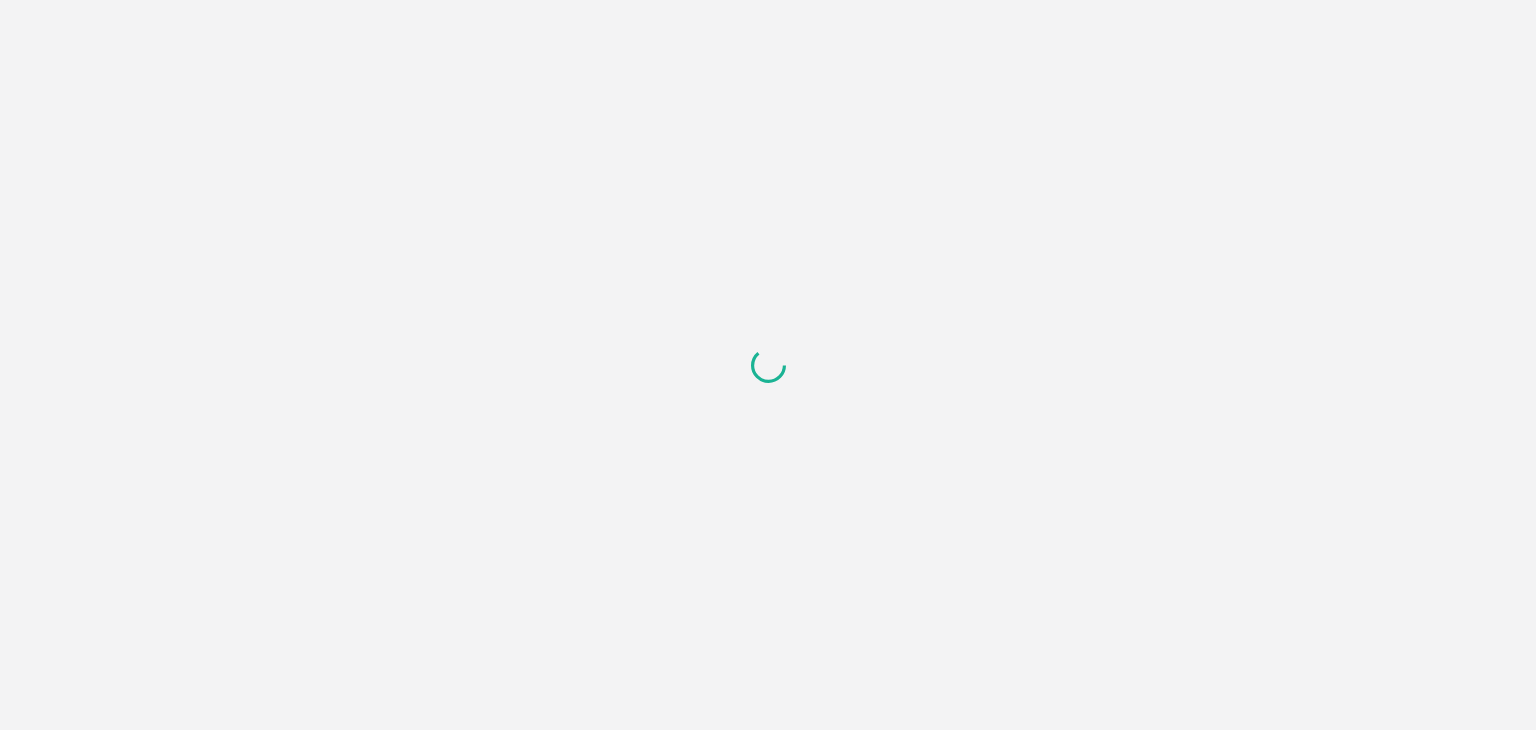 scroll, scrollTop: 0, scrollLeft: 0, axis: both 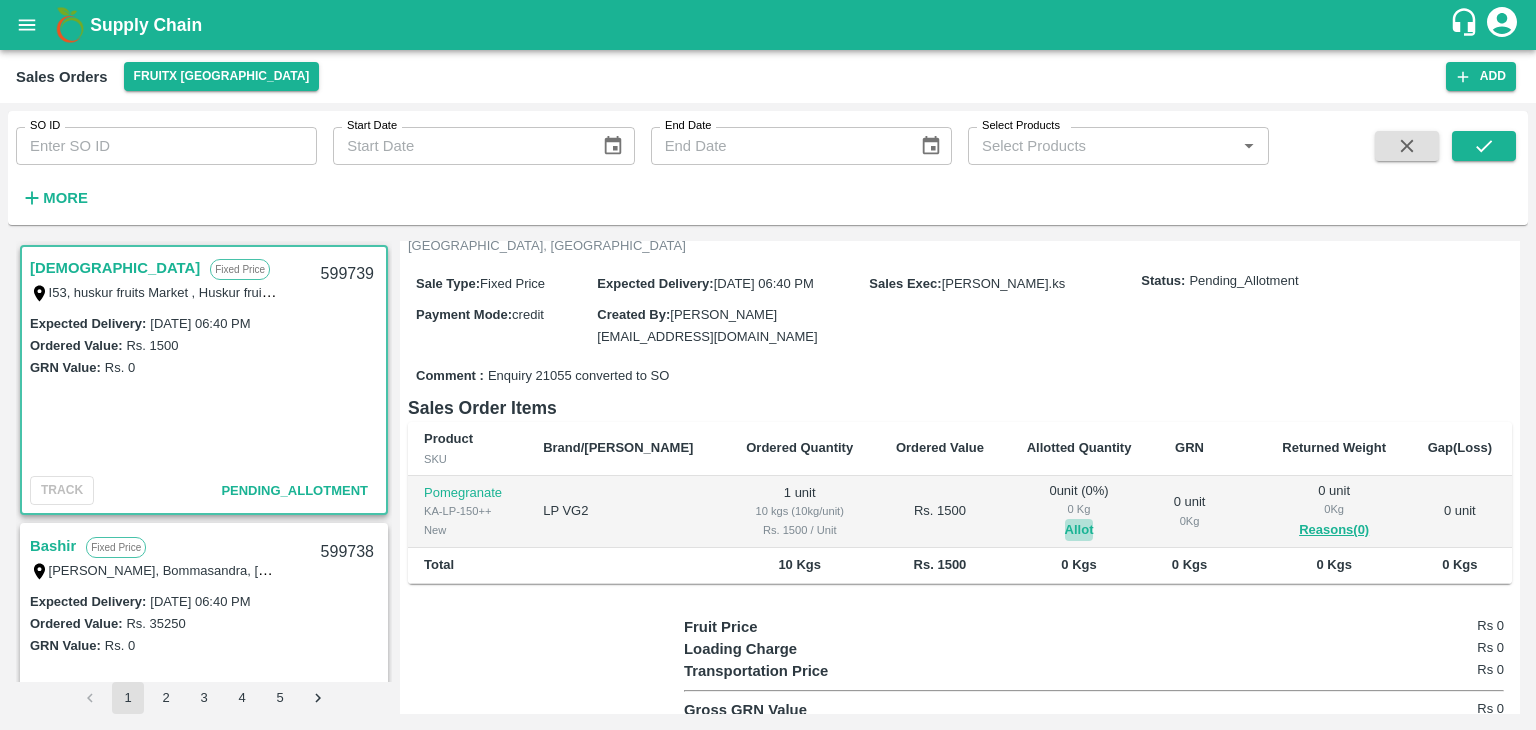 click on "Allot" at bounding box center (1079, 530) 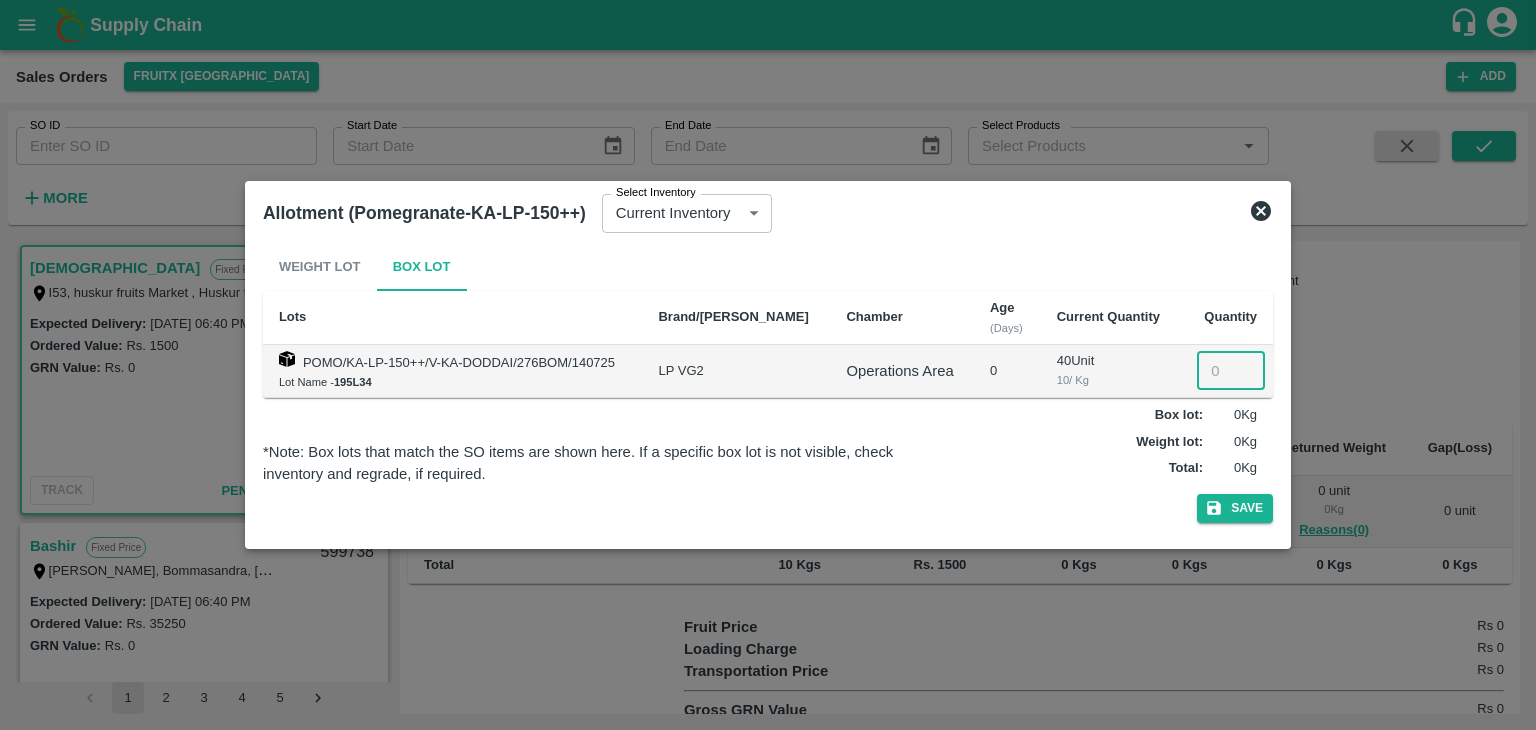 click at bounding box center [1231, 371] 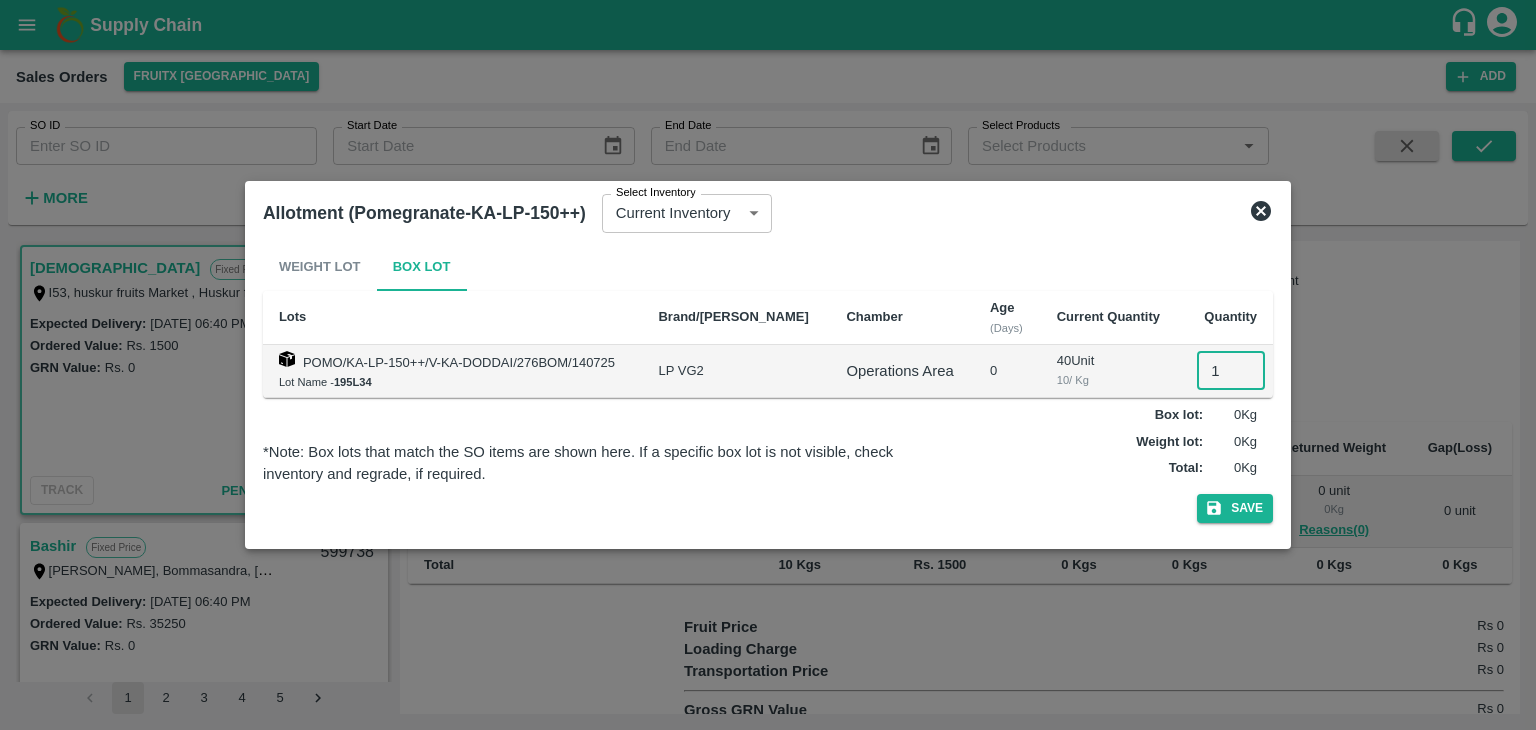 type on "1" 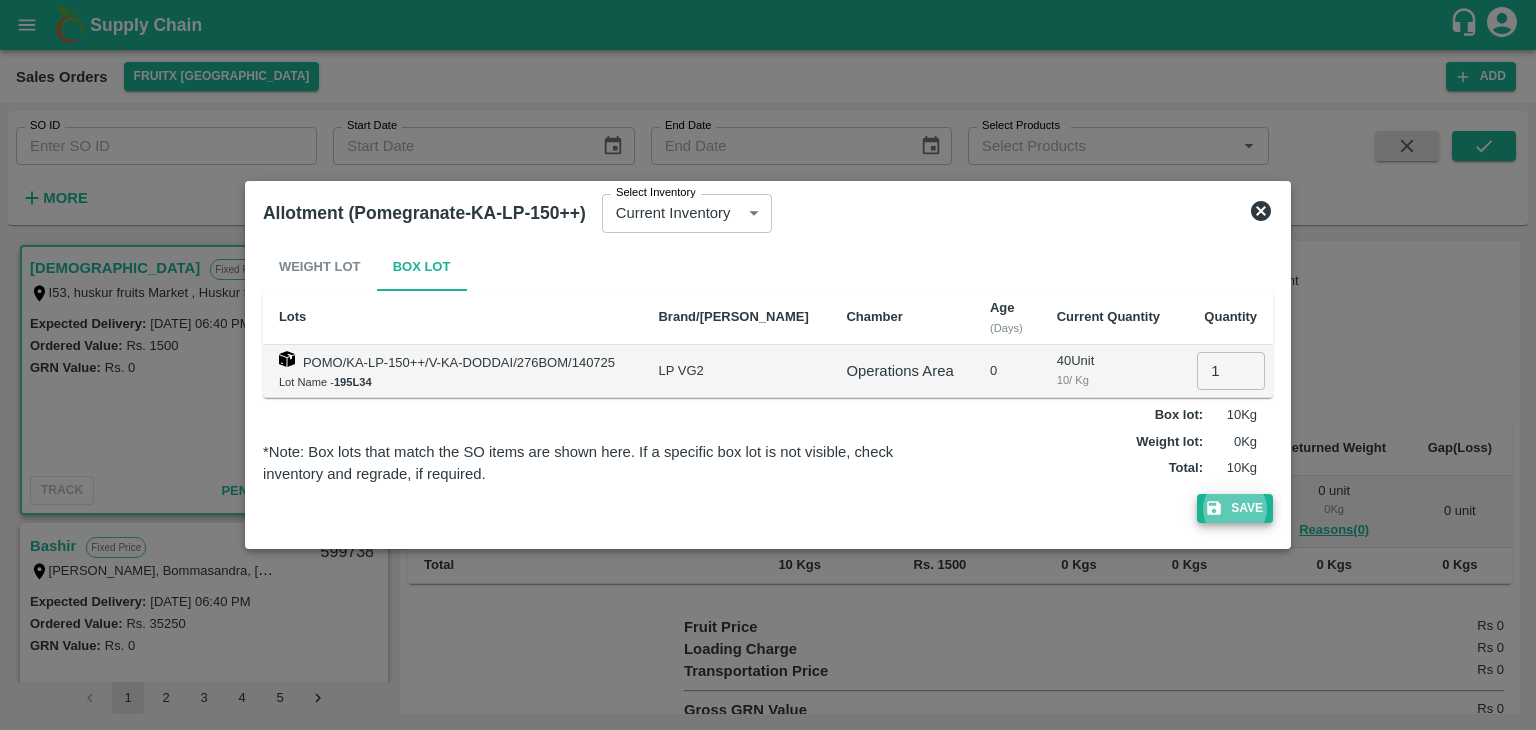 type 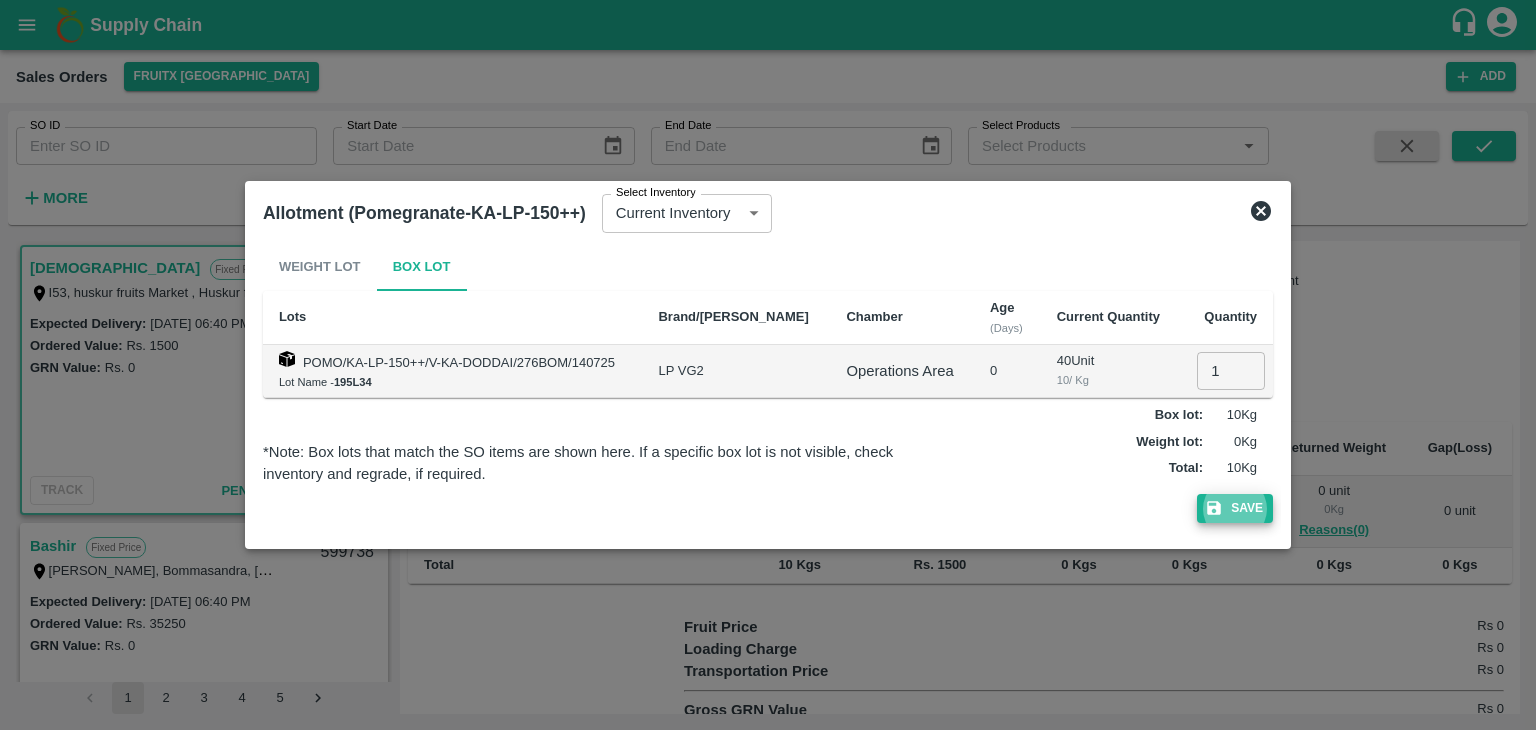 click on "Save" at bounding box center [1235, 508] 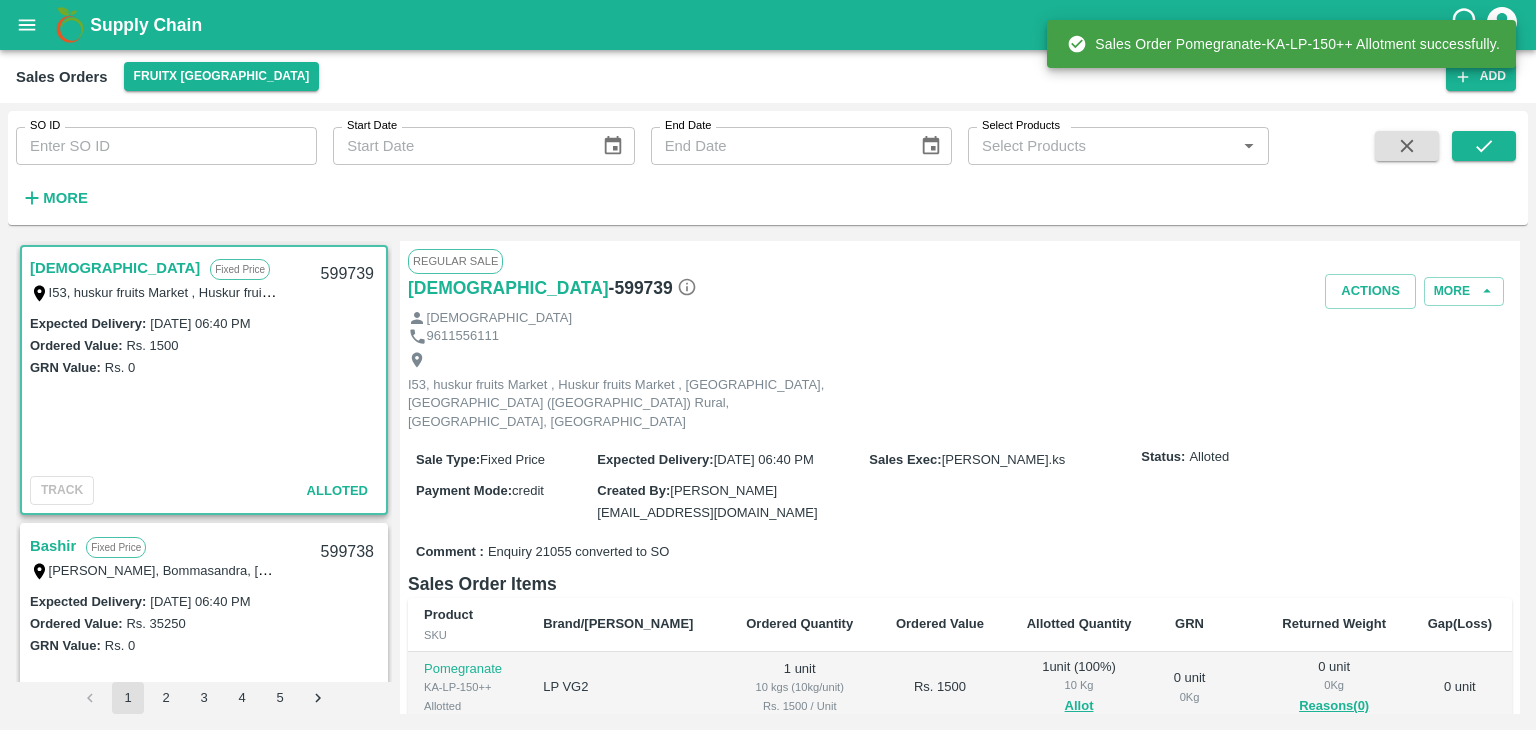 click on "599739" at bounding box center [347, 274] 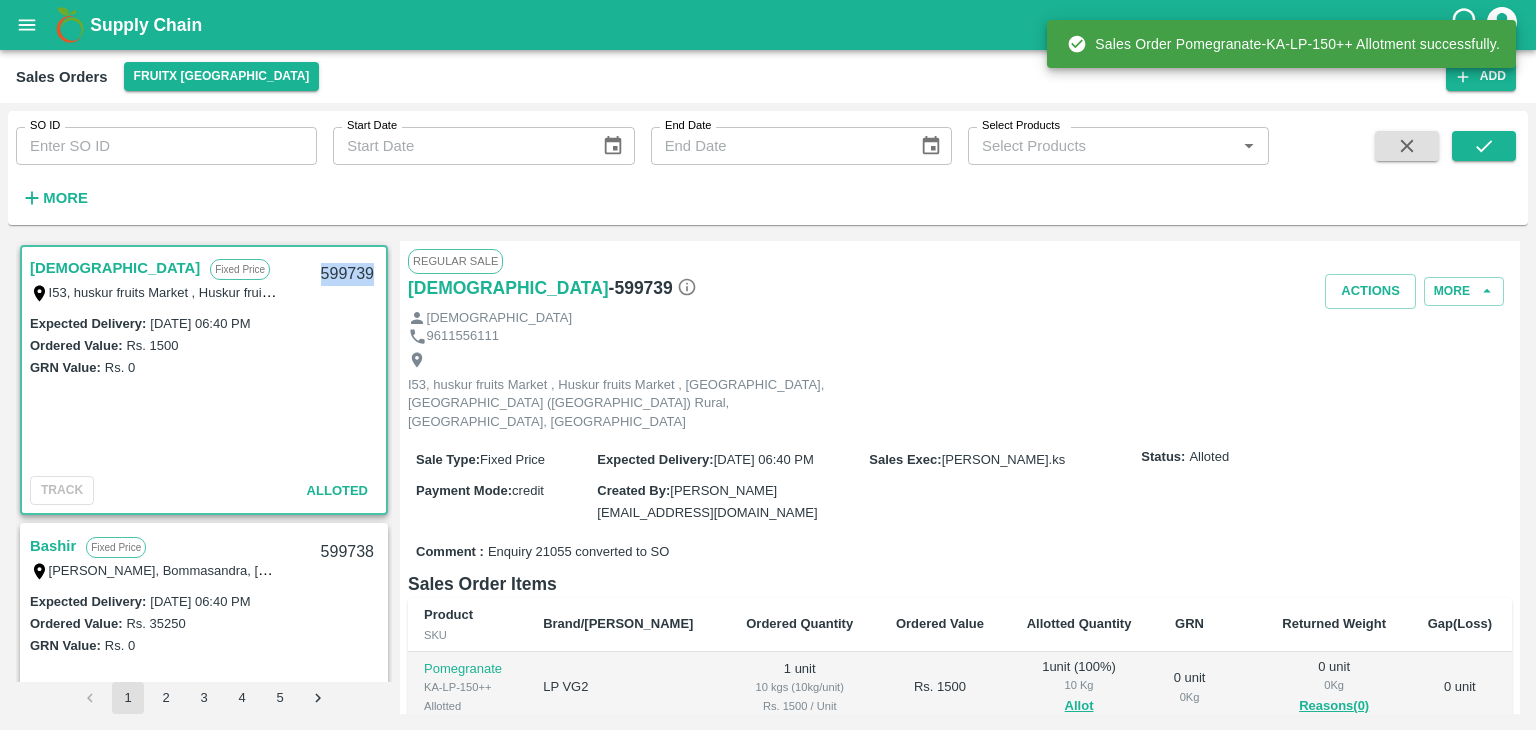 click on "599739" at bounding box center (347, 274) 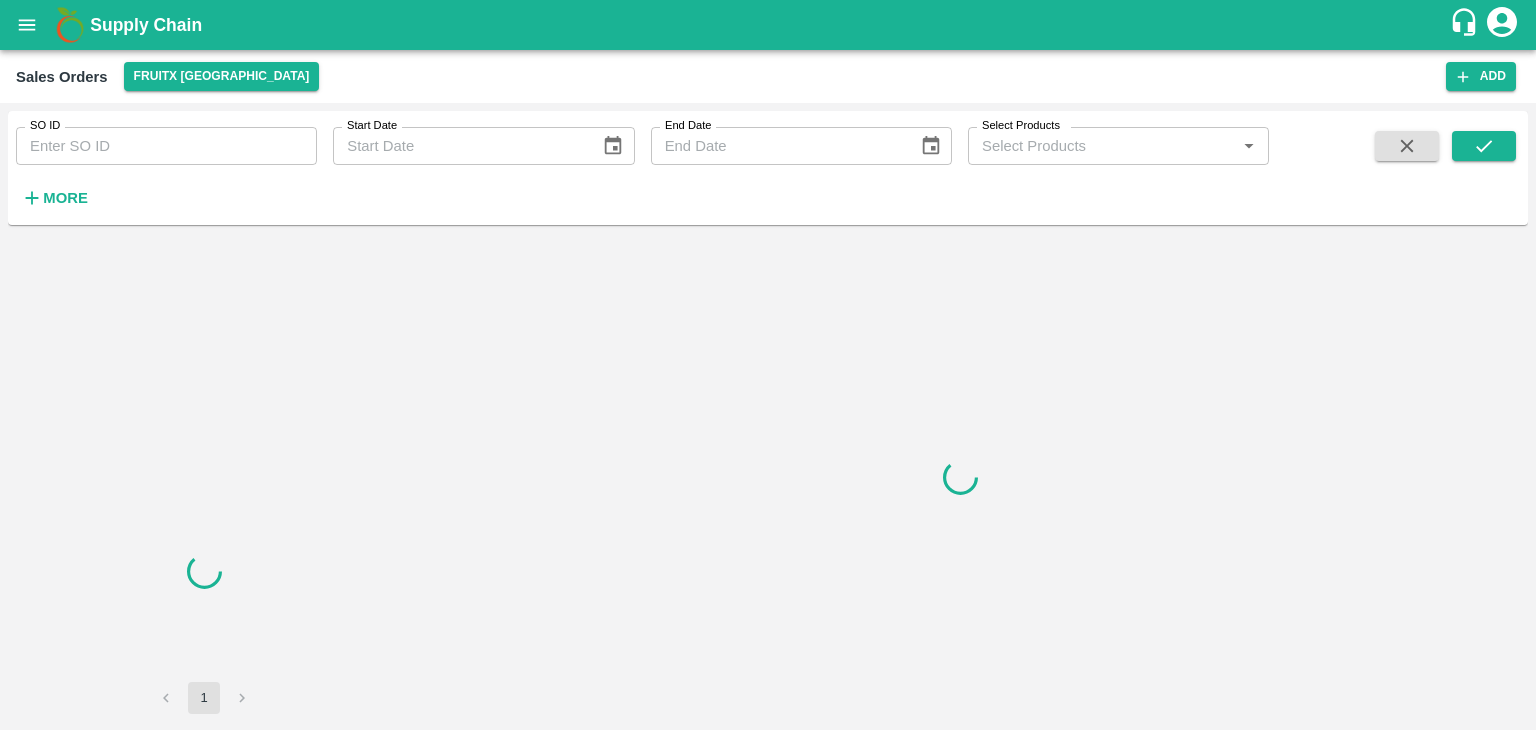 scroll, scrollTop: 0, scrollLeft: 0, axis: both 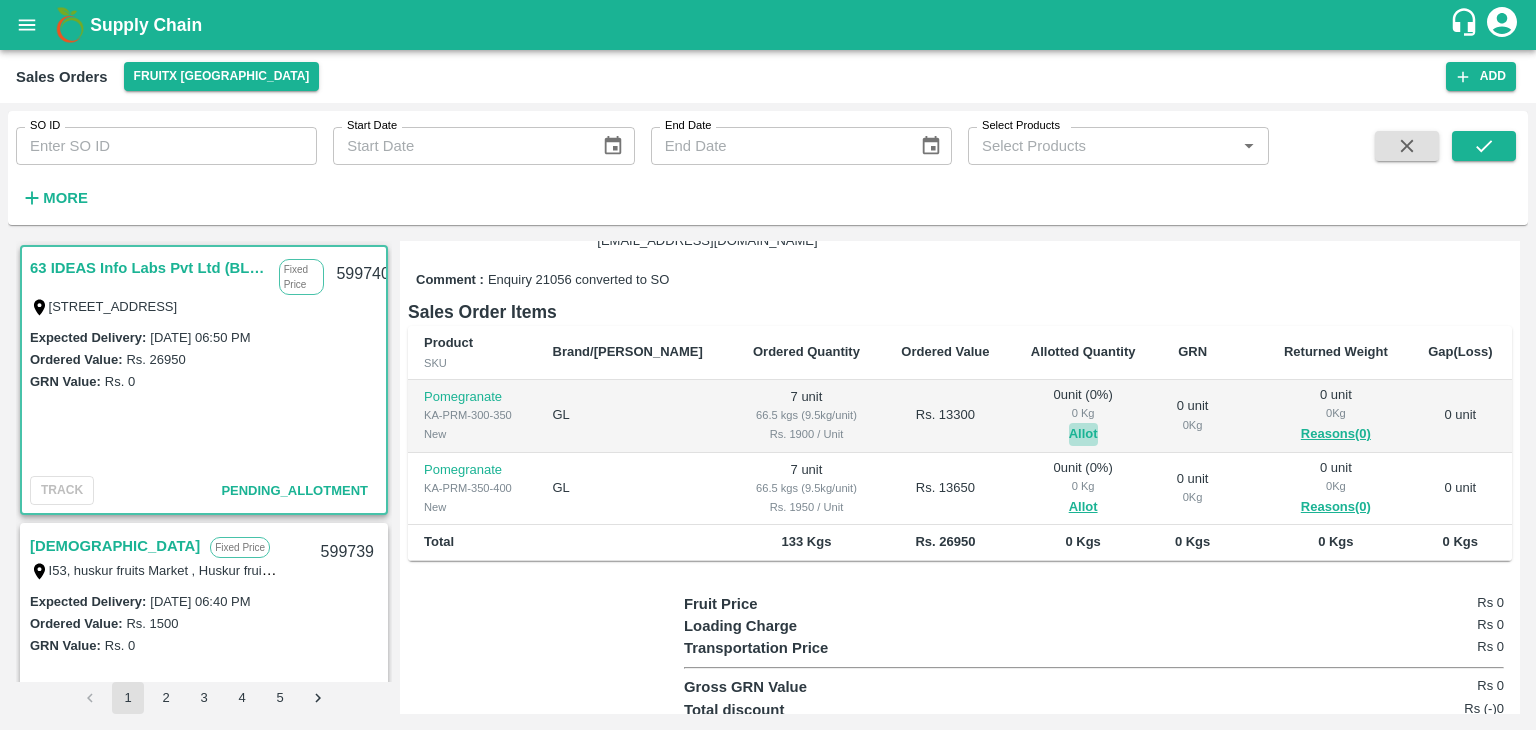 click on "Allot" at bounding box center (1083, 434) 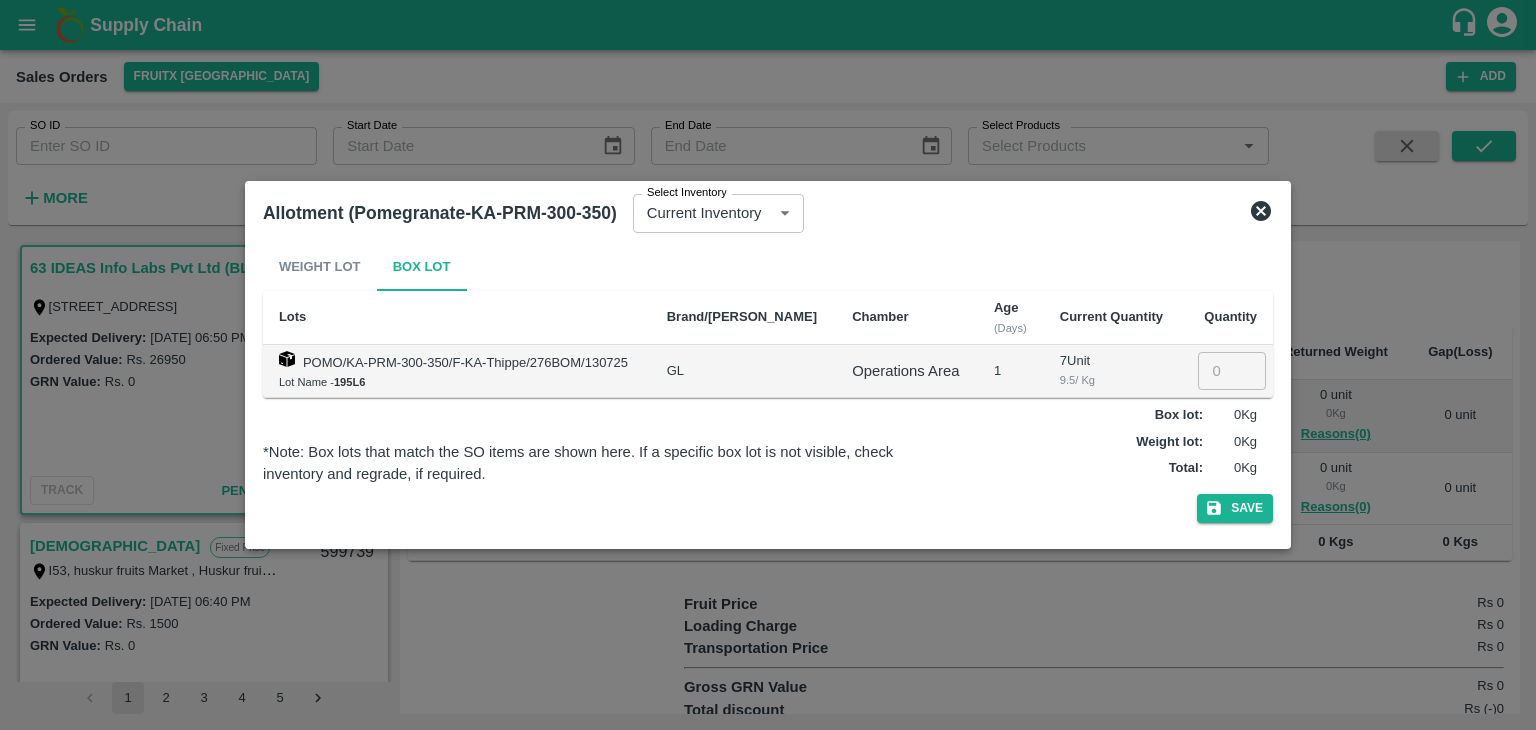 click at bounding box center [1232, 371] 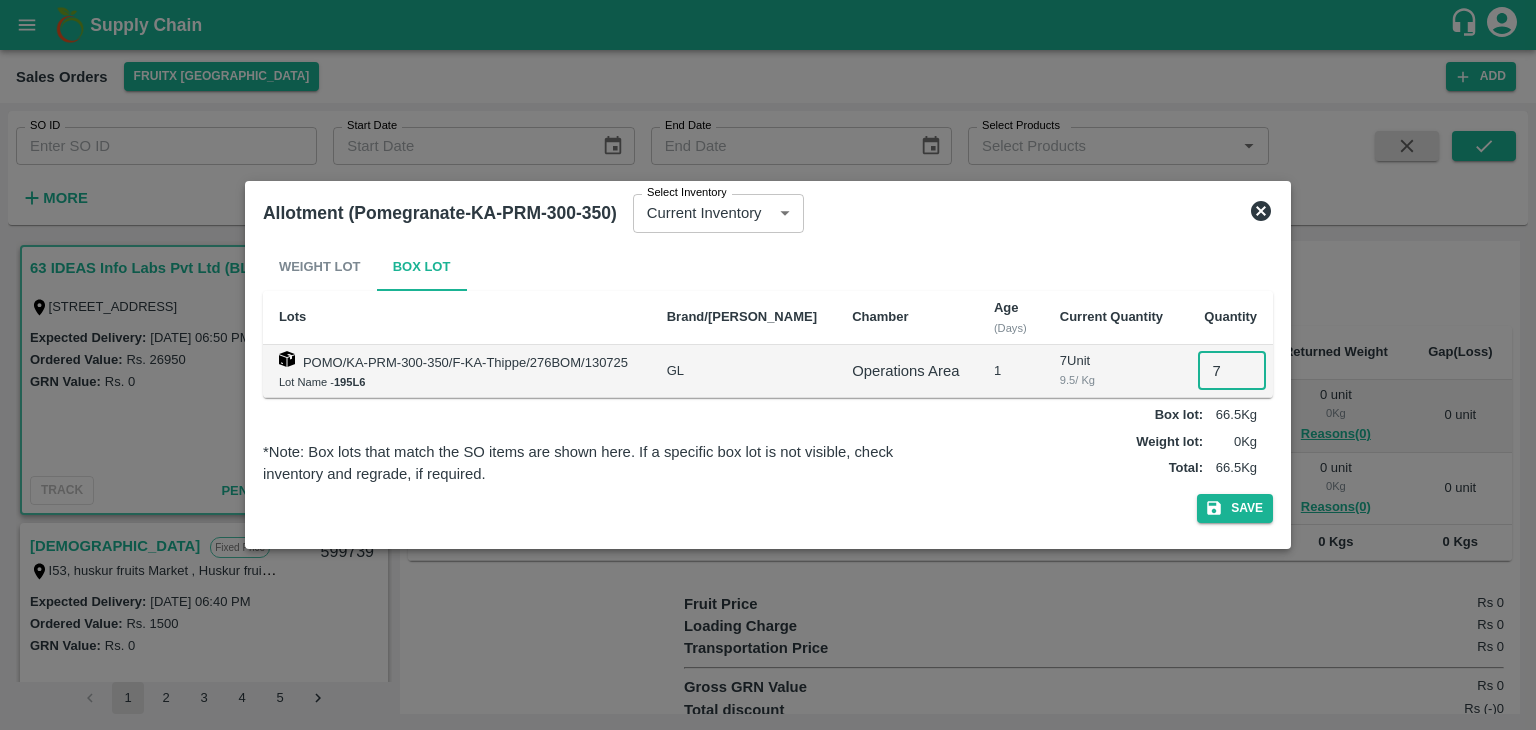 type on "7" 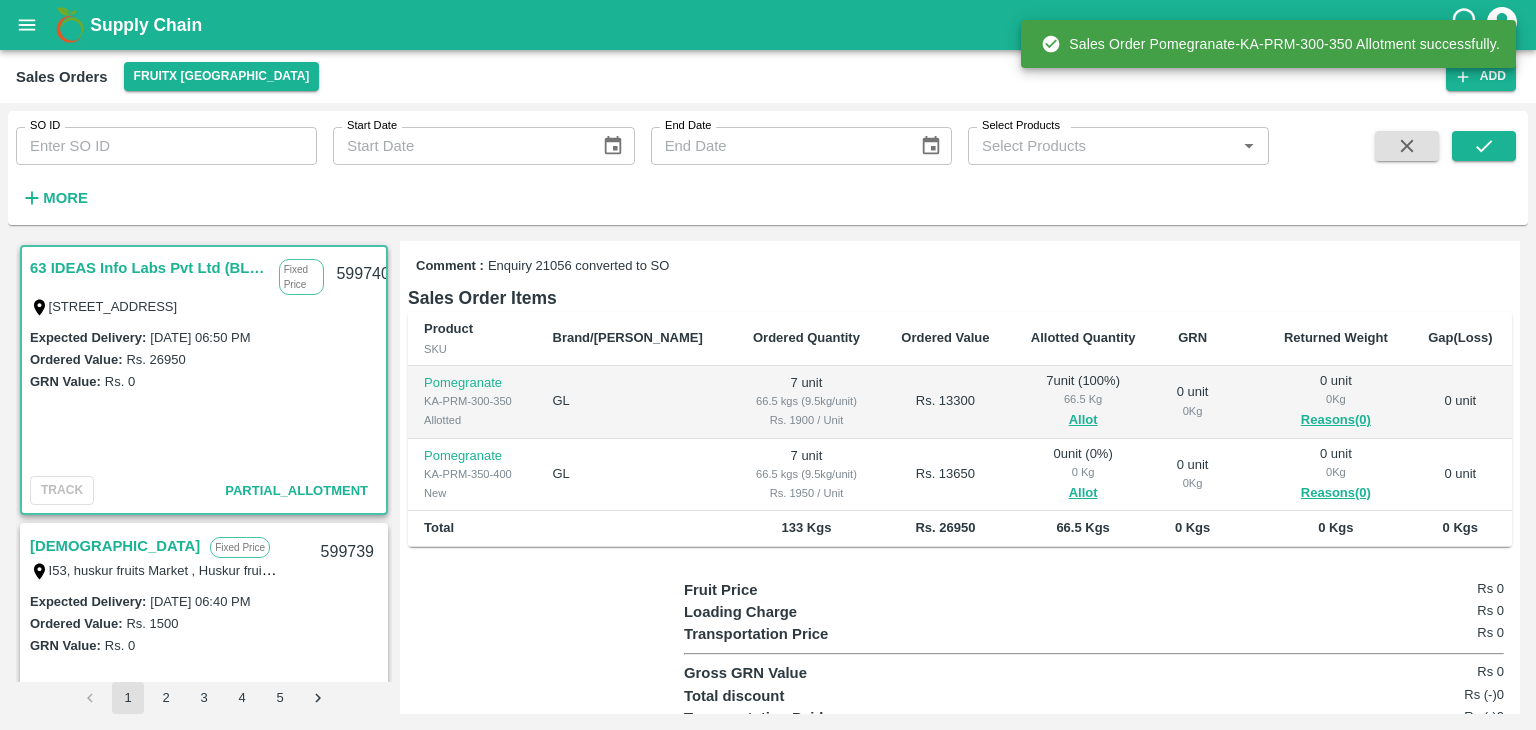 scroll, scrollTop: 299, scrollLeft: 0, axis: vertical 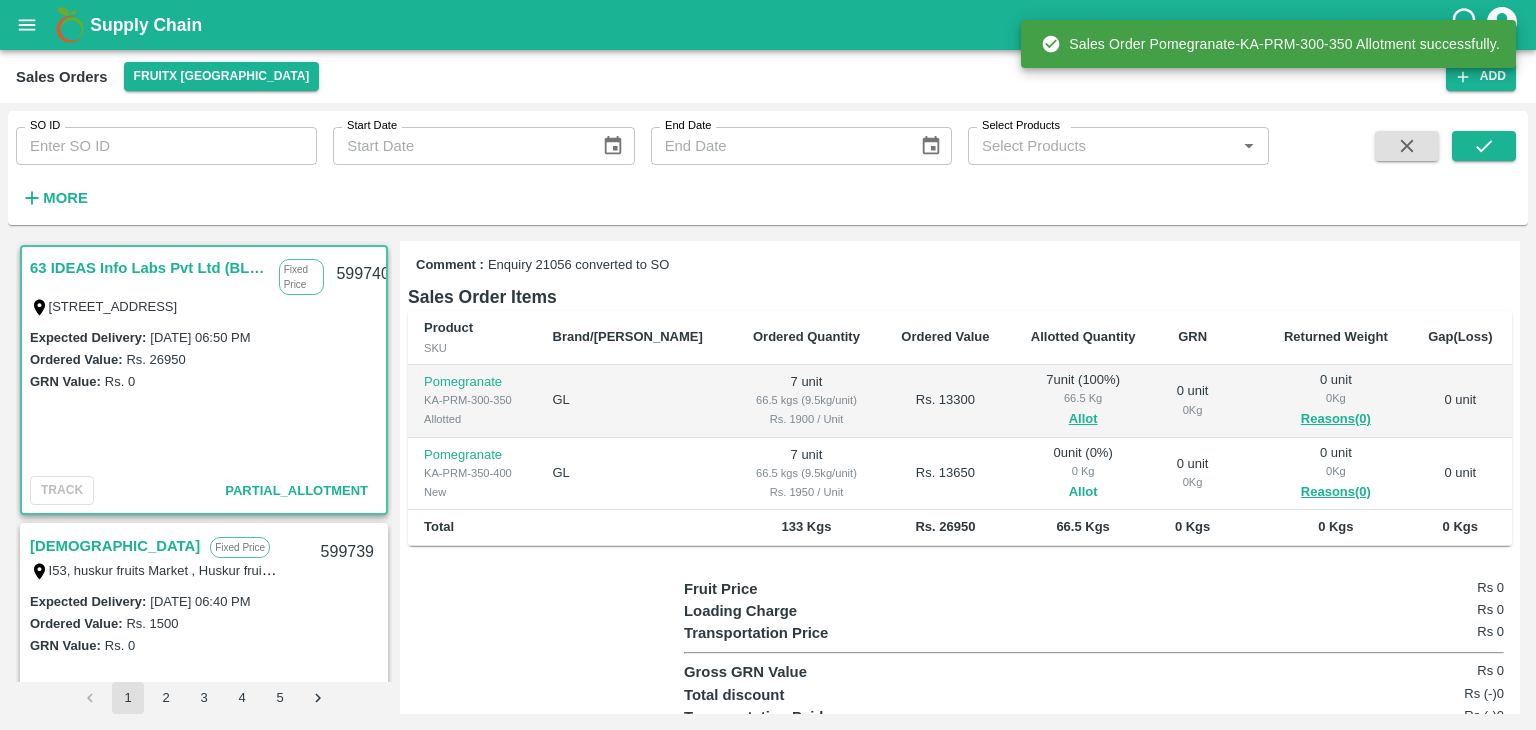 click on "Allot" at bounding box center (1083, 492) 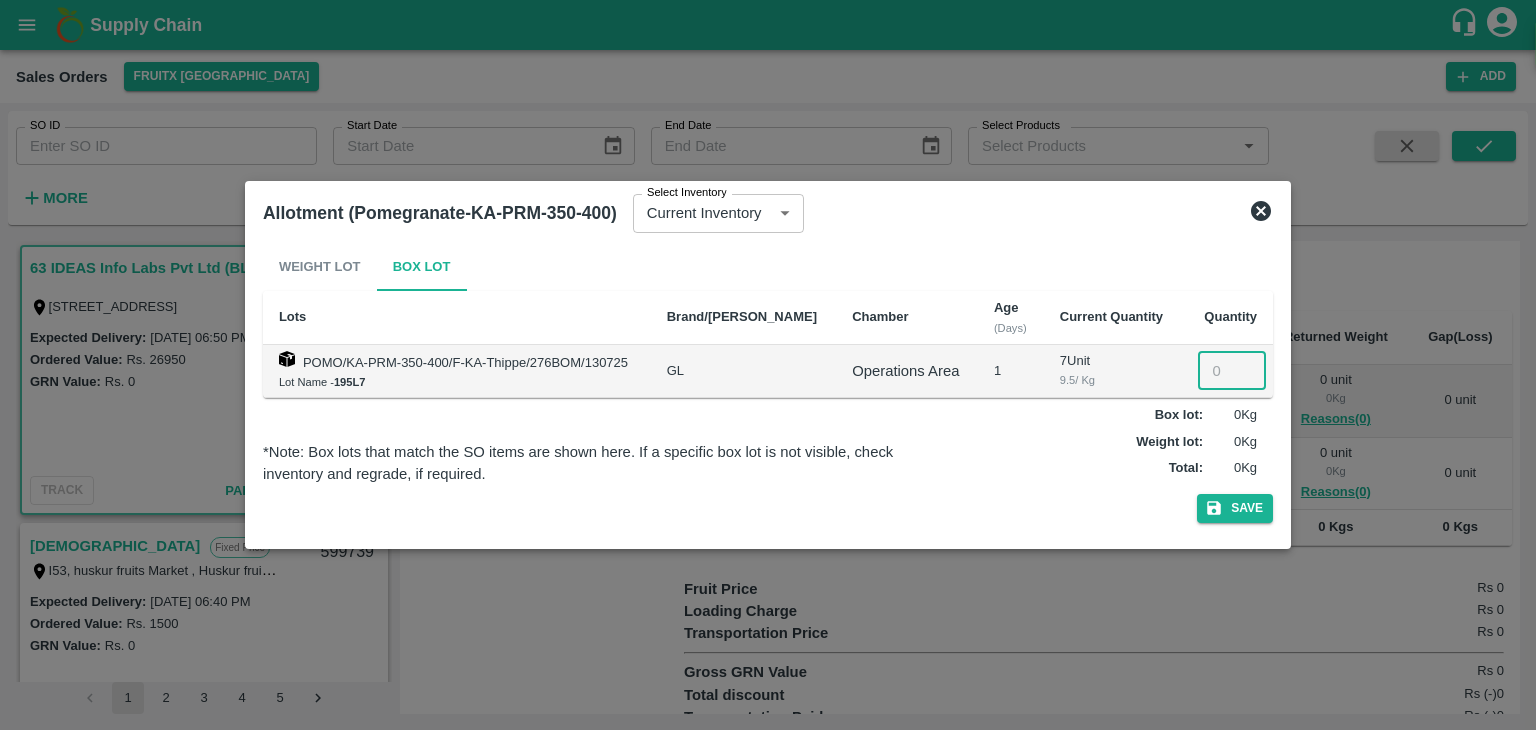 click at bounding box center [1232, 371] 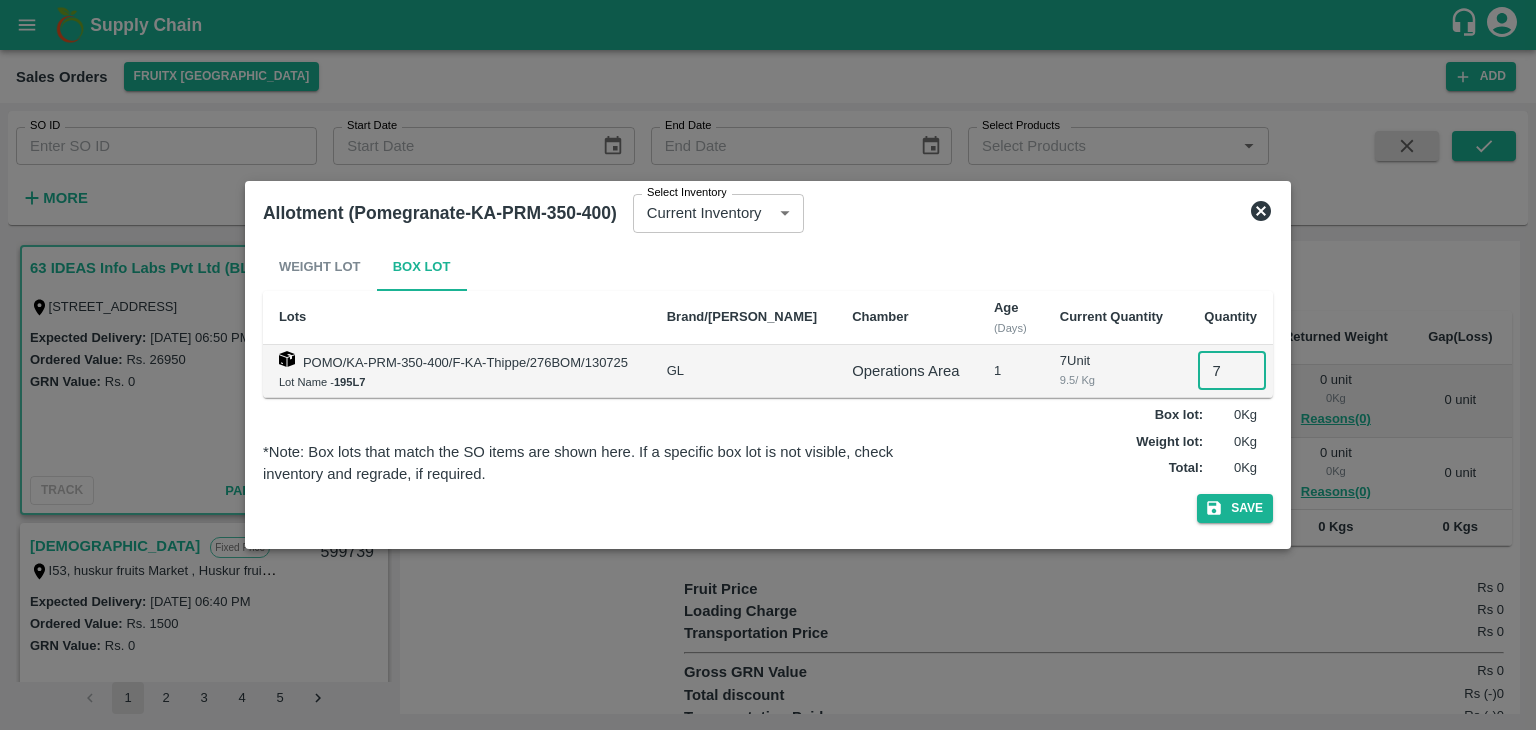 type on "7" 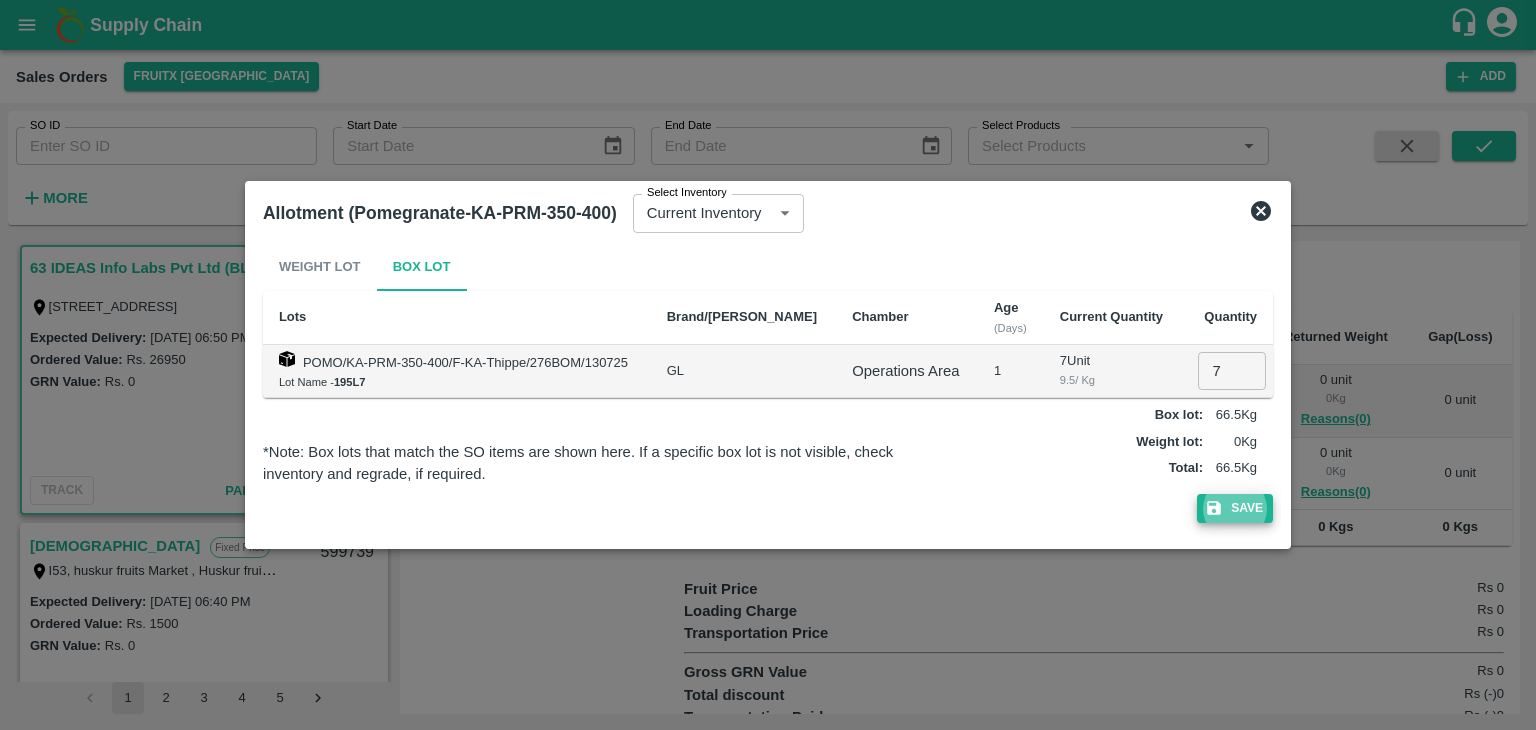 type 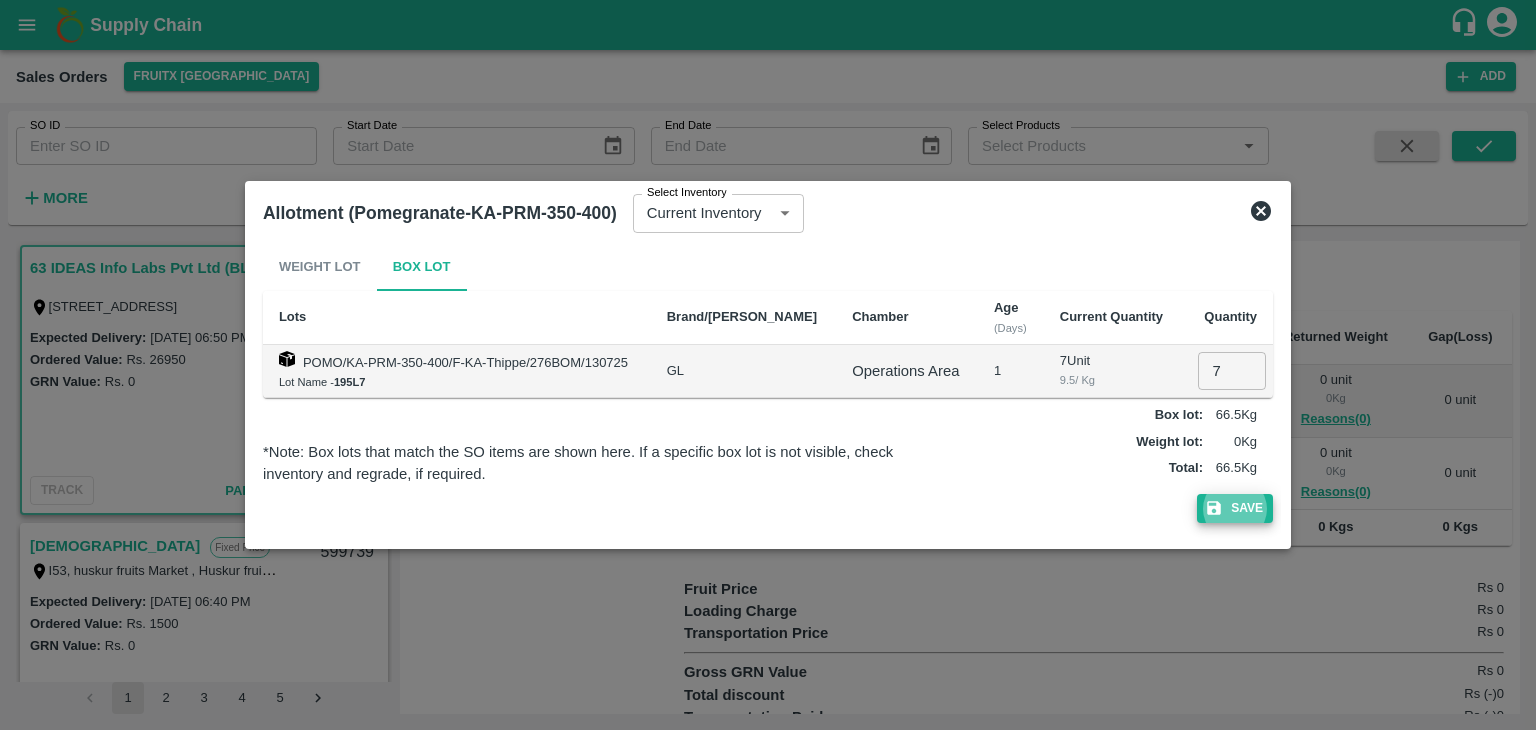 click on "Save" at bounding box center [1235, 508] 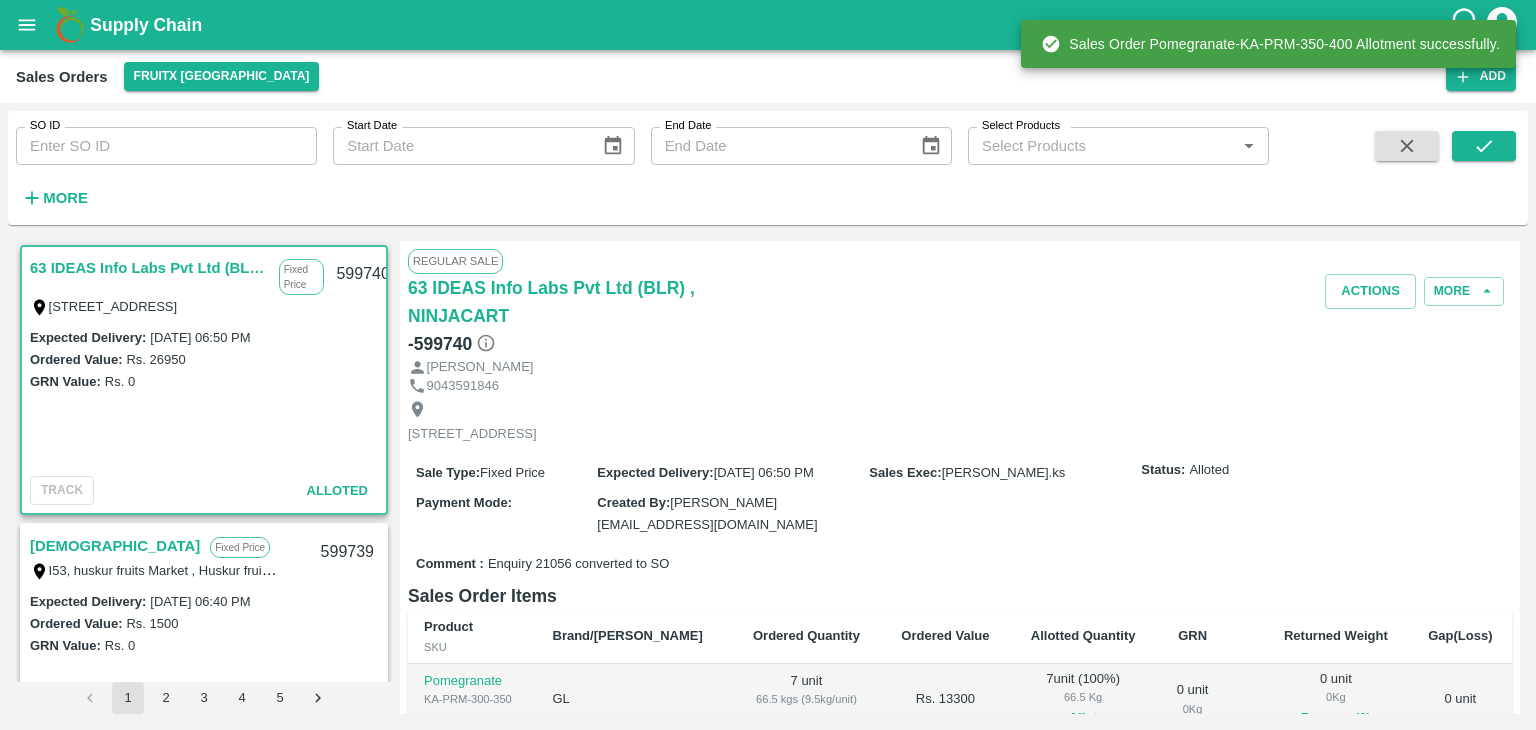 click on "599740" at bounding box center (362, 274) 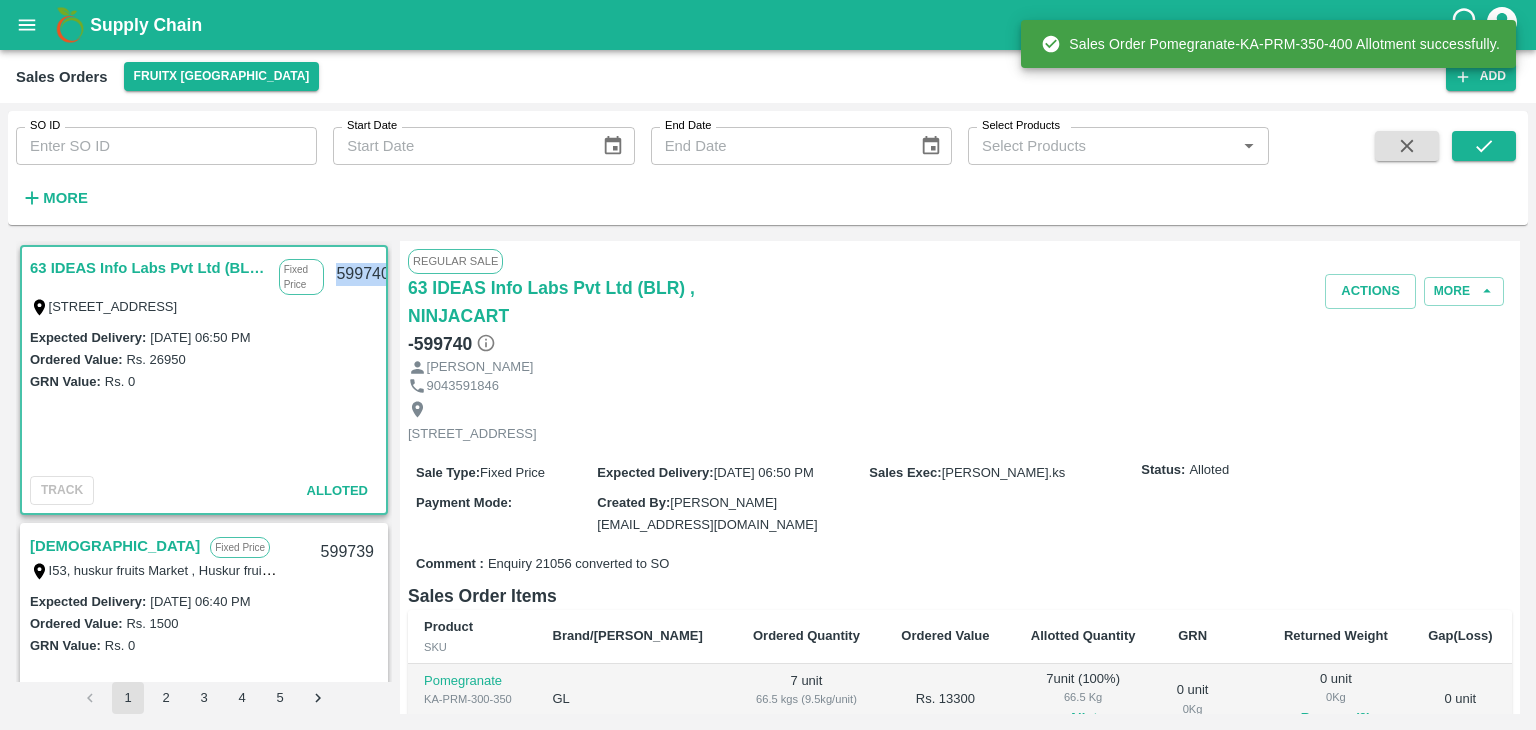 click on "599740" at bounding box center (362, 274) 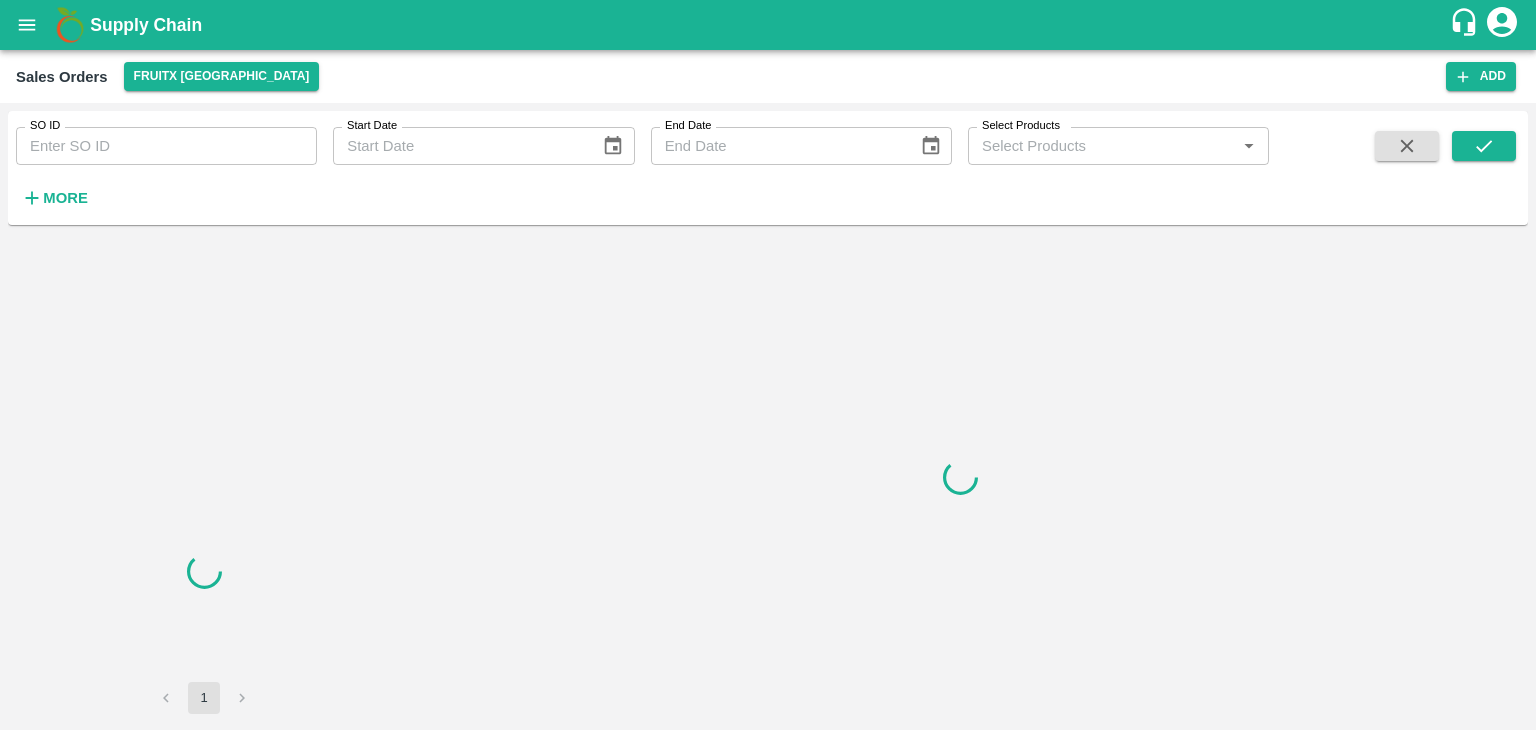 scroll, scrollTop: 0, scrollLeft: 0, axis: both 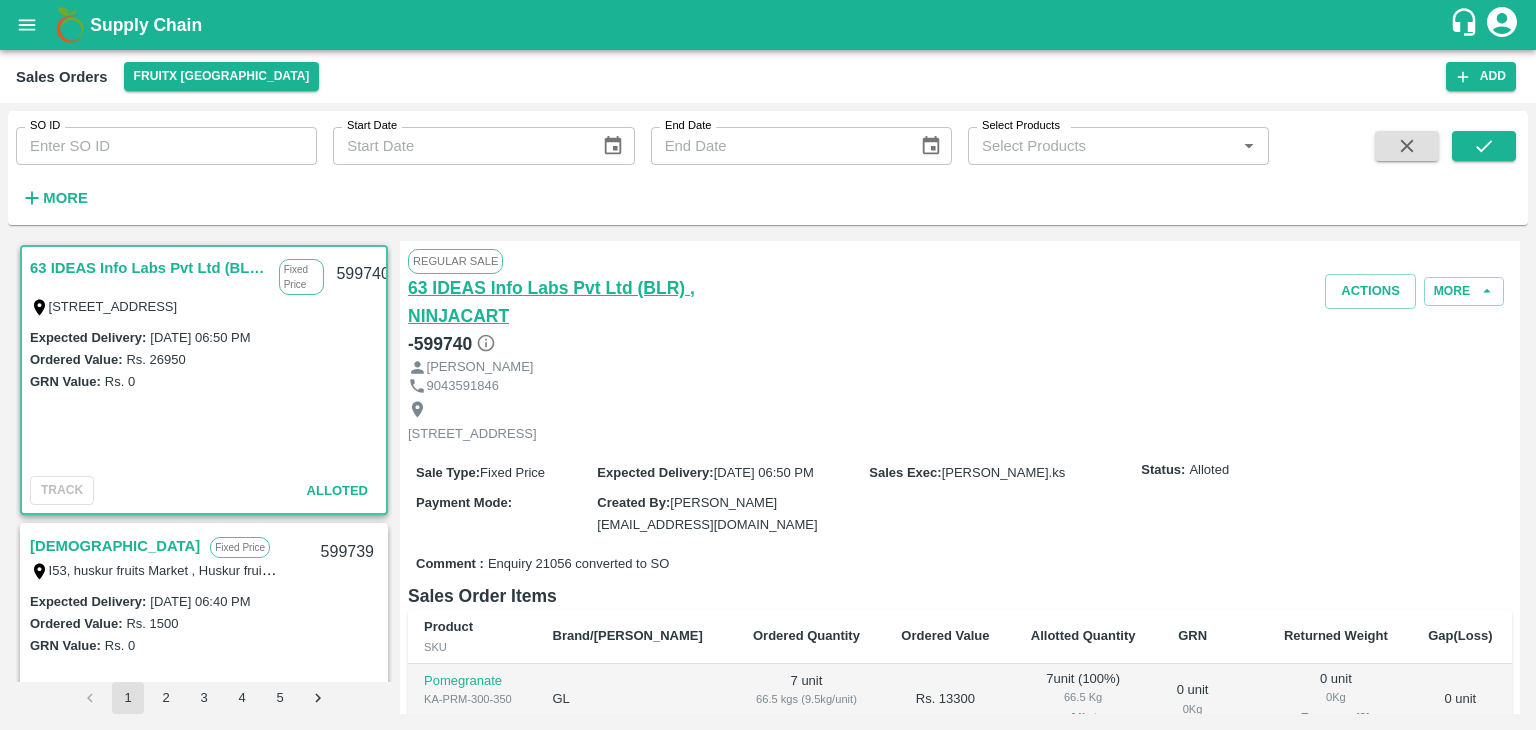 click on "63 IDEAS Info Labs  Pvt Ltd (BLR) , NINJACART" at bounding box center (592, 302) 